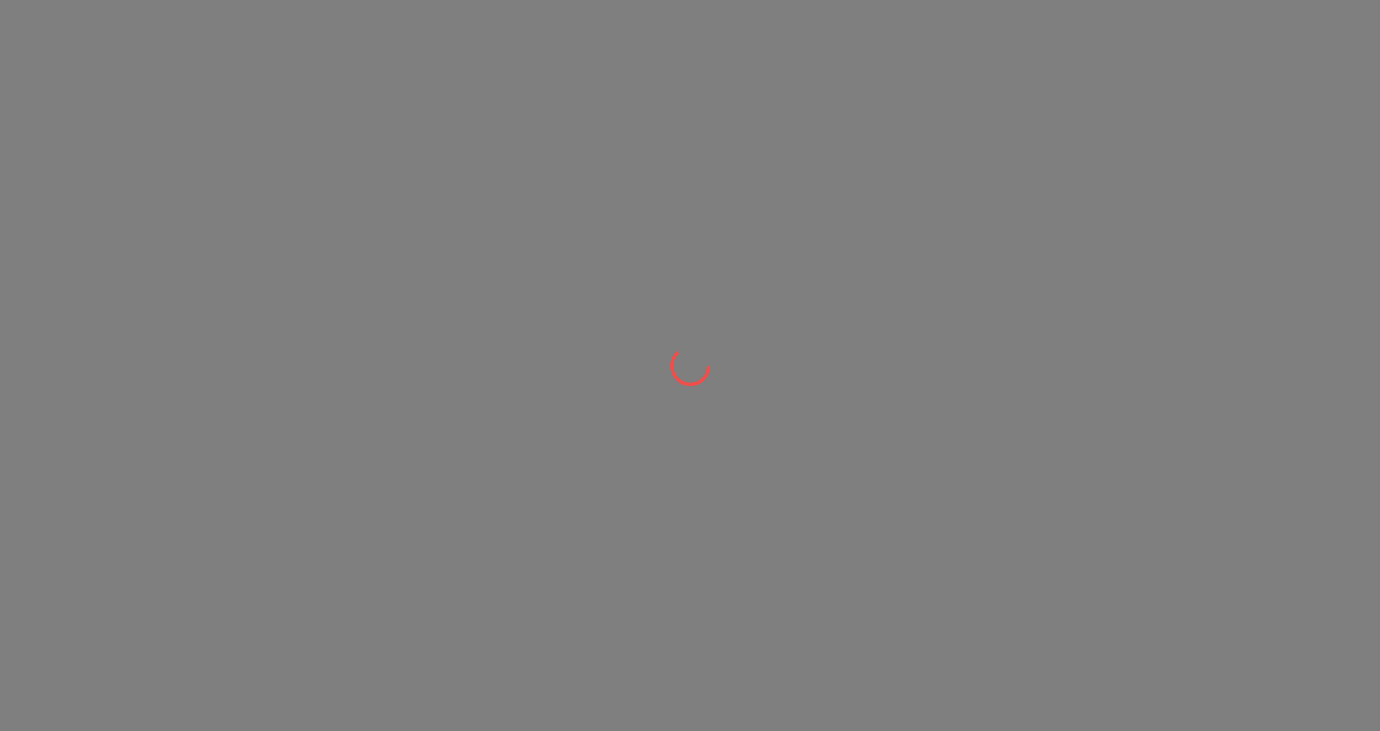 scroll, scrollTop: 0, scrollLeft: 0, axis: both 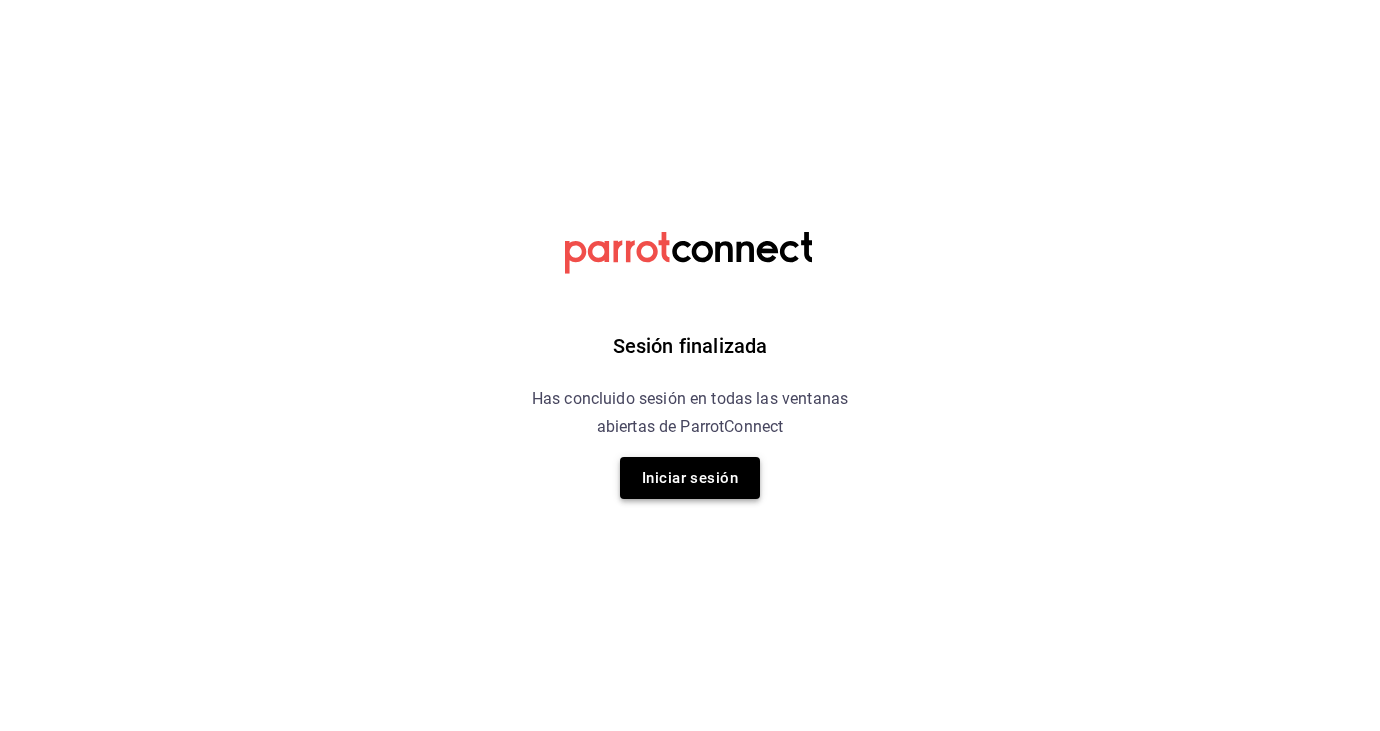 click on "Iniciar sesión" at bounding box center (690, 478) 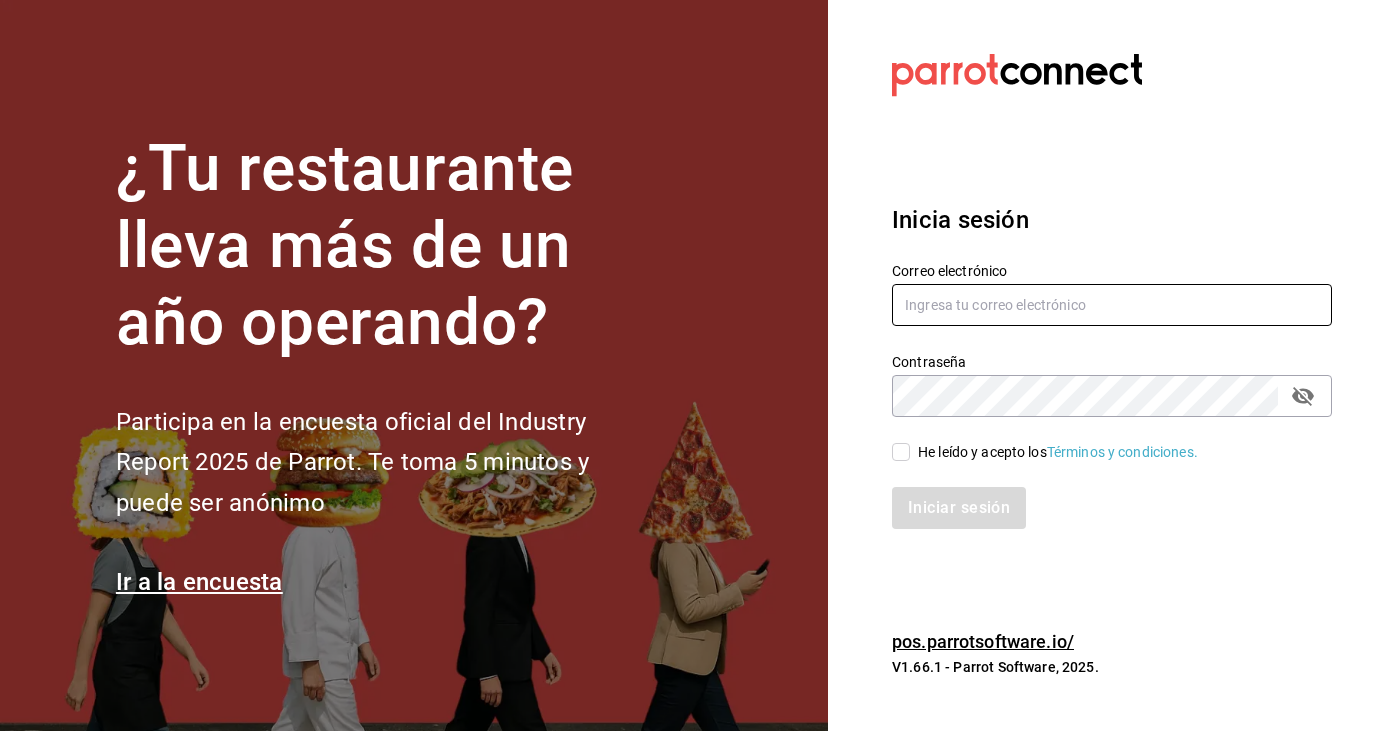 type on "kari.cl.93@hotmail.com" 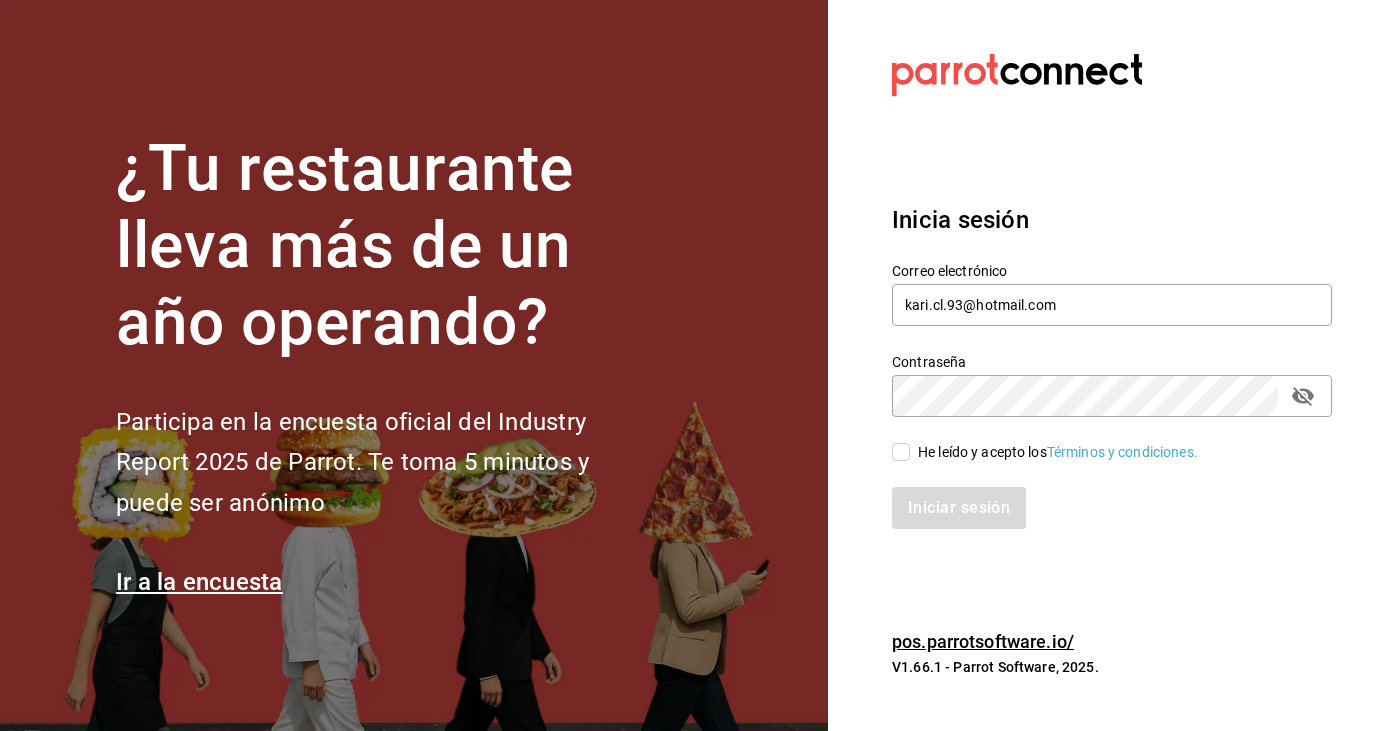 click on "He leído y acepto los  Términos y condiciones." at bounding box center (1054, 452) 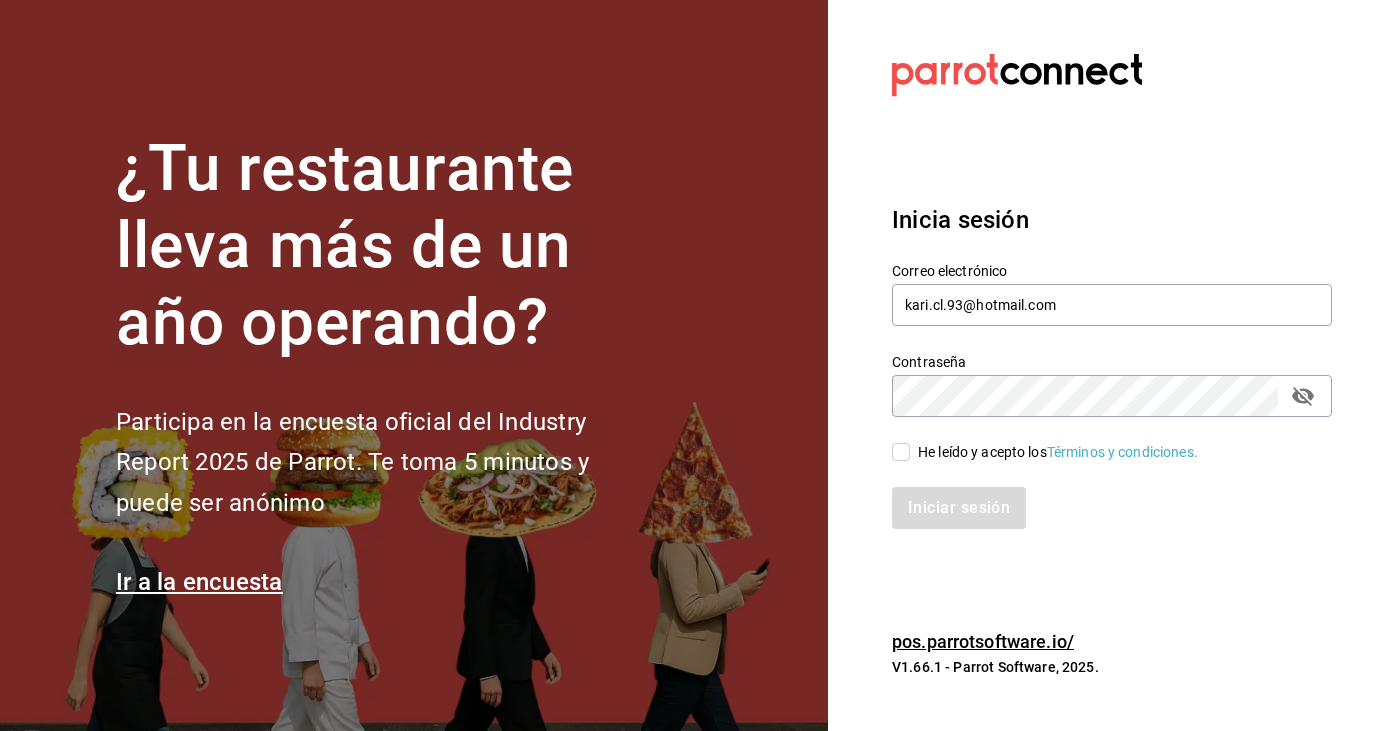 checkbox on "true" 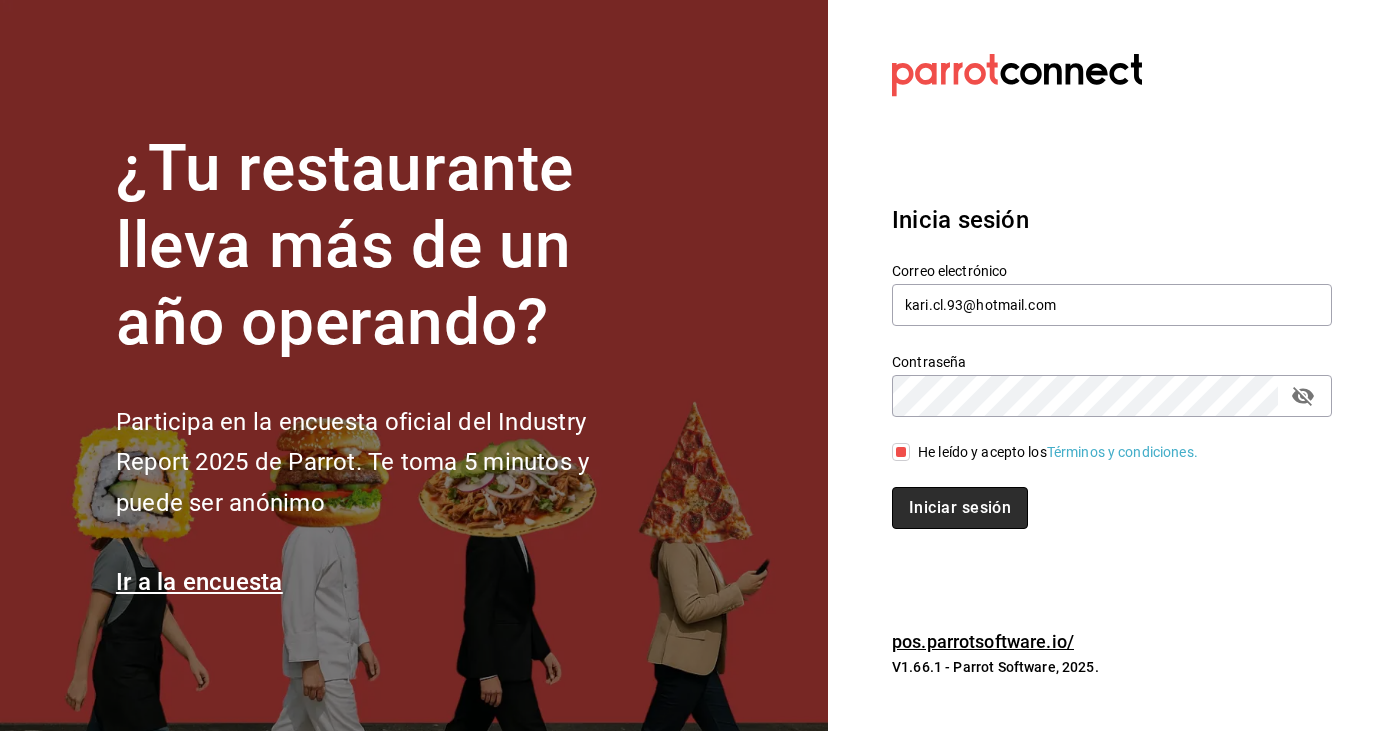 click on "Iniciar sesión" at bounding box center (960, 508) 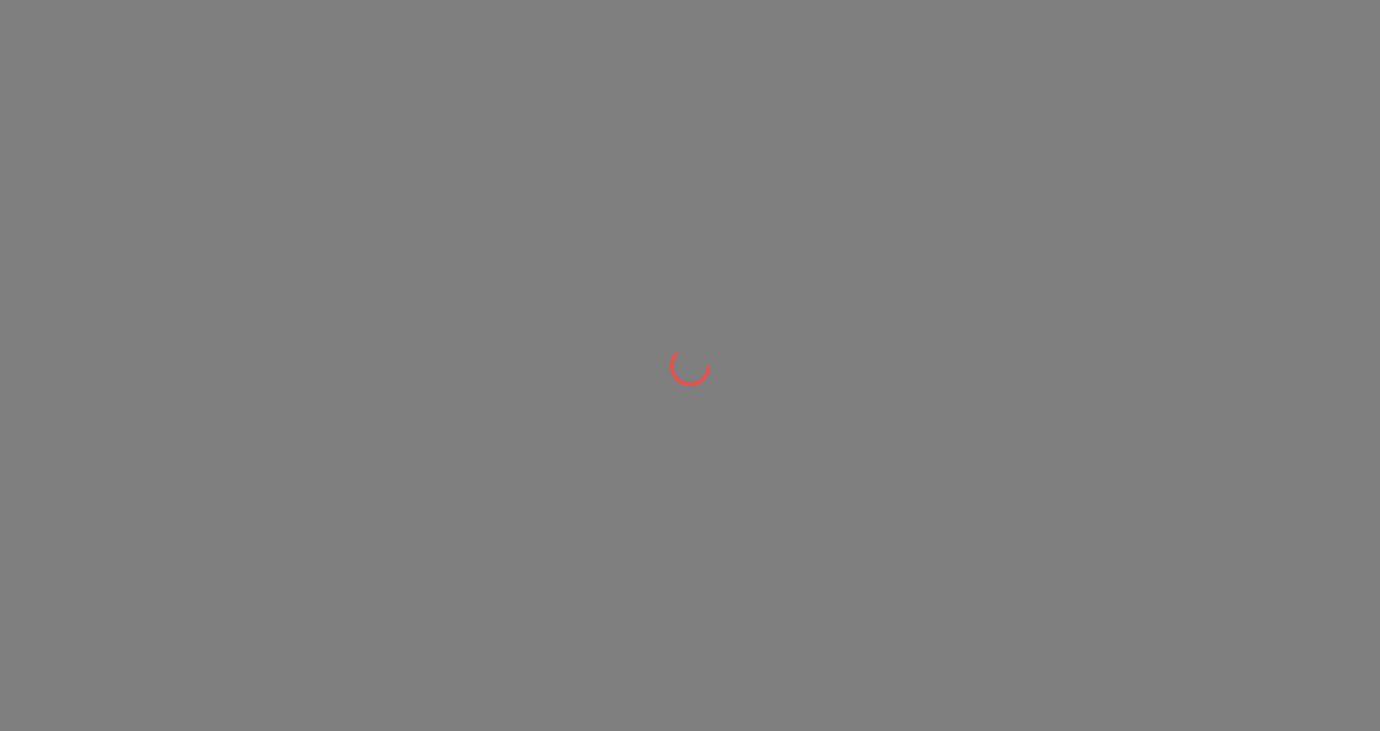 scroll, scrollTop: 0, scrollLeft: 0, axis: both 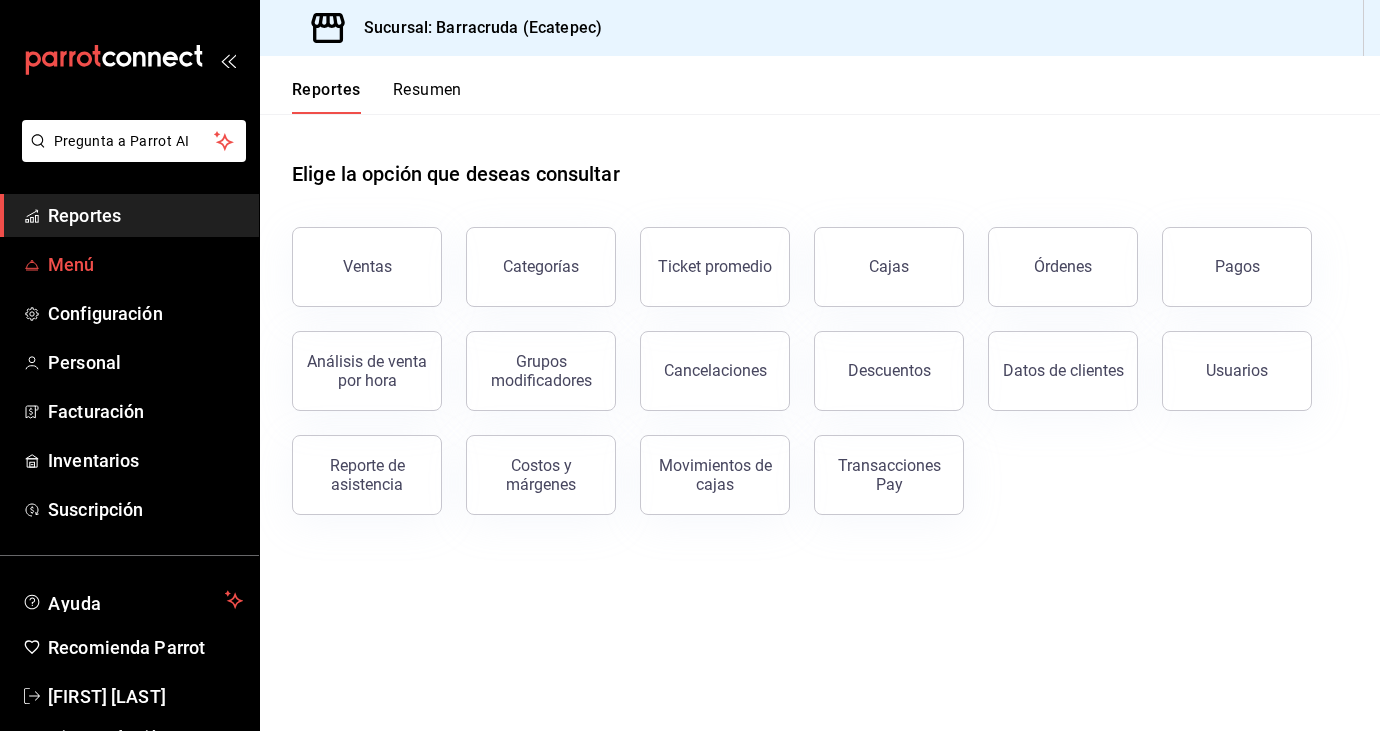 click on "Menú" at bounding box center [145, 264] 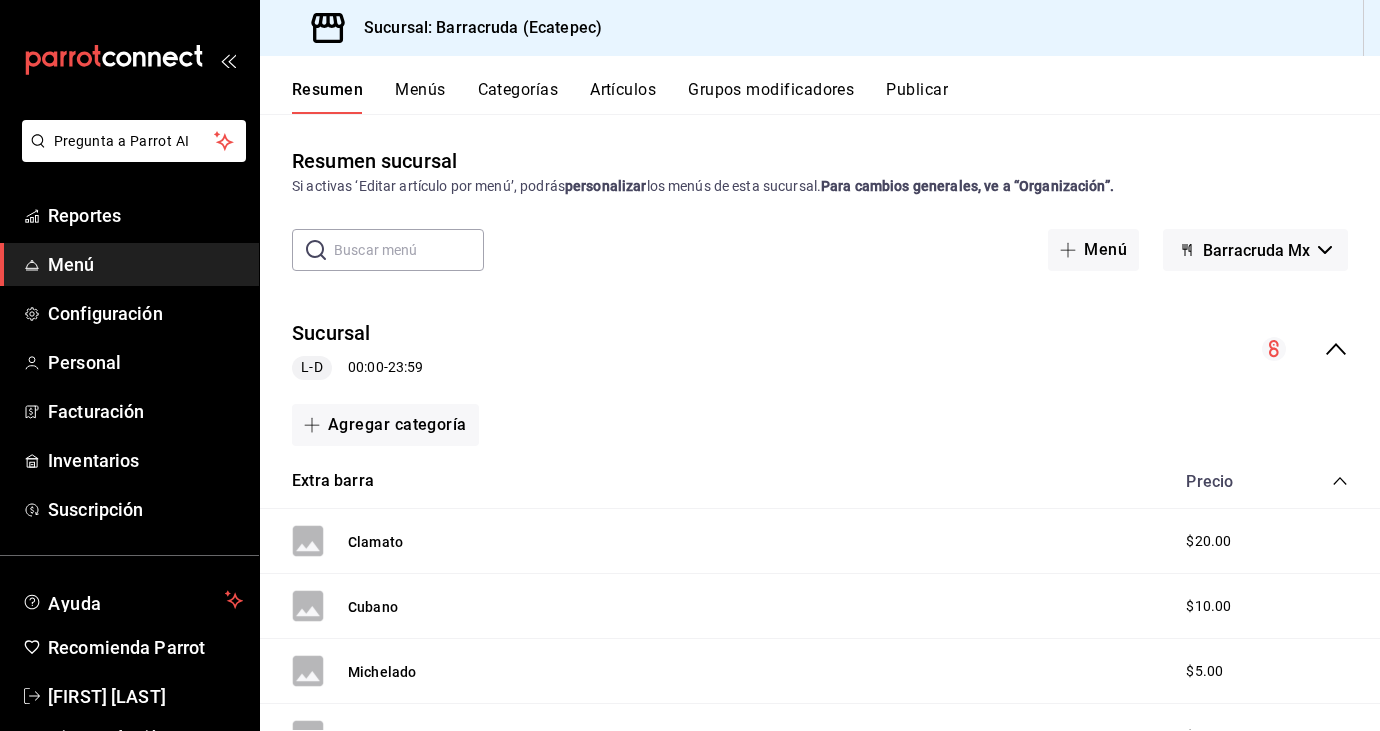 click on "Artículos" at bounding box center [623, 97] 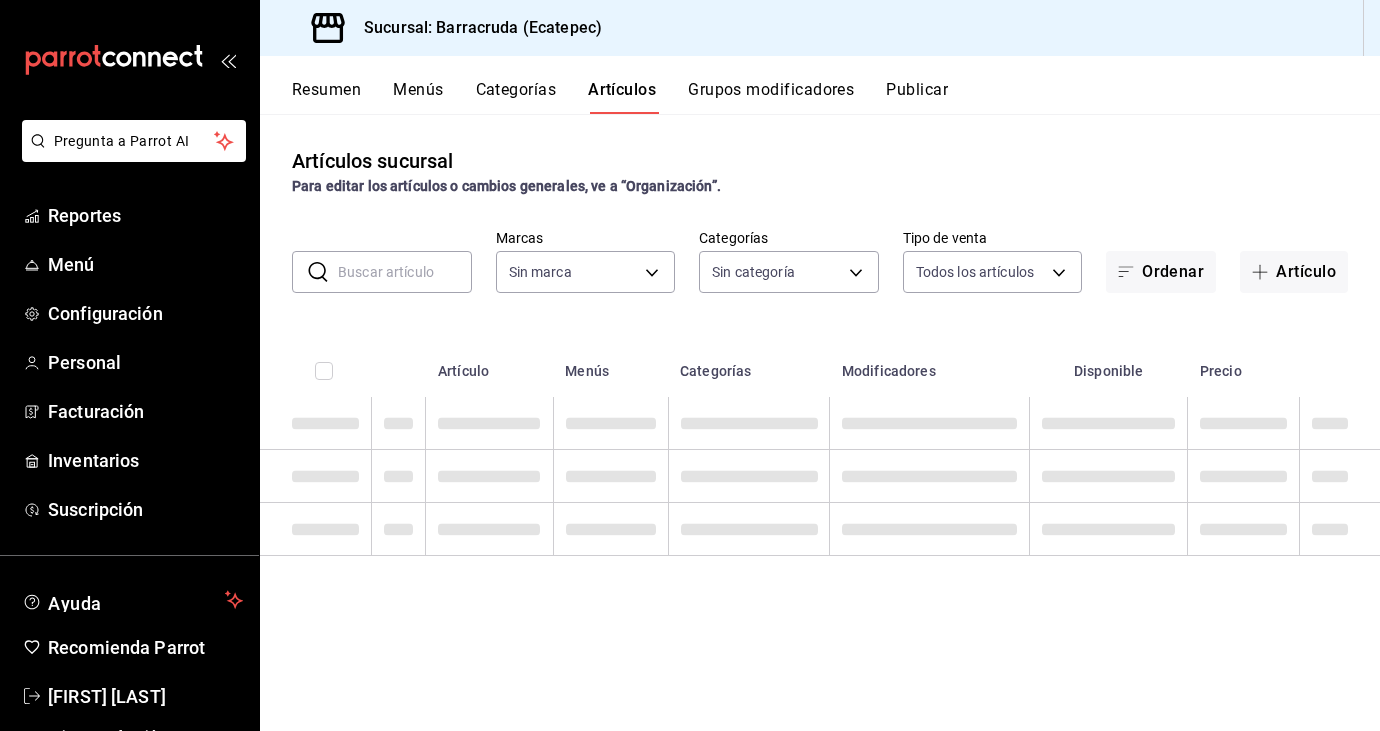 type on "781d0e5e-0cd3-418f-8c9c-0f4117c8f844" 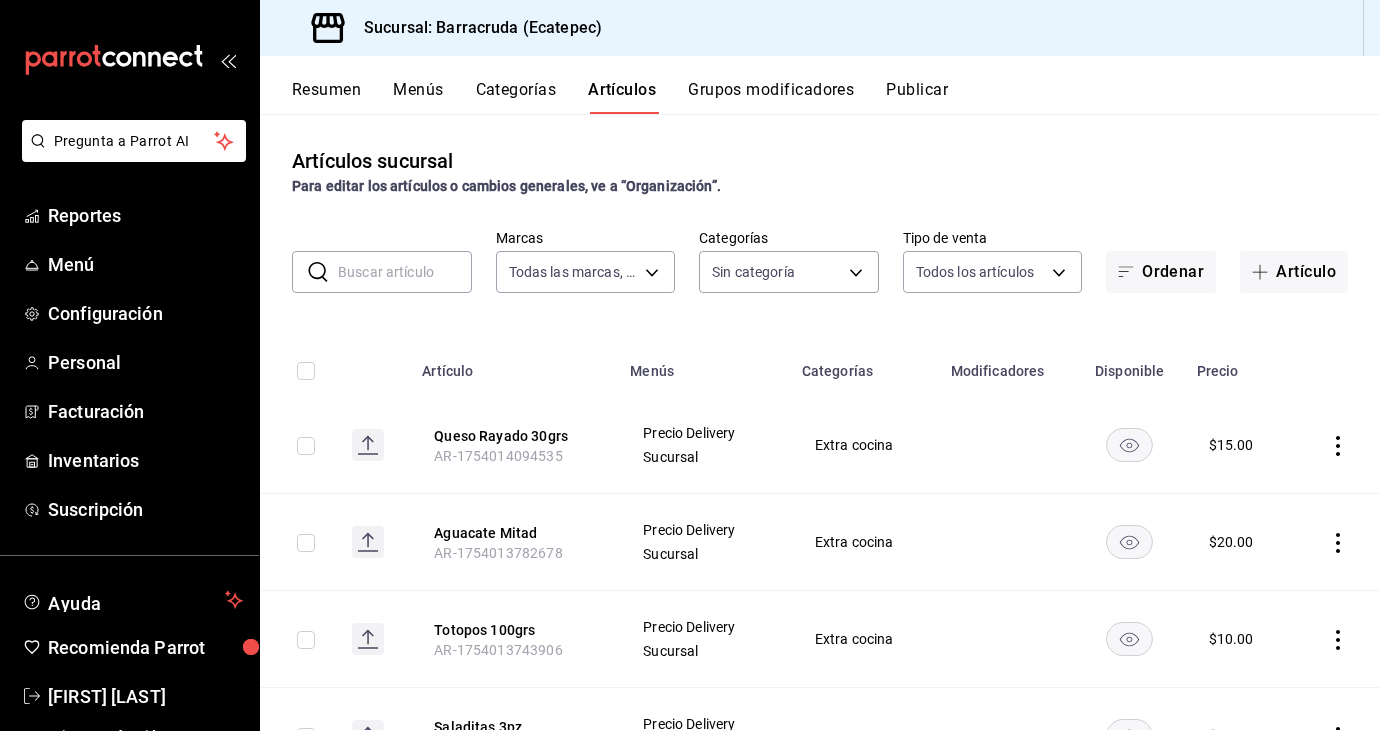 type on "b963c72d-ce85-4c3f-98ed-955f5b3d01ad,f0e73821-c662-412d-b503-729610356999,c693bcbe-7e83-44f8-b0f7-13bc09908b04,a310d70f-5c3b-42cb-8536-03cec27cec4d,1166309c-01d6-4955-8126-da1f9de0f082,5e65cc11-2fa0-44ef-895a-804074255bcb,eabe6da7-1a21-4192-87ec-f1d6f570e677,7d1aeb4b-c0fc-4c6e-8250-ea7204bd94ce,6c3023de-e597-49fd-b694-202897c7f145,58509221-a396-4639-ba98-9613356e713b,ca2de480-d659-42ce-81a0-ef70df13c49e,19043e72-4721-4fe1-8392-774594c02fcb,62fa4195-860e-4411-beba-6a9b9f22682c,d80faeee-26b7-4268-a3bc-c7ffedce9130,6f08e73e-6916-47ec-a222-934d5e8e7cab,a5ddd506-eb11-4dde-b61e-c8c8a846b8e8,9530b1c7-b7a7-4f06-b298-a79c54d2dc29" 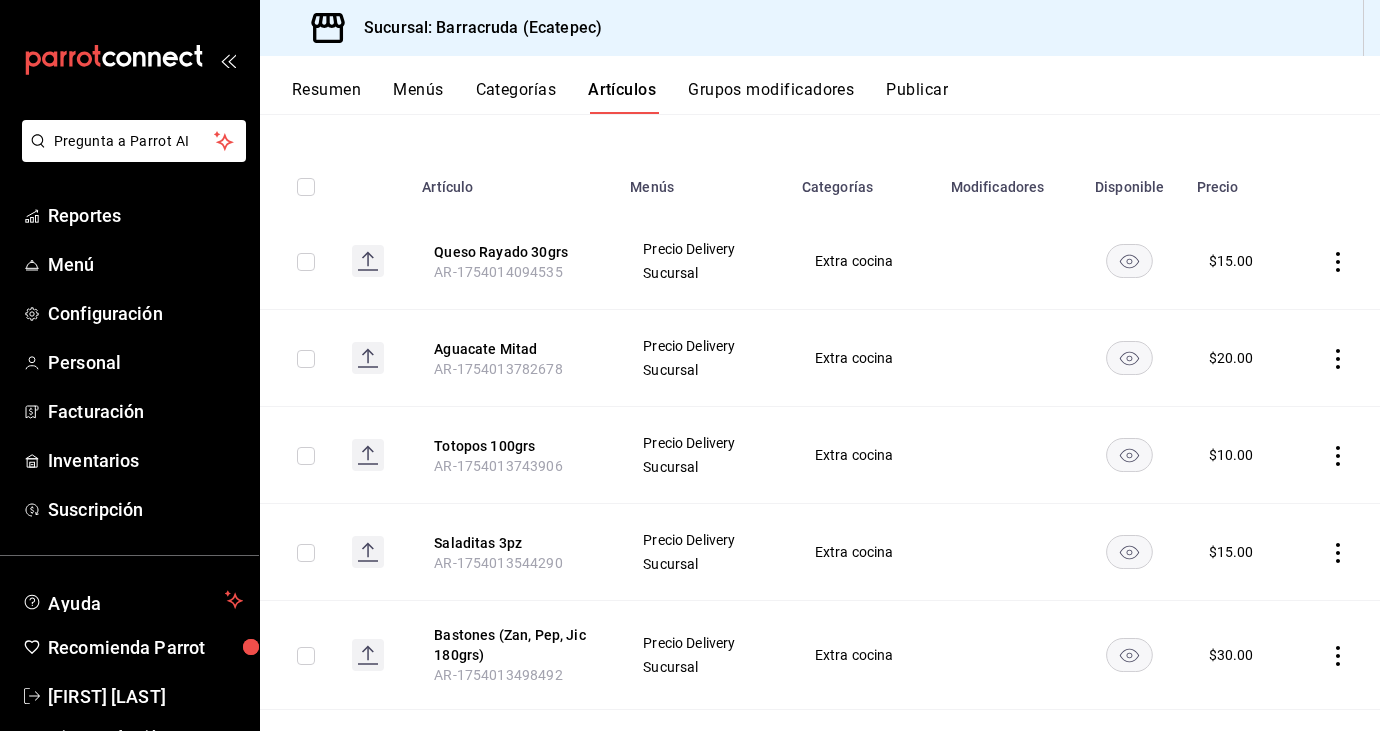 scroll, scrollTop: 0, scrollLeft: 0, axis: both 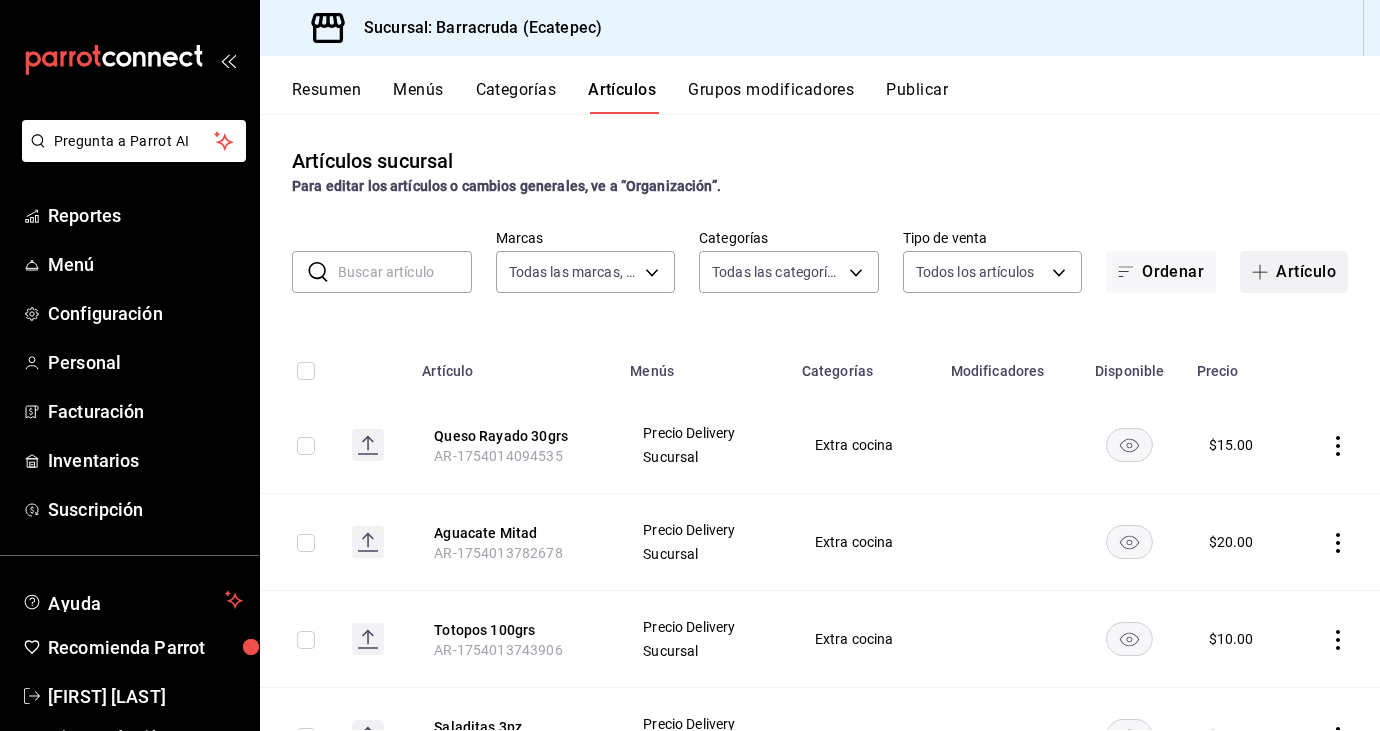 click at bounding box center [1264, 272] 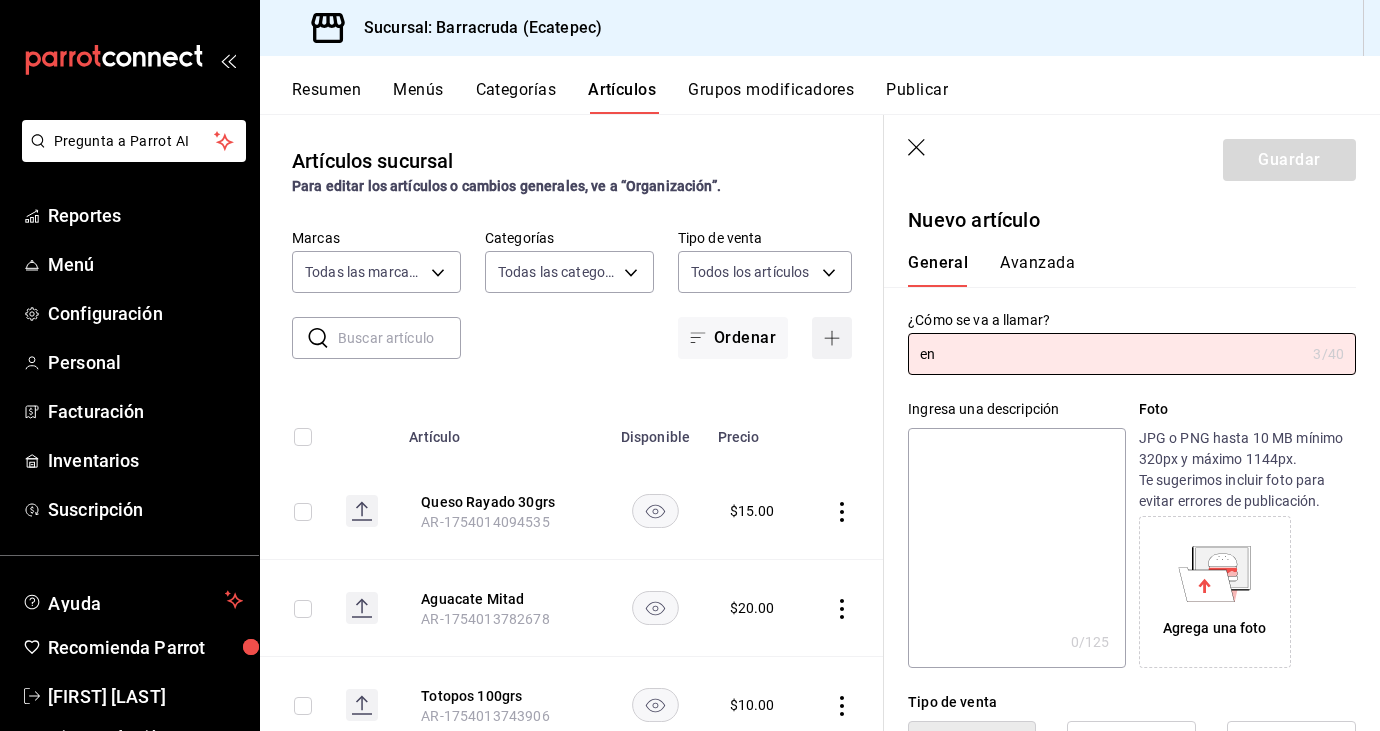 type on "e" 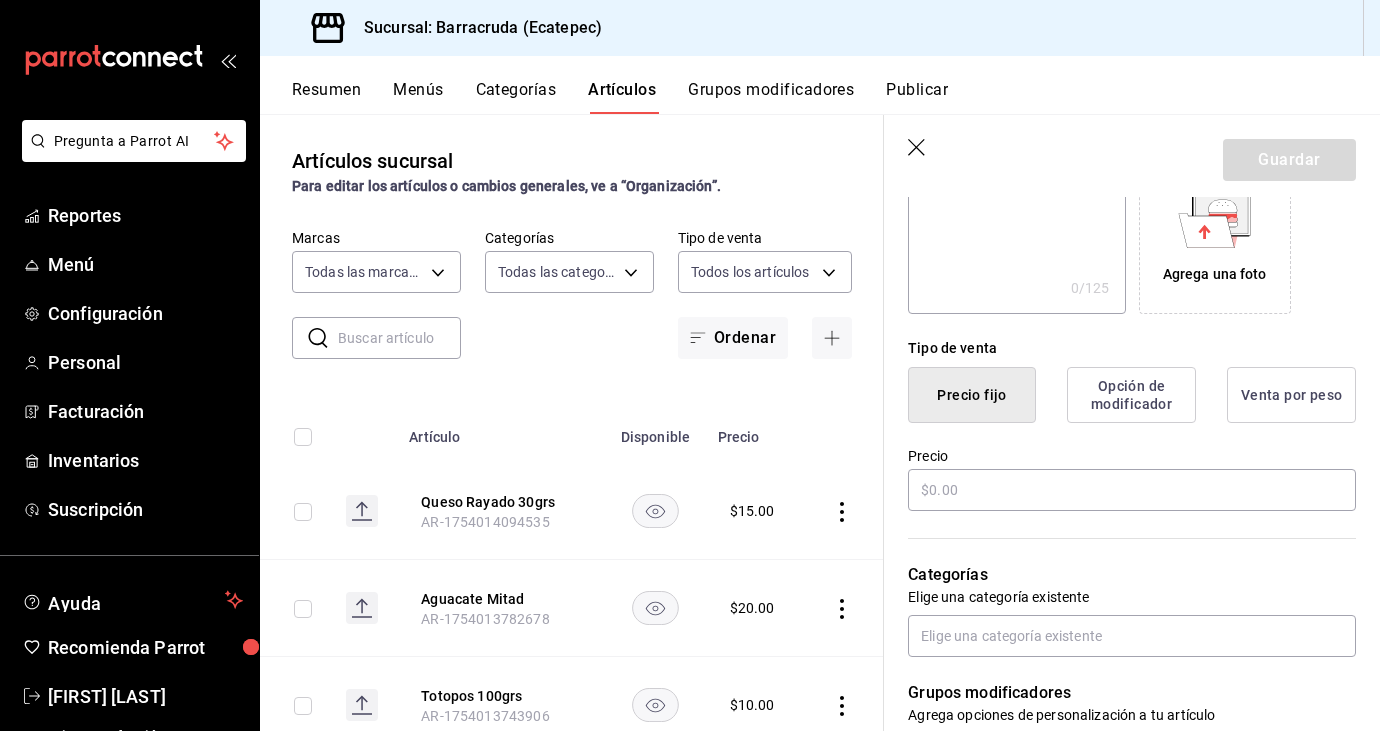 scroll, scrollTop: 365, scrollLeft: 0, axis: vertical 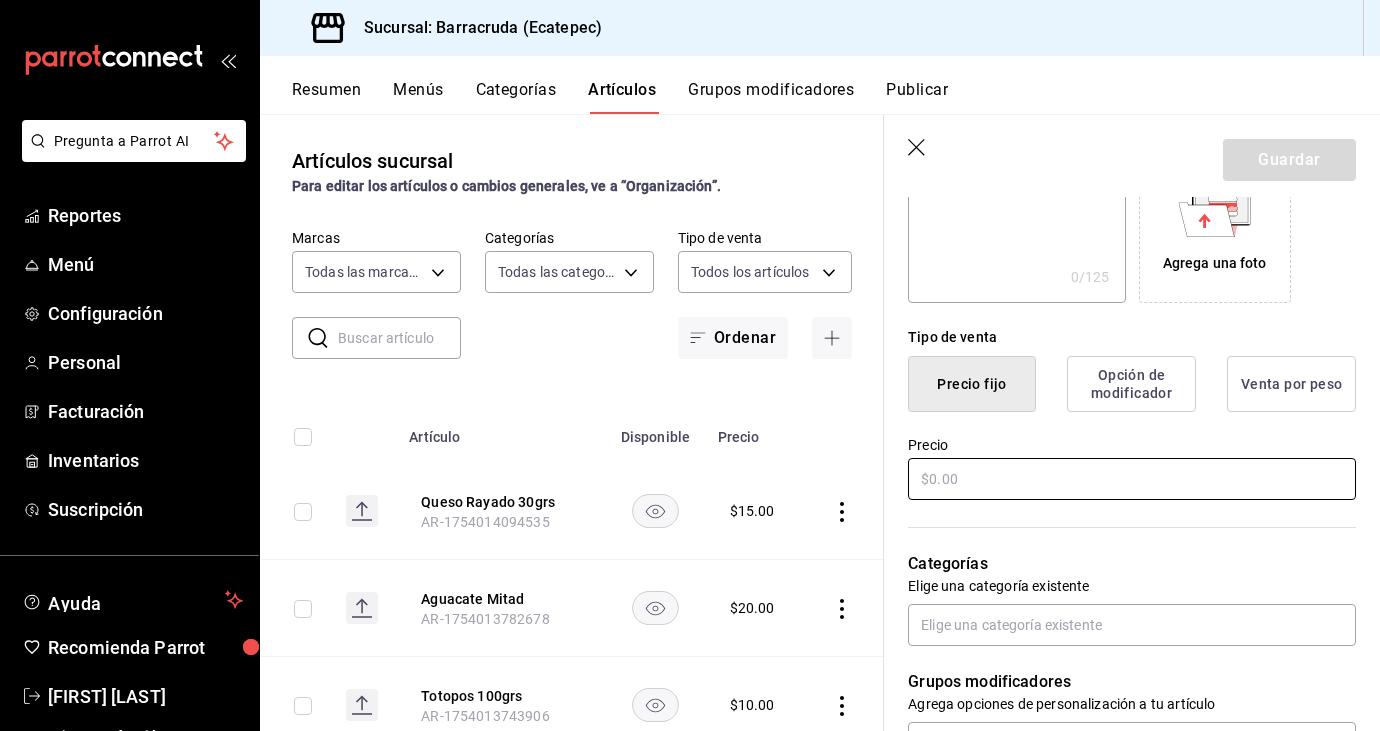 type on "Enchiladas" 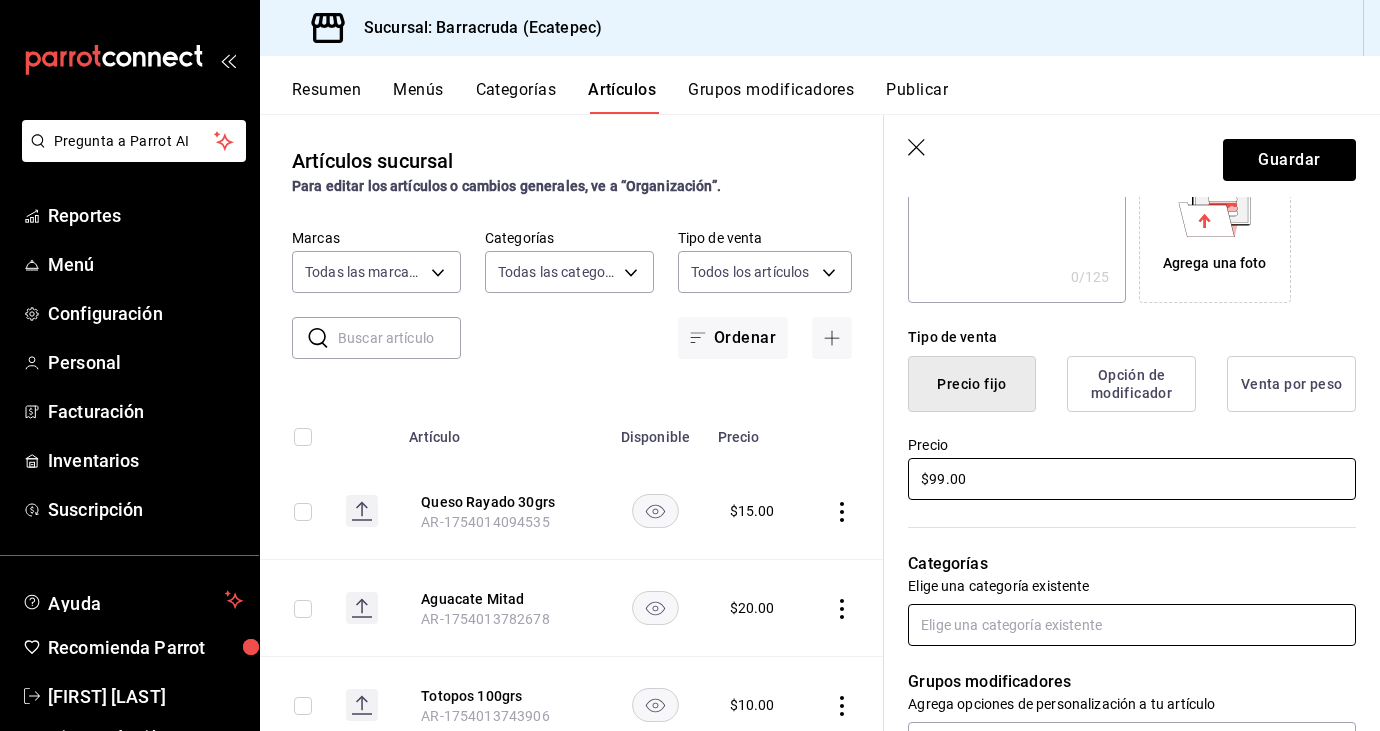 type on "$99.00" 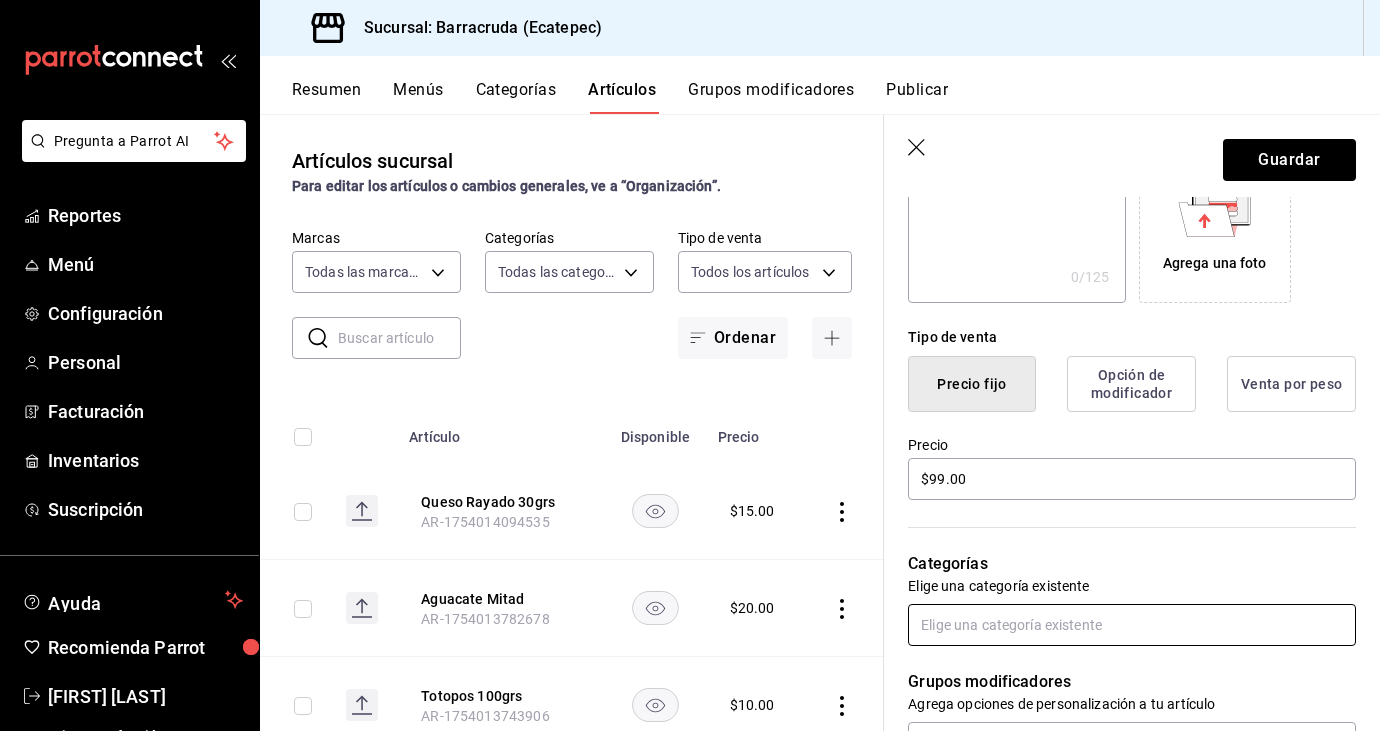 click at bounding box center [1132, 625] 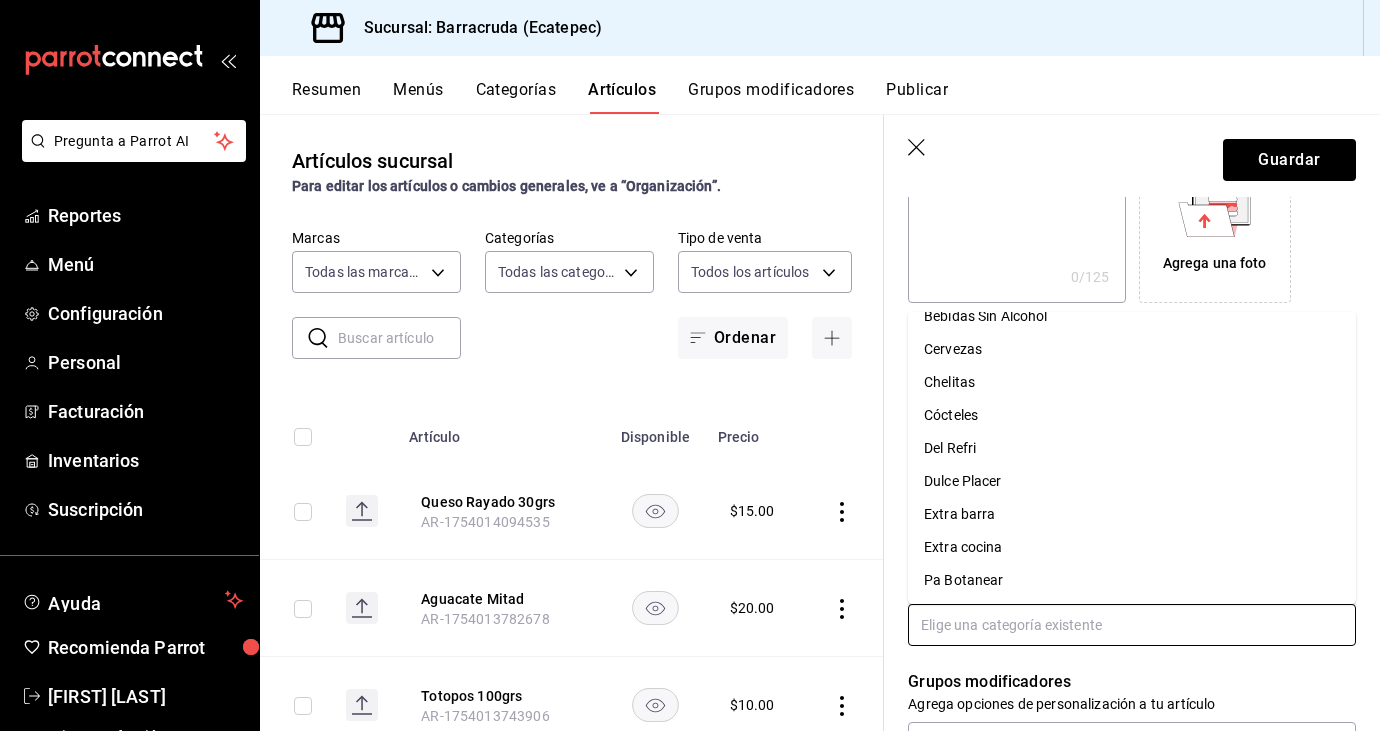 scroll, scrollTop: 0, scrollLeft: 0, axis: both 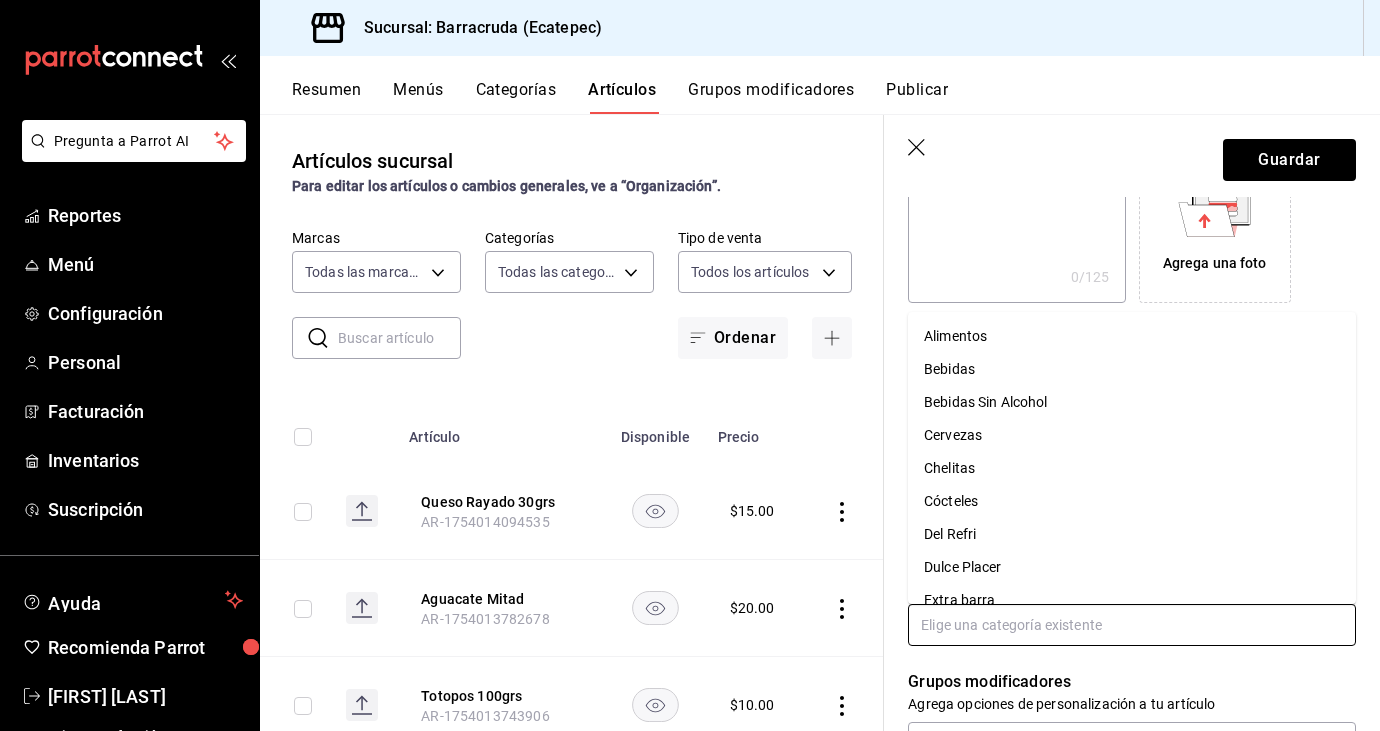 click on "Alimentos" at bounding box center [1132, 336] 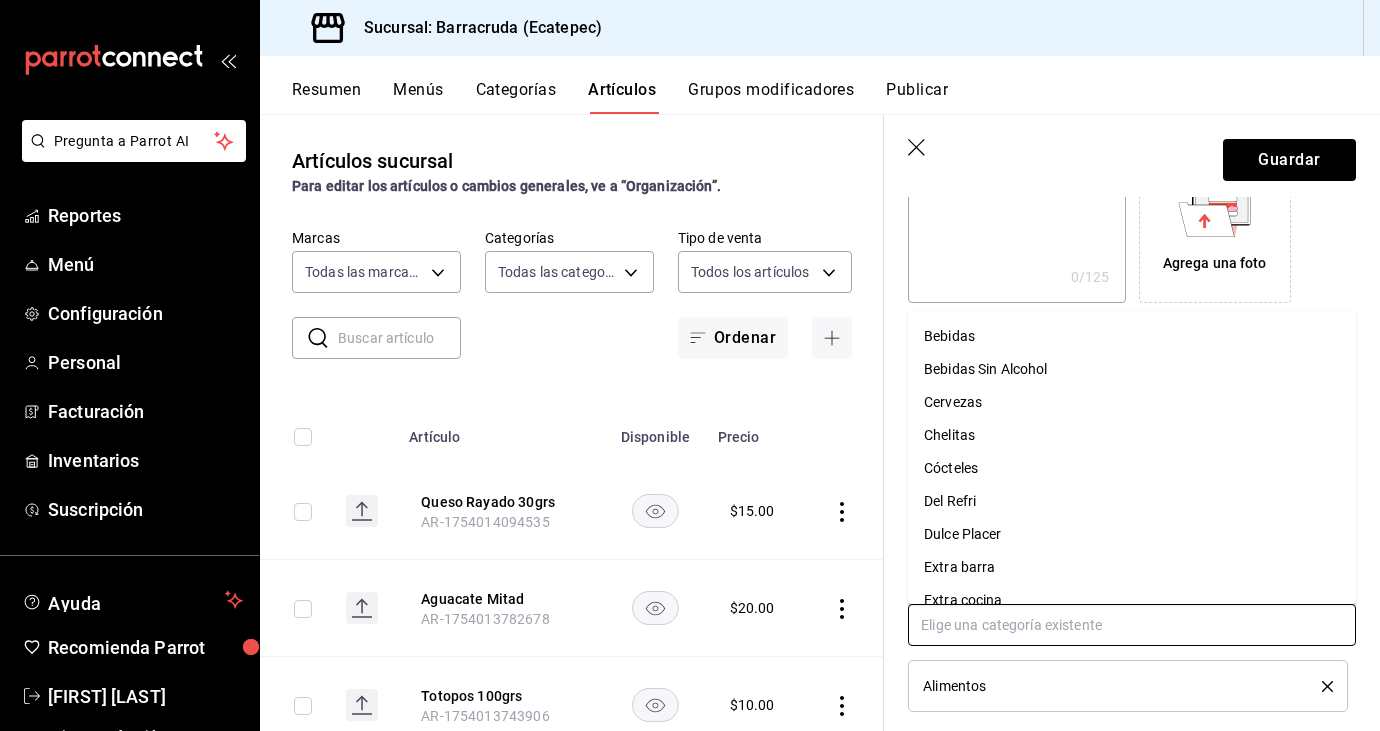 click at bounding box center [1132, 625] 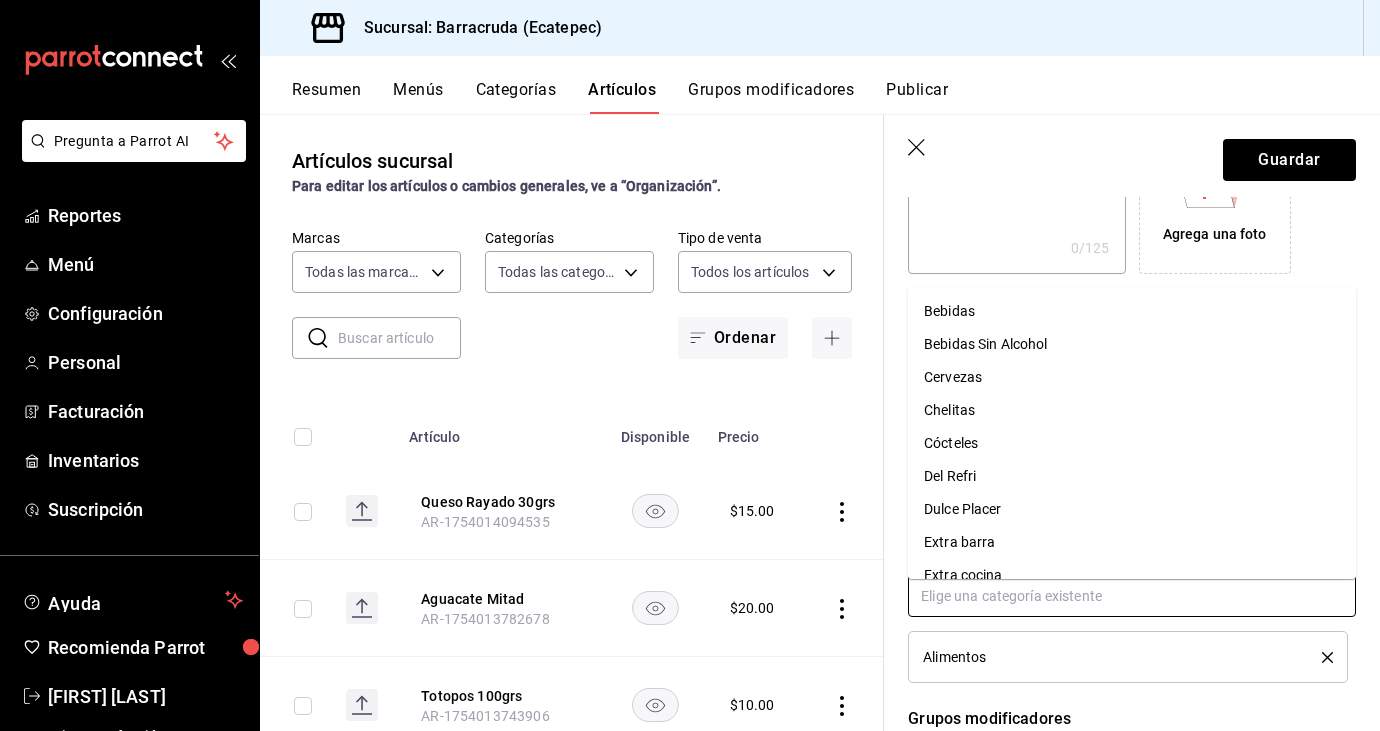 scroll, scrollTop: 381, scrollLeft: 0, axis: vertical 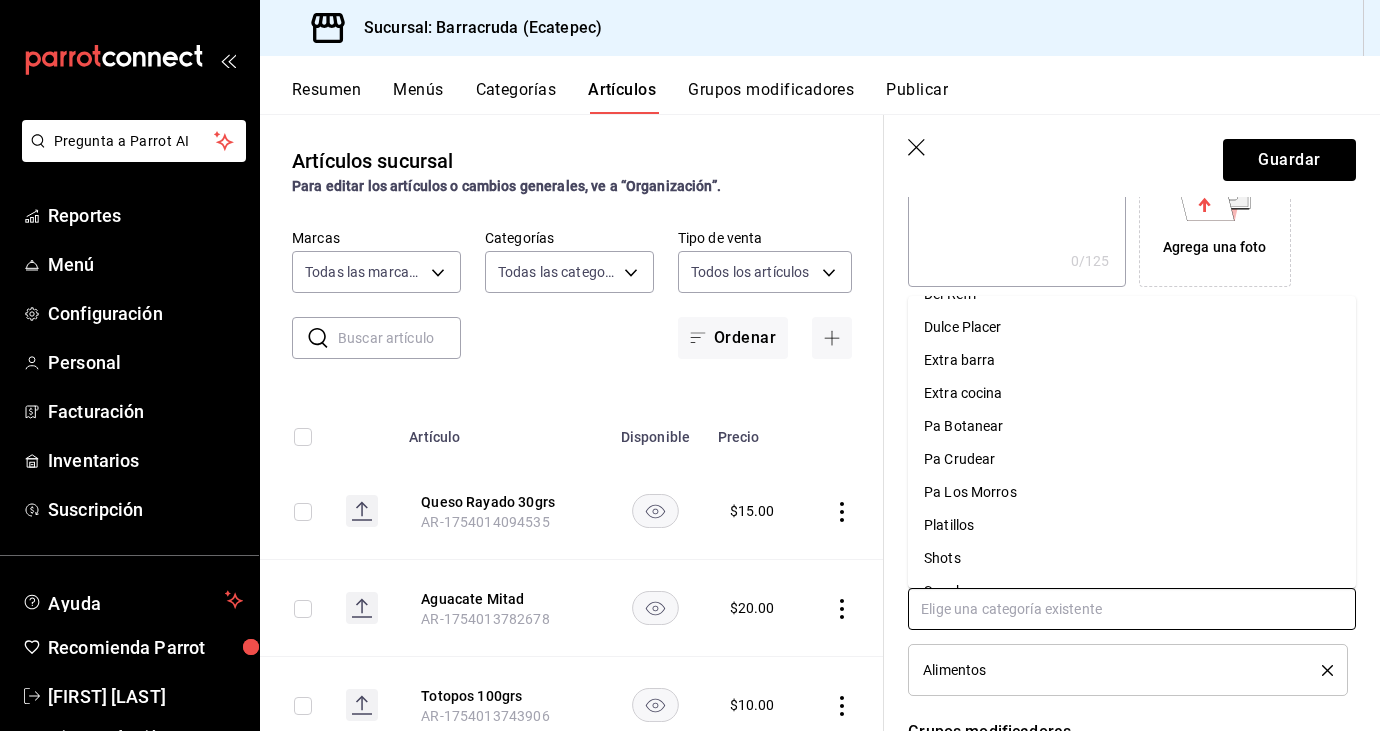 click on "Platillos" at bounding box center [1132, 525] 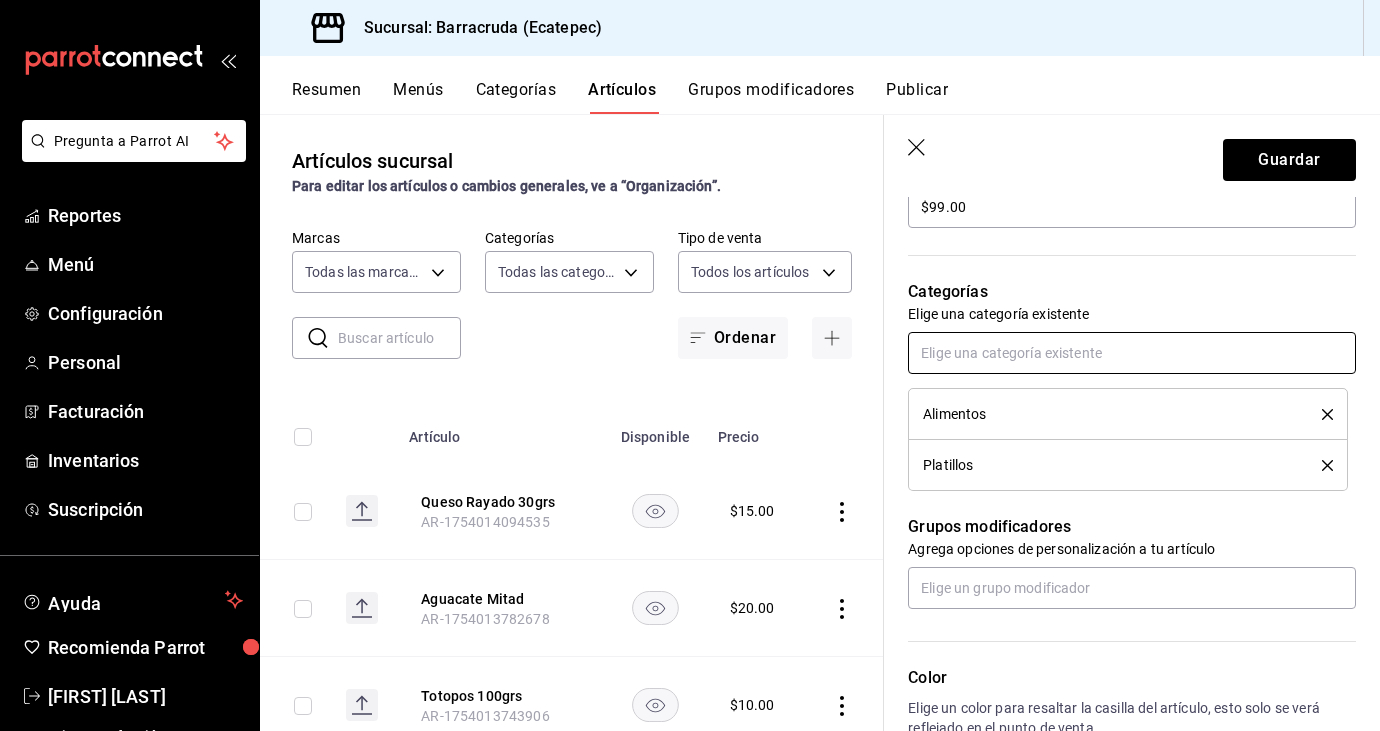 scroll, scrollTop: 639, scrollLeft: 0, axis: vertical 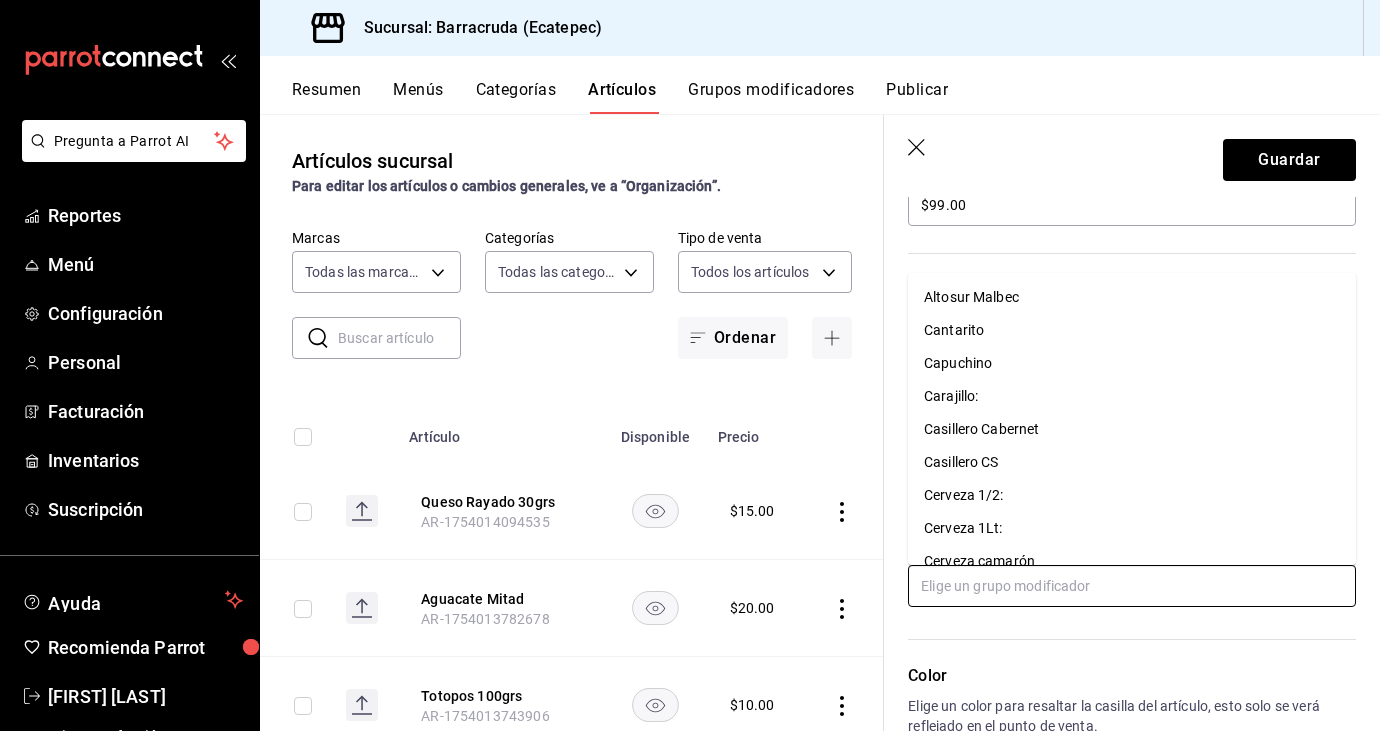 click at bounding box center [1132, 586] 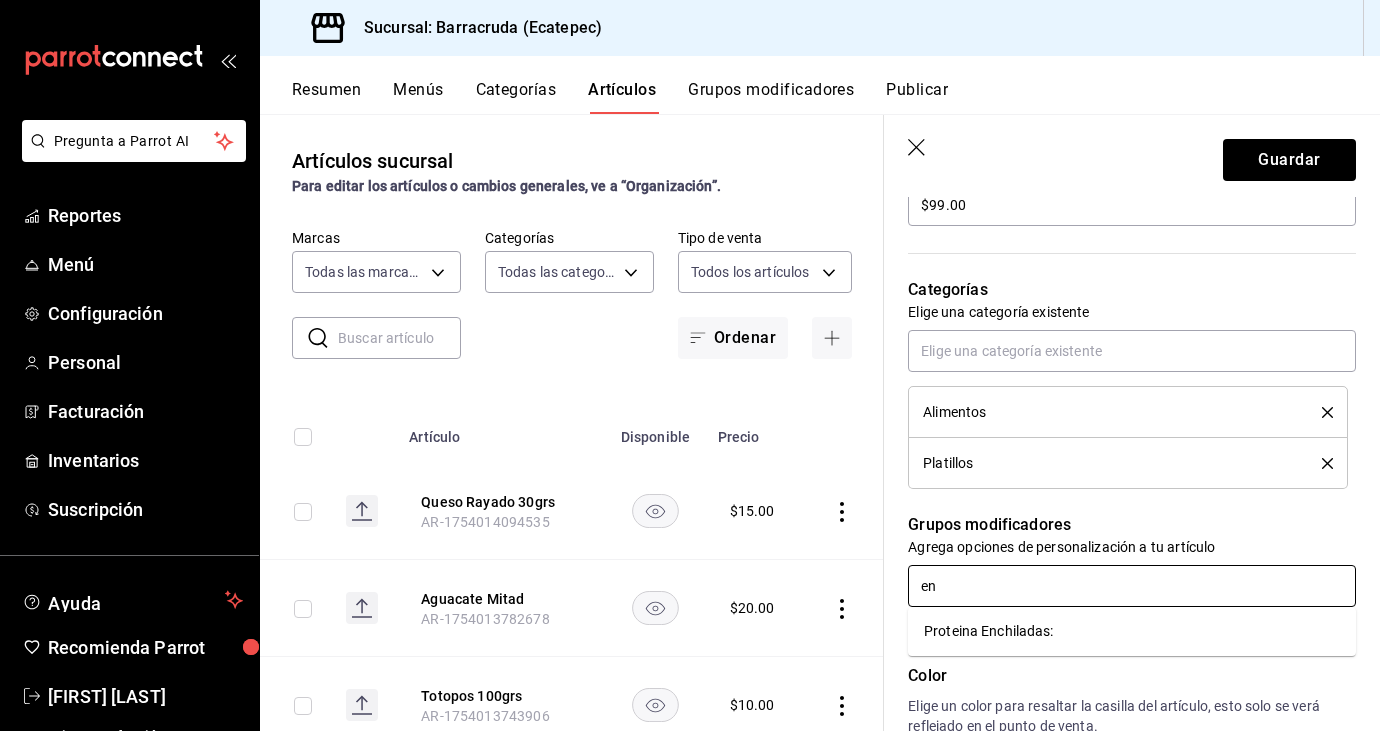type on "e" 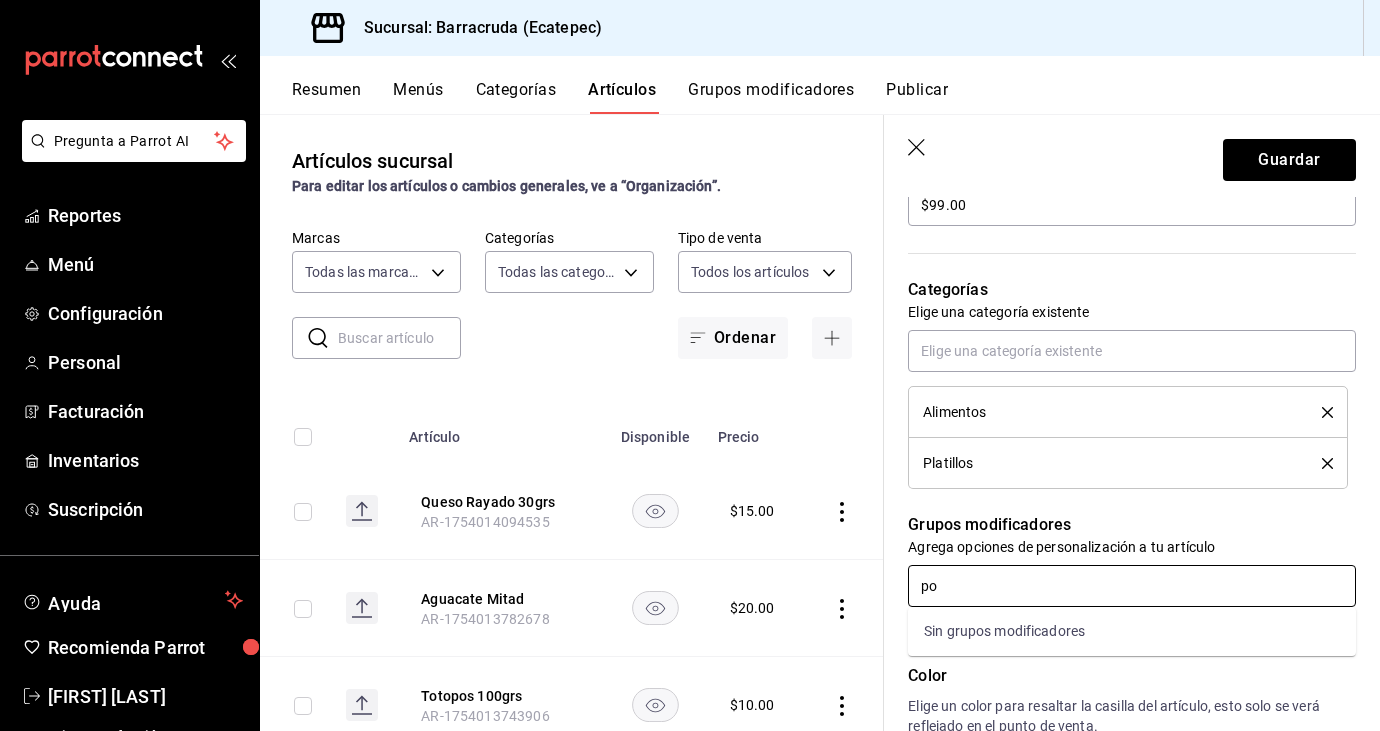 type on "p" 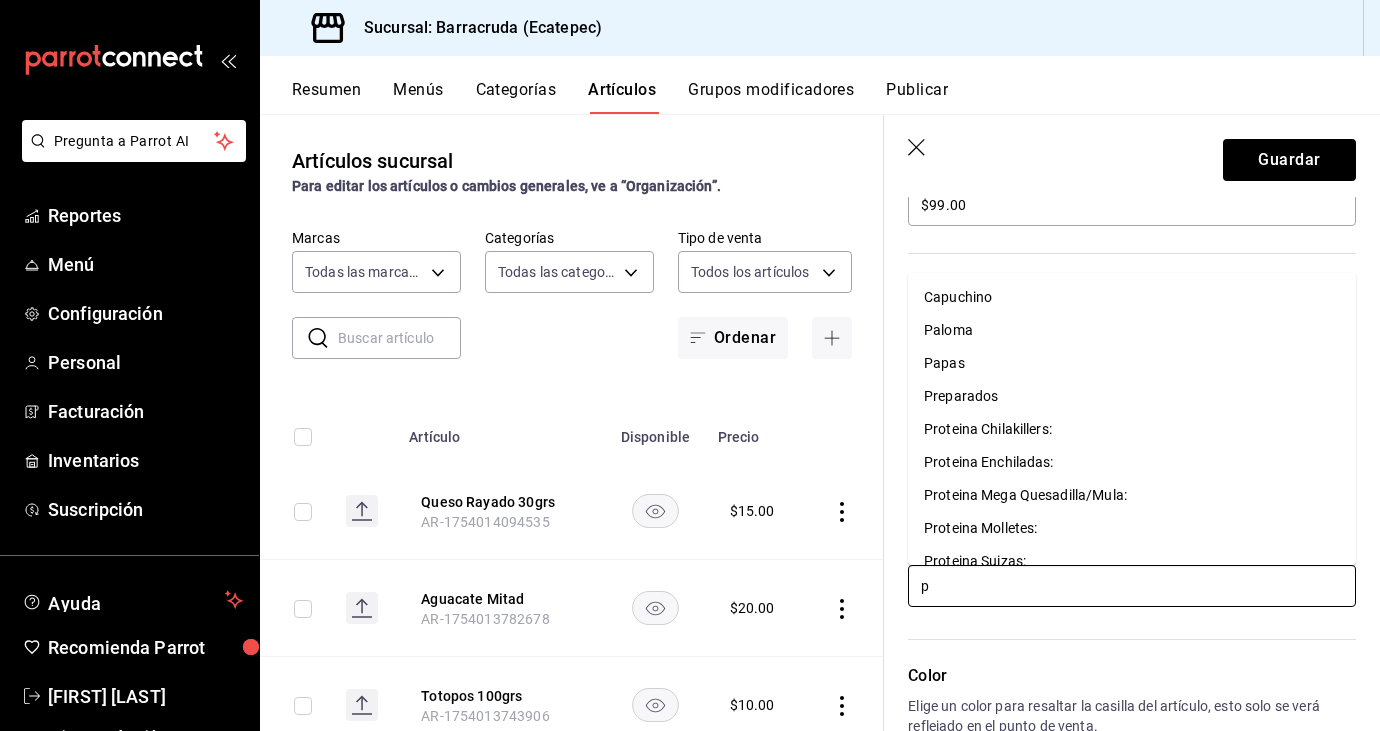 type 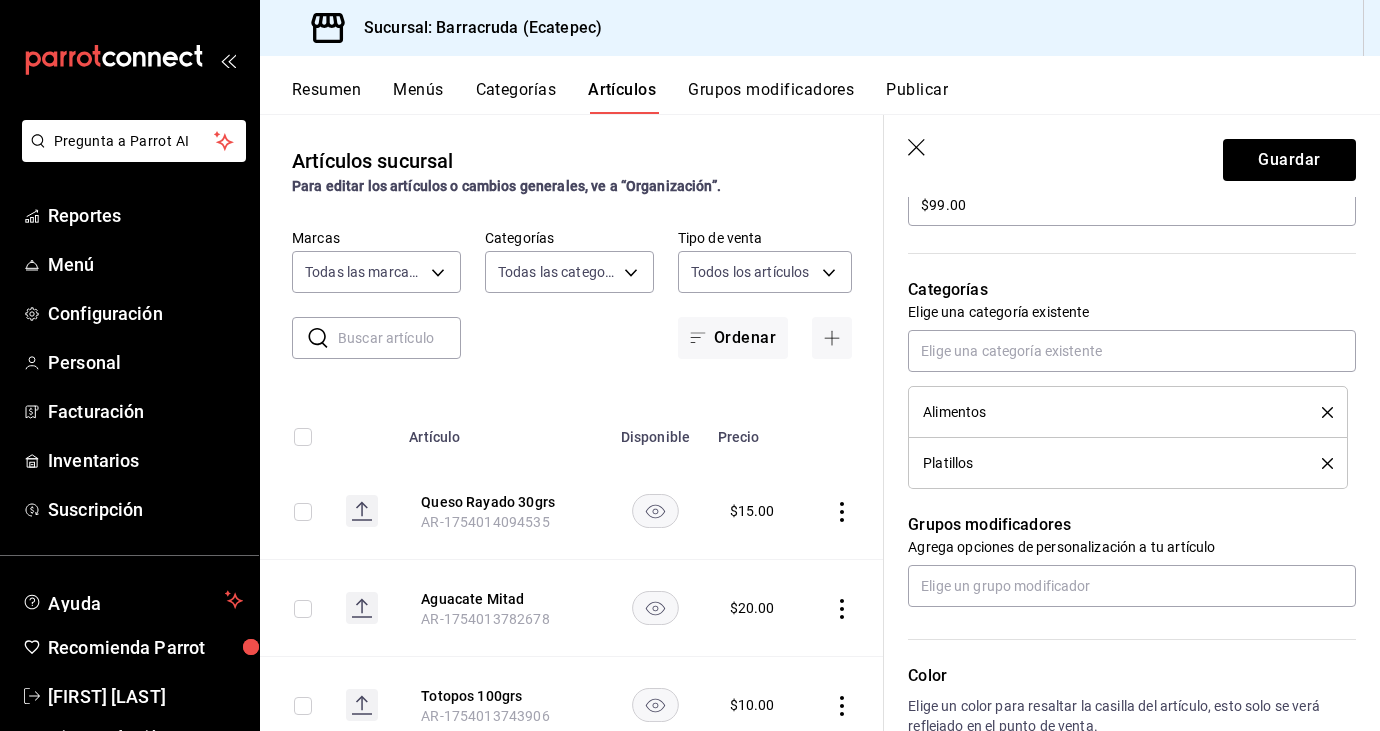 click on "Grupos modificadores Agrega opciones de personalización a tu artículo" at bounding box center (1120, 548) 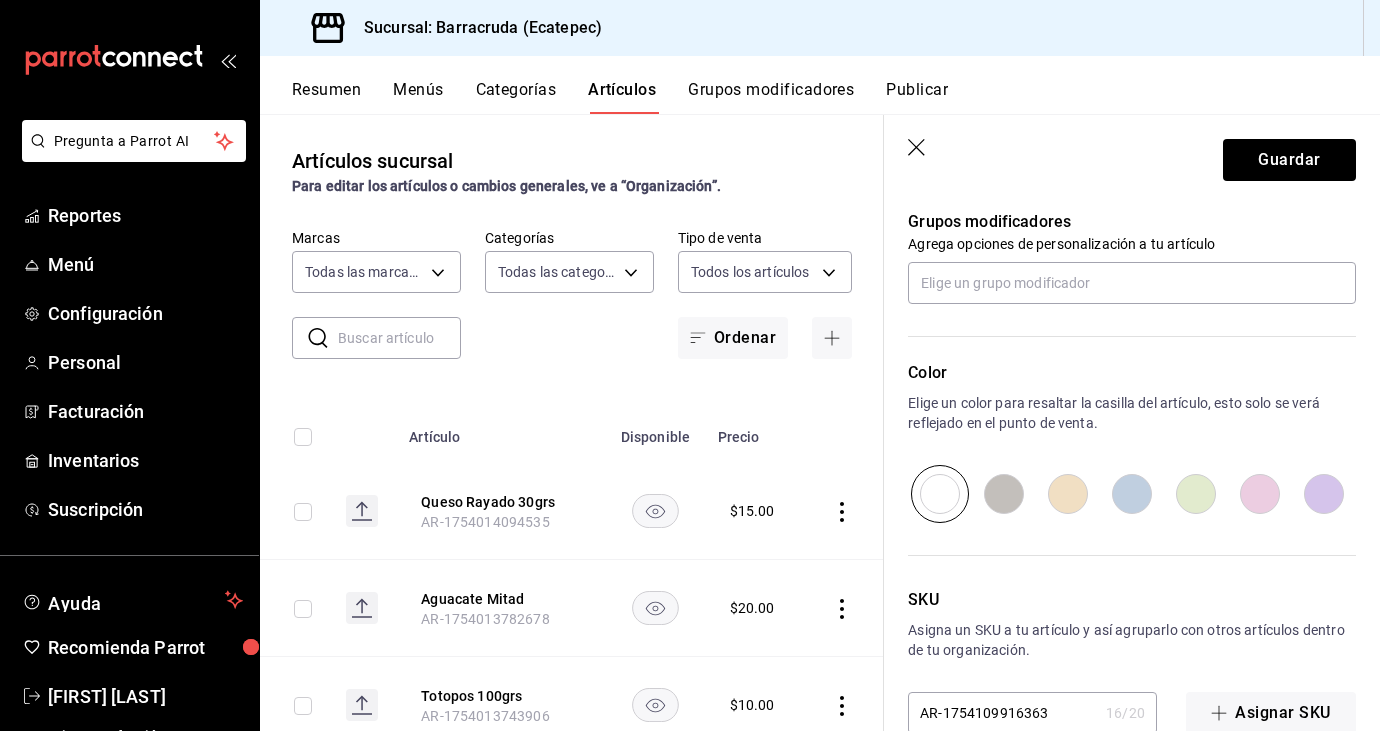 scroll, scrollTop: 985, scrollLeft: 0, axis: vertical 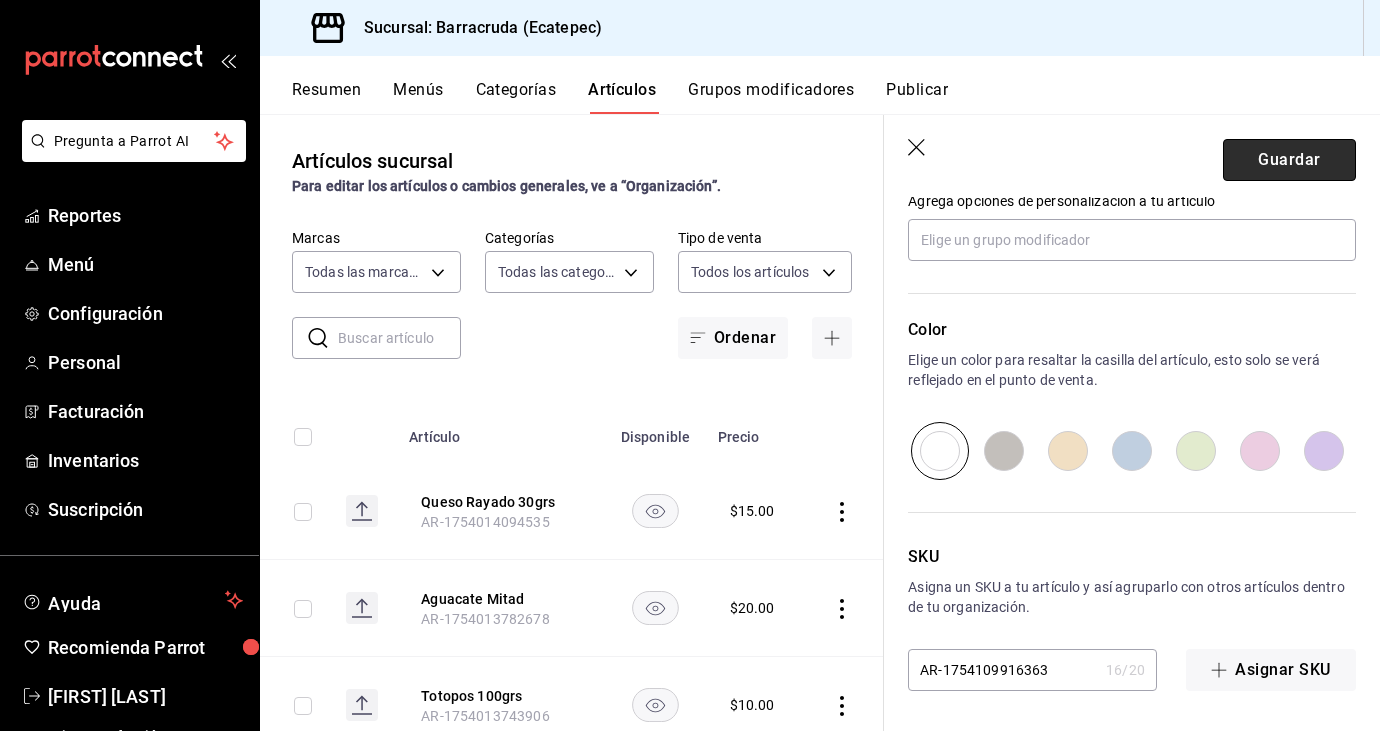 click on "Guardar" at bounding box center [1289, 160] 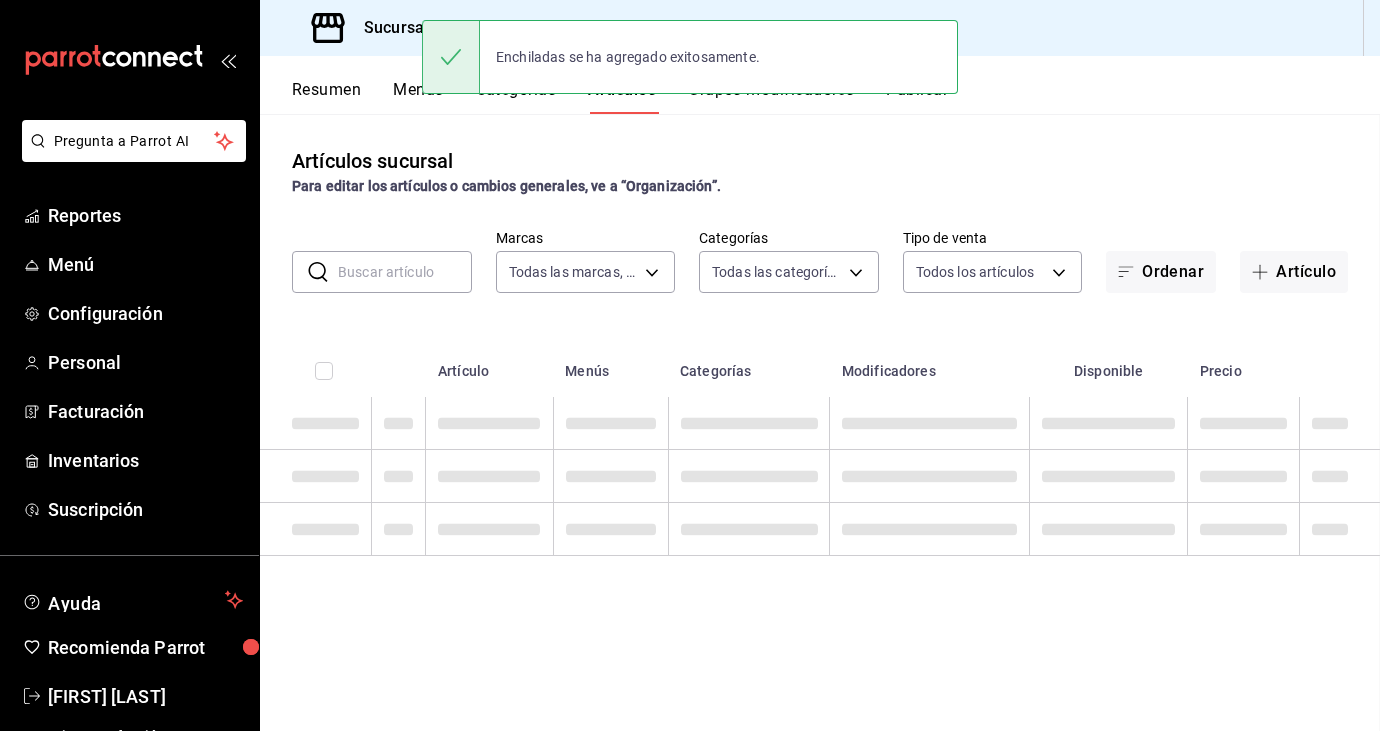 scroll, scrollTop: 0, scrollLeft: 0, axis: both 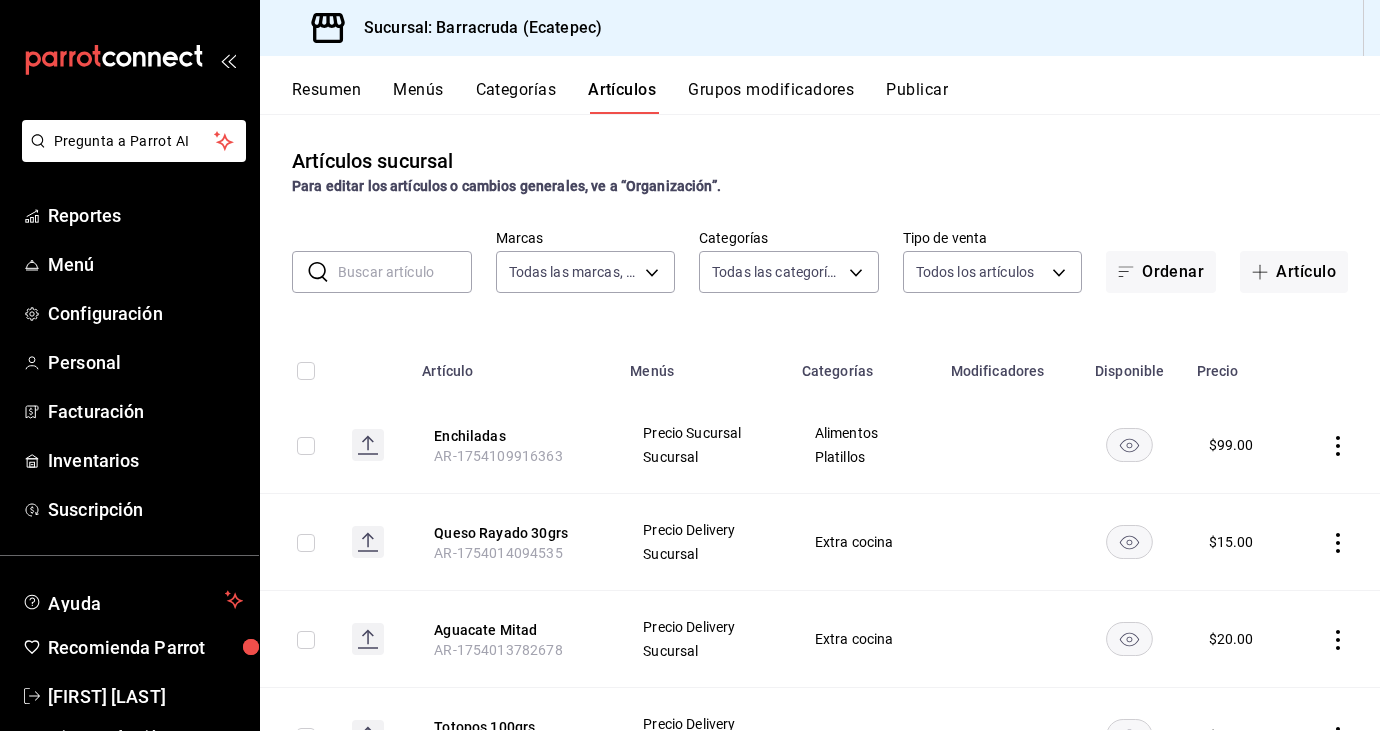 click on "Grupos modificadores" at bounding box center (771, 97) 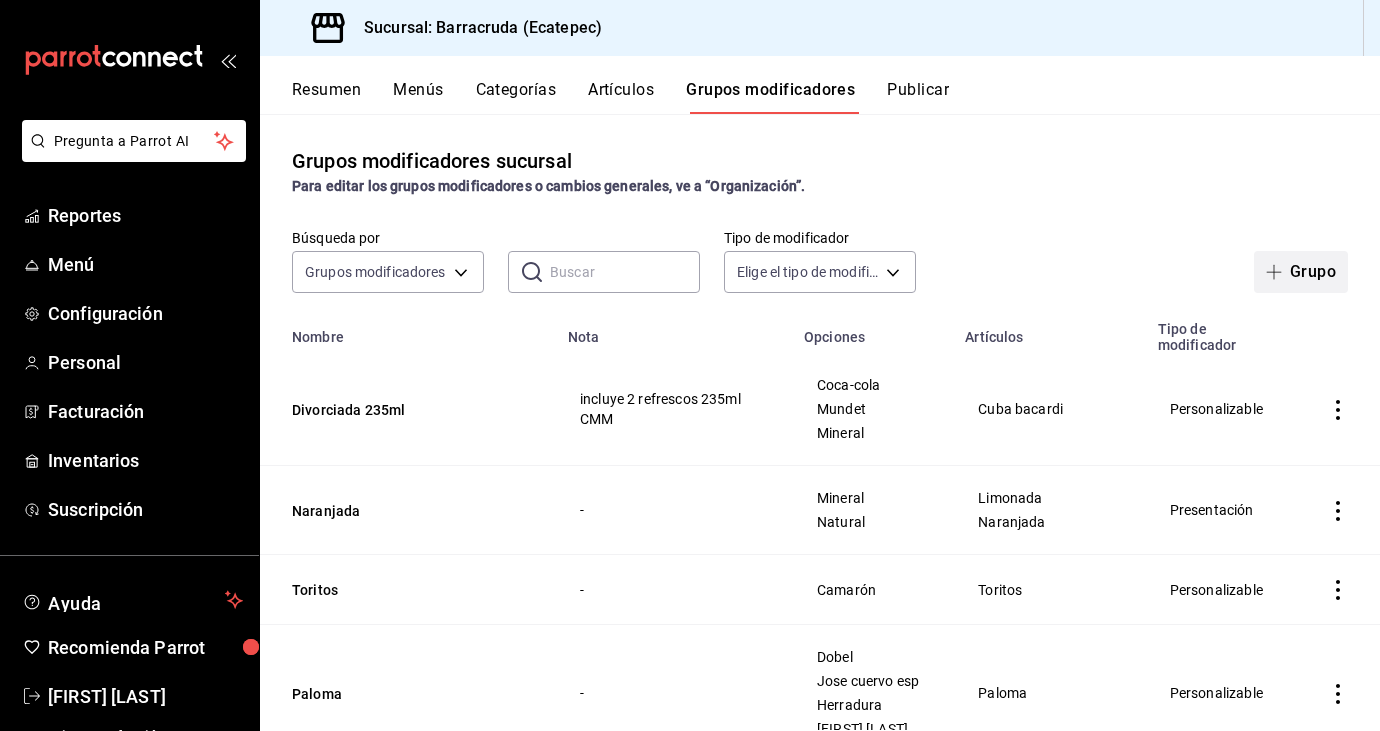 click on "Grupo" at bounding box center (1301, 272) 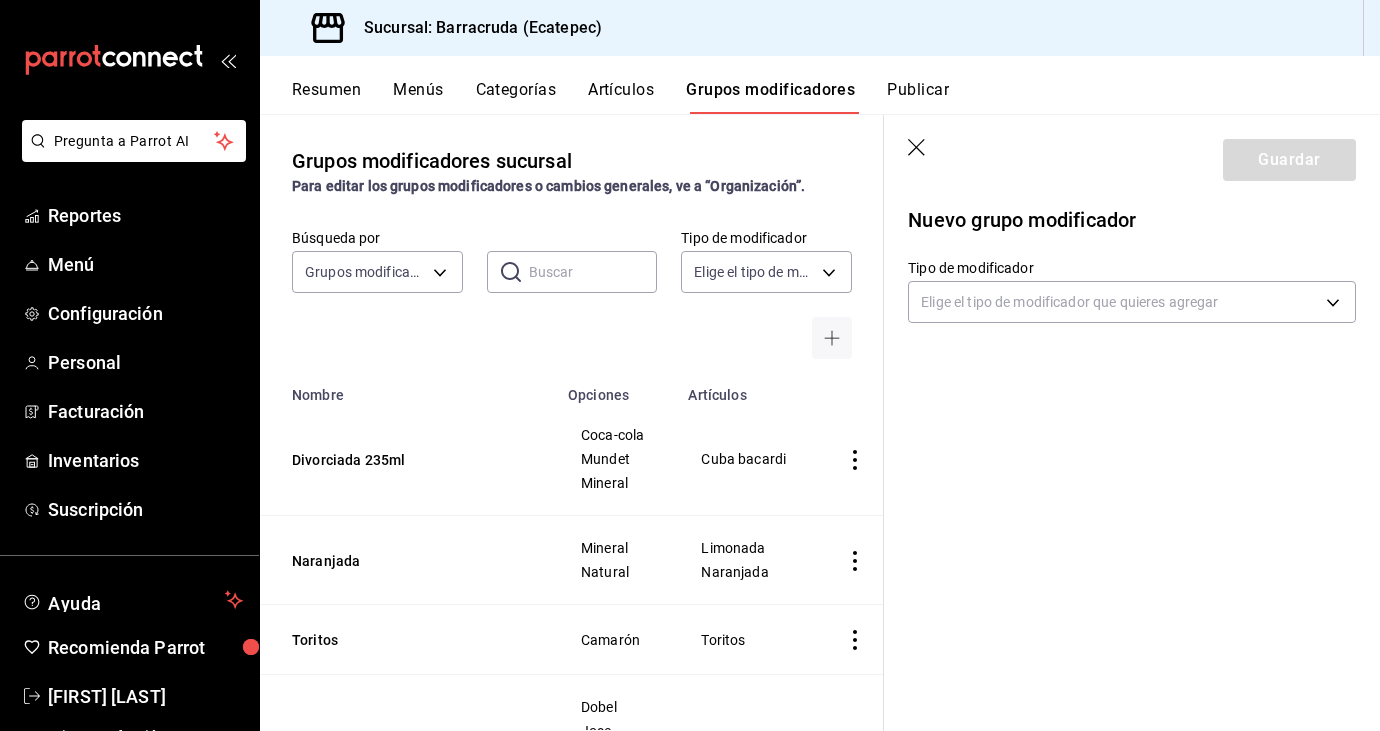 click 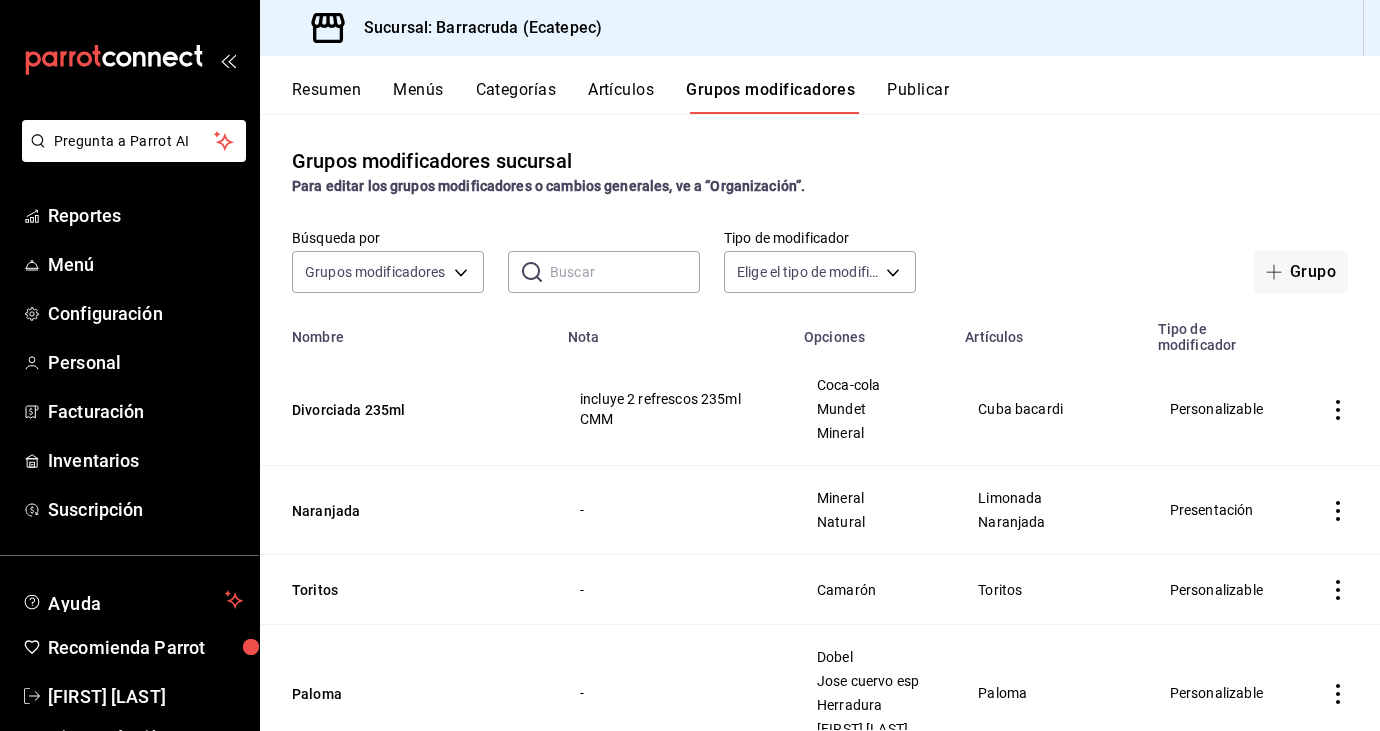 click at bounding box center [625, 272] 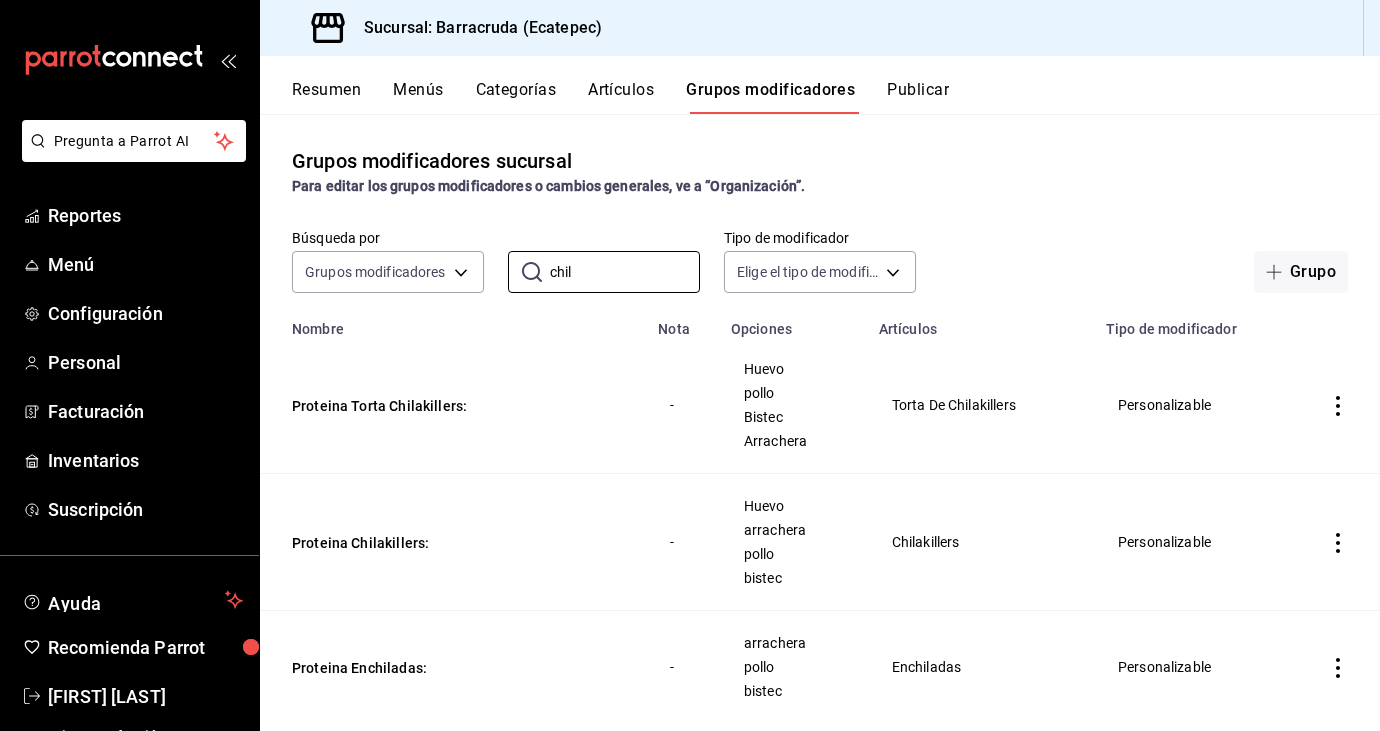 scroll, scrollTop: 41, scrollLeft: 0, axis: vertical 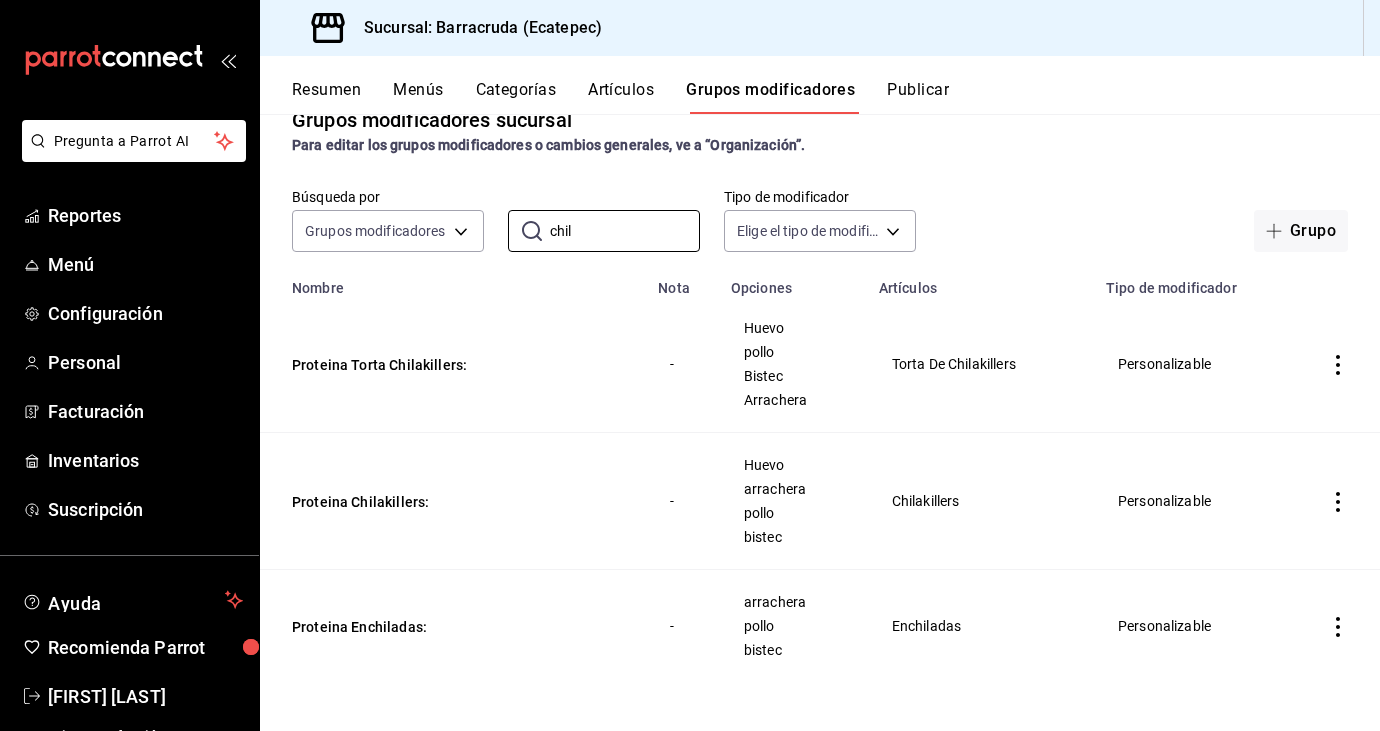 type on "chil" 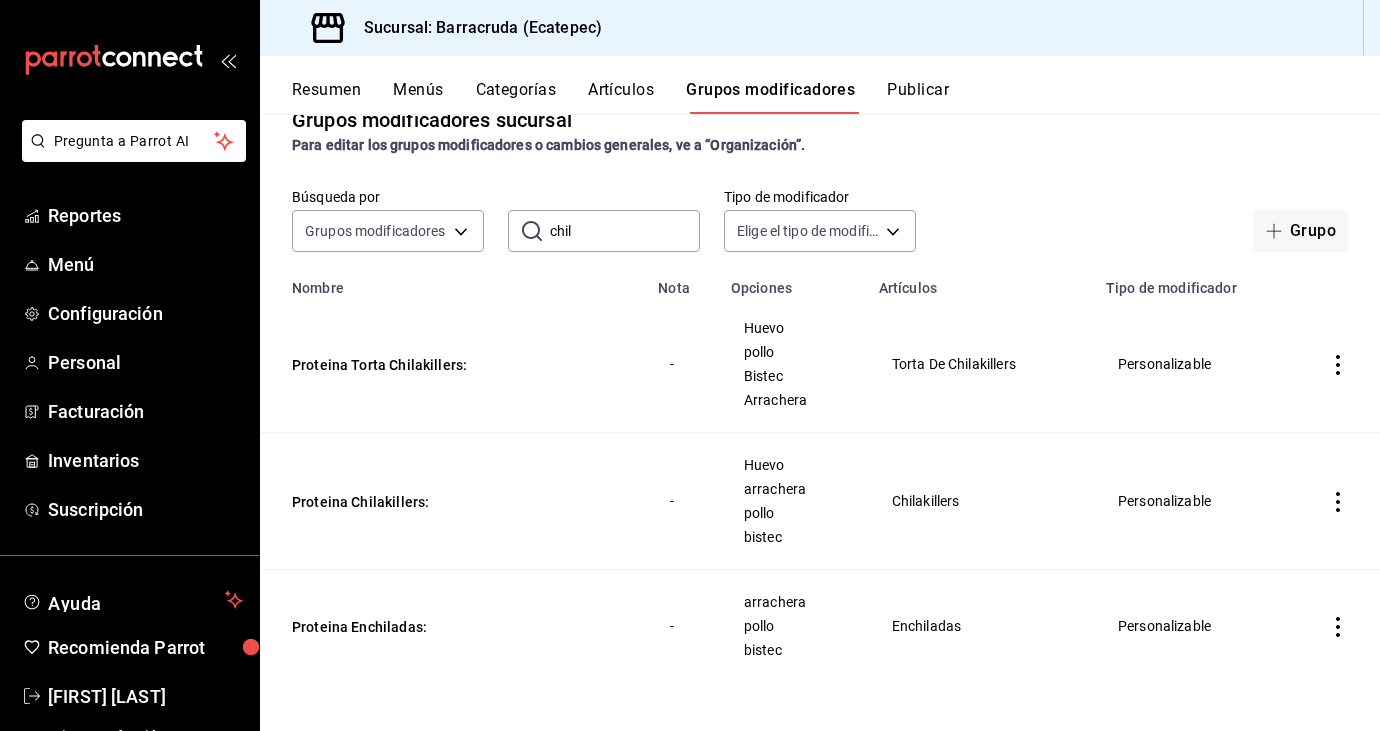 click on "Artículos" at bounding box center (621, 97) 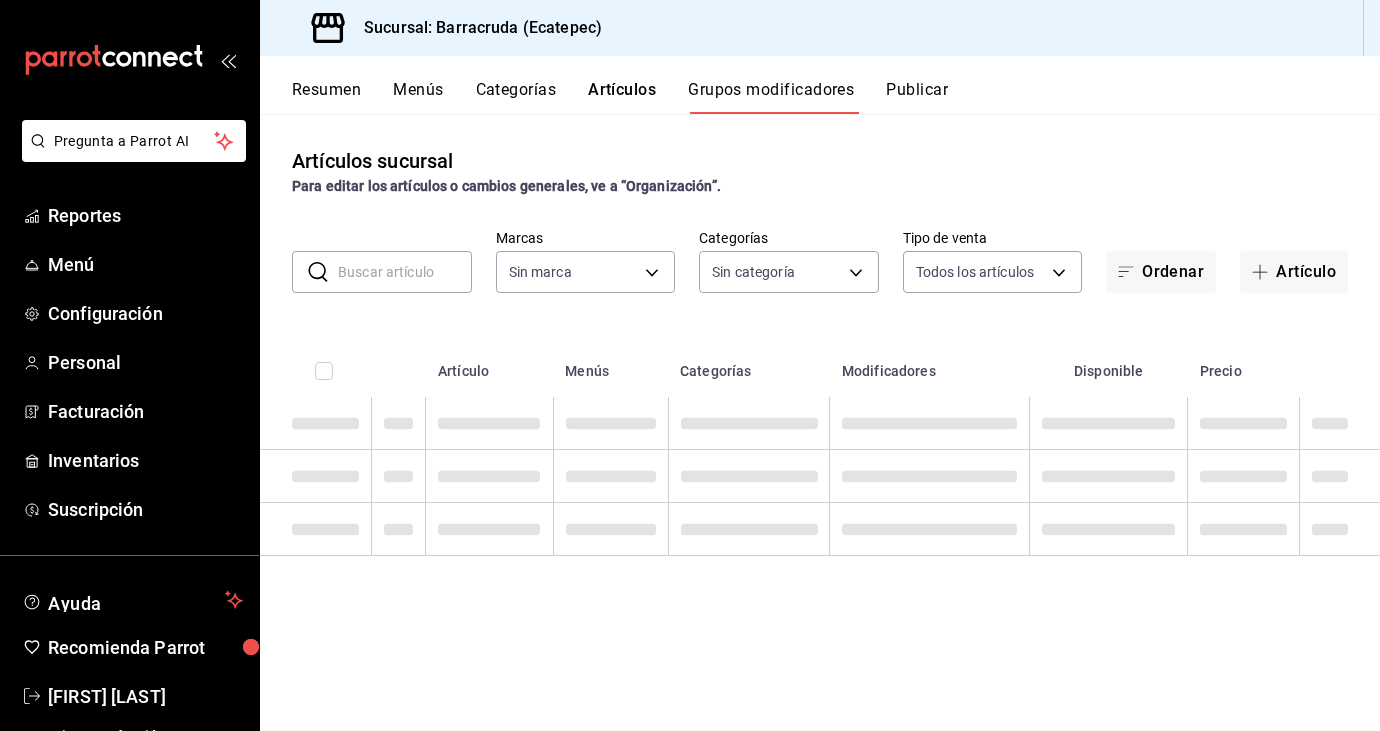 type on "781d0e5e-0cd3-418f-8c9c-0f4117c8f844" 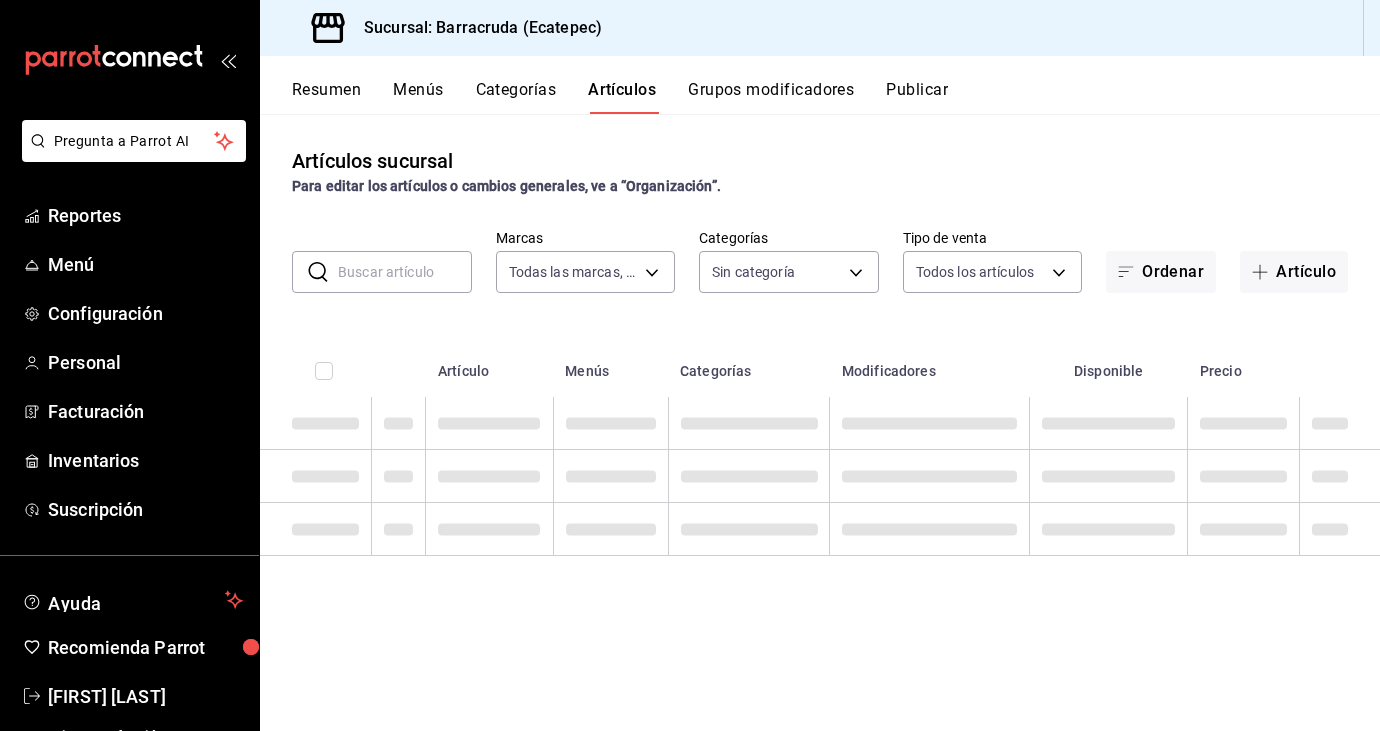 type on "781d0e5e-0cd3-418f-8c9c-0f4117c8f844" 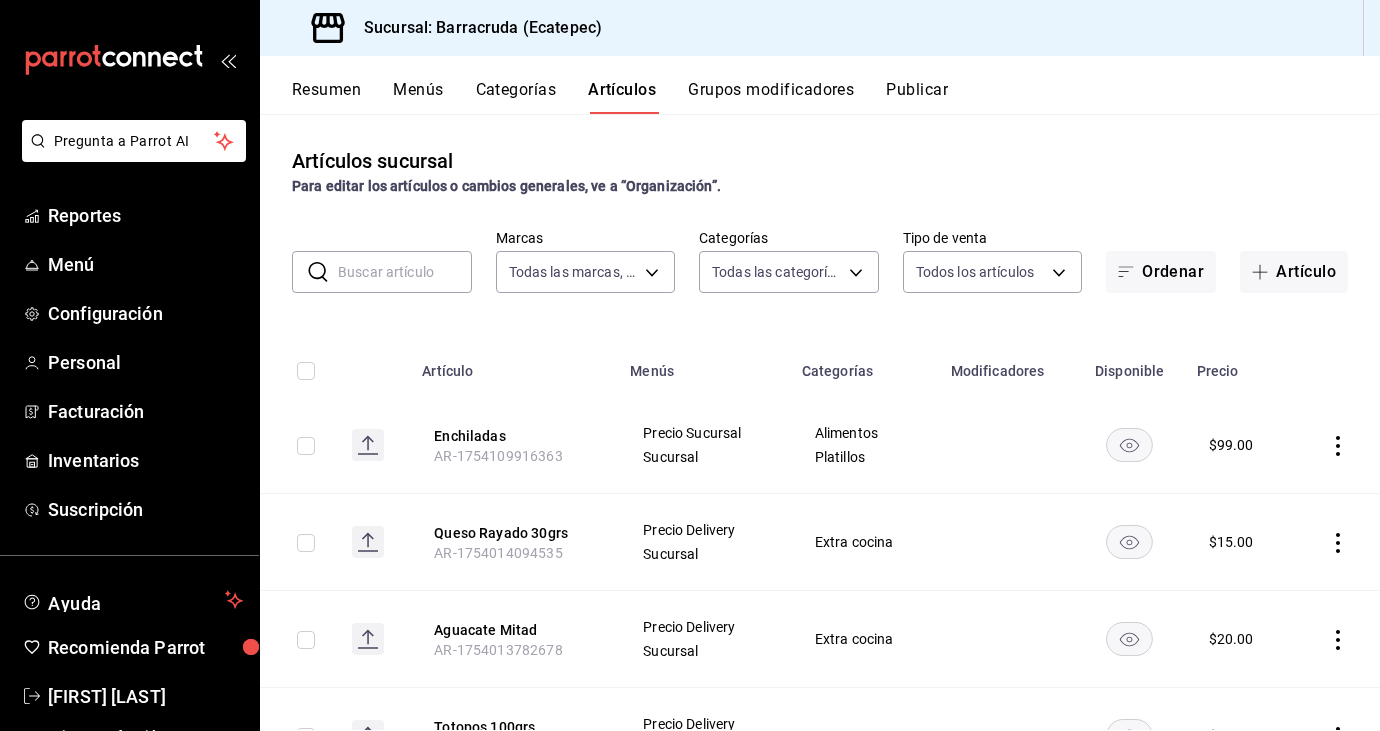 type on "b963c72d-ce85-4c3f-98ed-955f5b3d01ad,f0e73821-c662-412d-b503-729610356999,c693bcbe-7e83-44f8-b0f7-13bc09908b04,a310d70f-5c3b-42cb-8536-03cec27cec4d,1166309c-01d6-4955-8126-da1f9de0f082,5e65cc11-2fa0-44ef-895a-804074255bcb,eabe6da7-1a21-4192-87ec-f1d6f570e677,7d1aeb4b-c0fc-4c6e-8250-ea7204bd94ce,6c3023de-e597-49fd-b694-202897c7f145,58509221-a396-4639-ba98-9613356e713b,ca2de480-d659-42ce-81a0-ef70df13c49e,19043e72-4721-4fe1-8392-774594c02fcb,62fa4195-860e-4411-beba-6a9b9f22682c,d80faeee-26b7-4268-a3bc-c7ffedce9130,6f08e73e-6916-47ec-a222-934d5e8e7cab,a5ddd506-eb11-4dde-b61e-c8c8a846b8e8,9530b1c7-b7a7-4f06-b298-a79c54d2dc29" 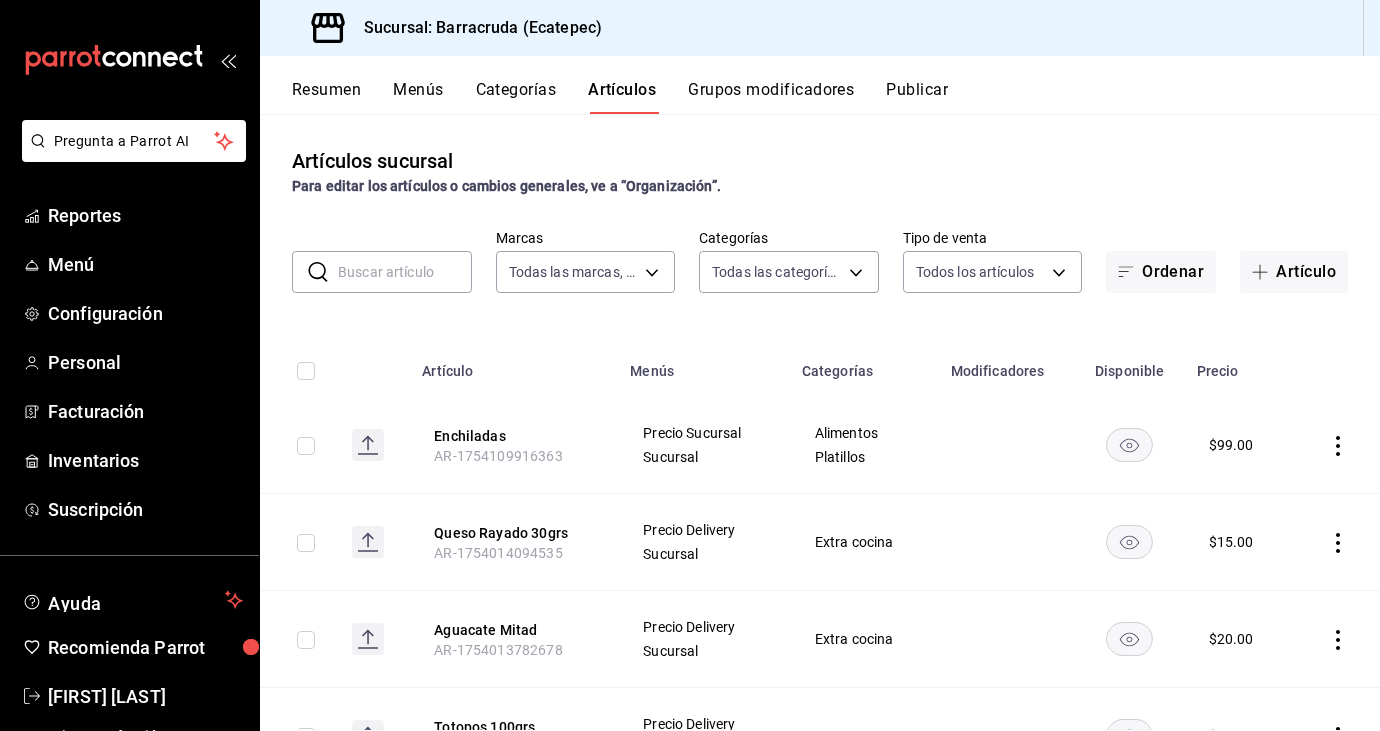 click at bounding box center (1336, 445) 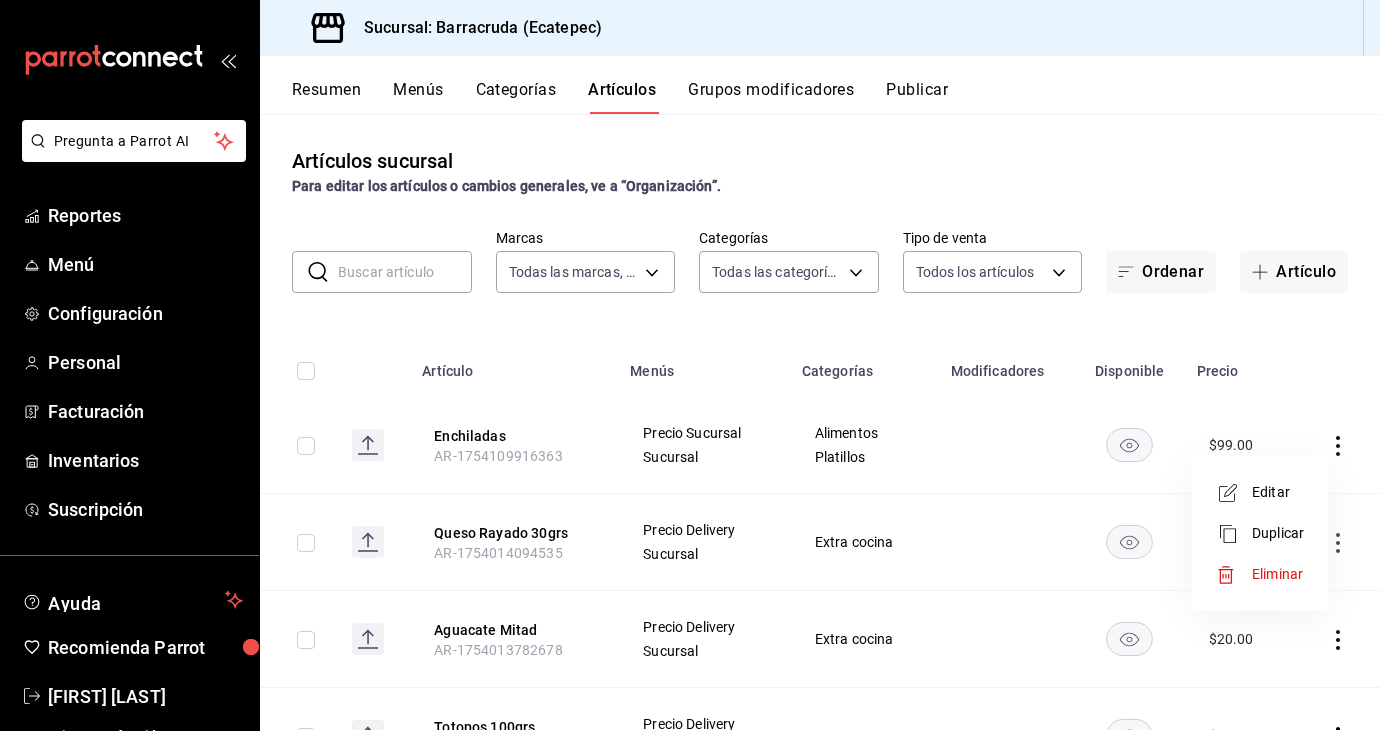 click on "Editar" at bounding box center [1278, 492] 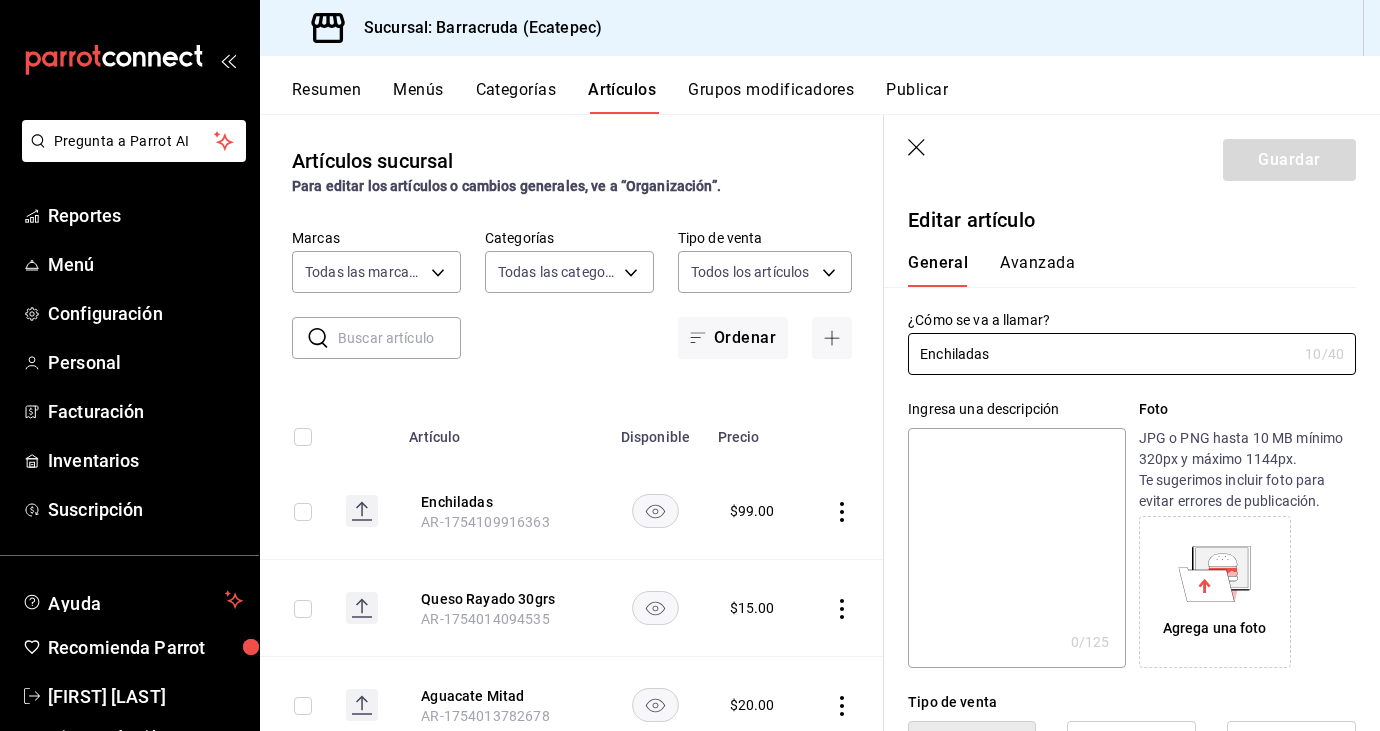 type on "$99.00" 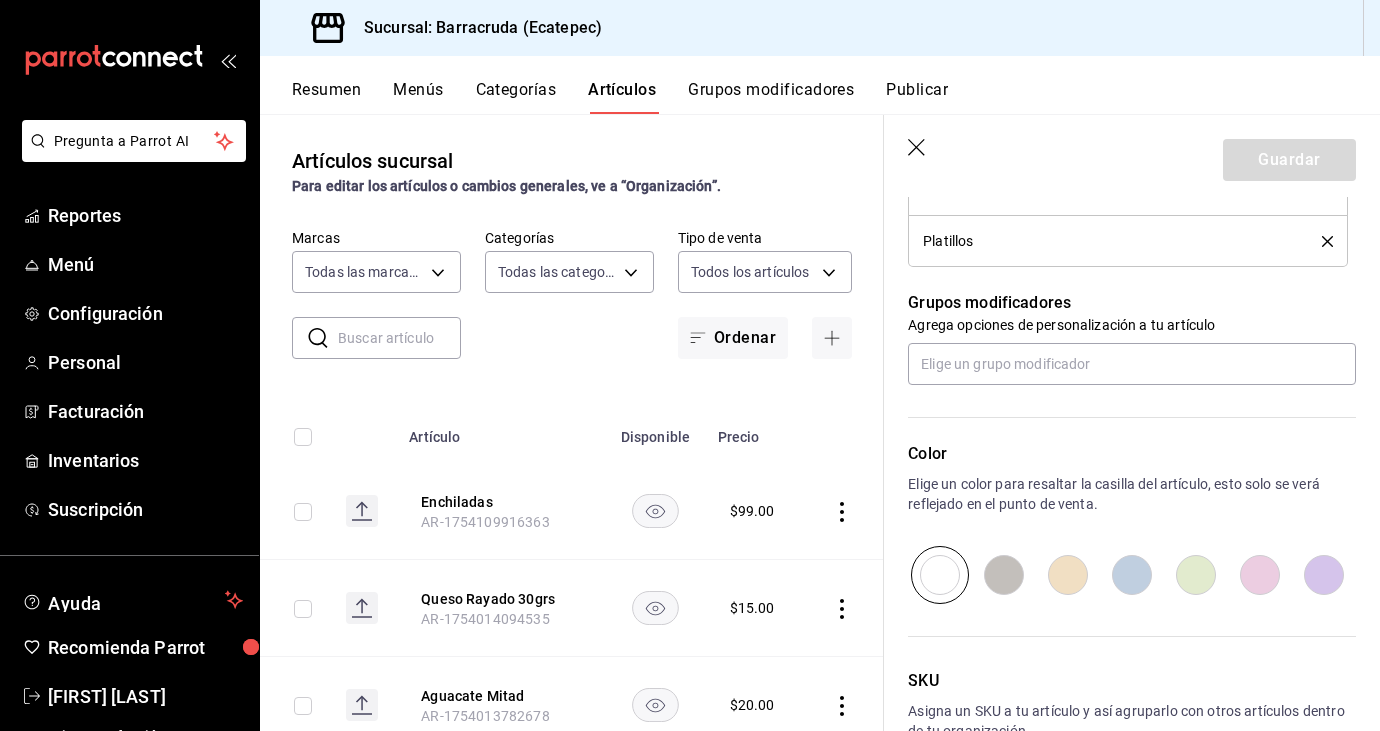 scroll, scrollTop: 865, scrollLeft: 0, axis: vertical 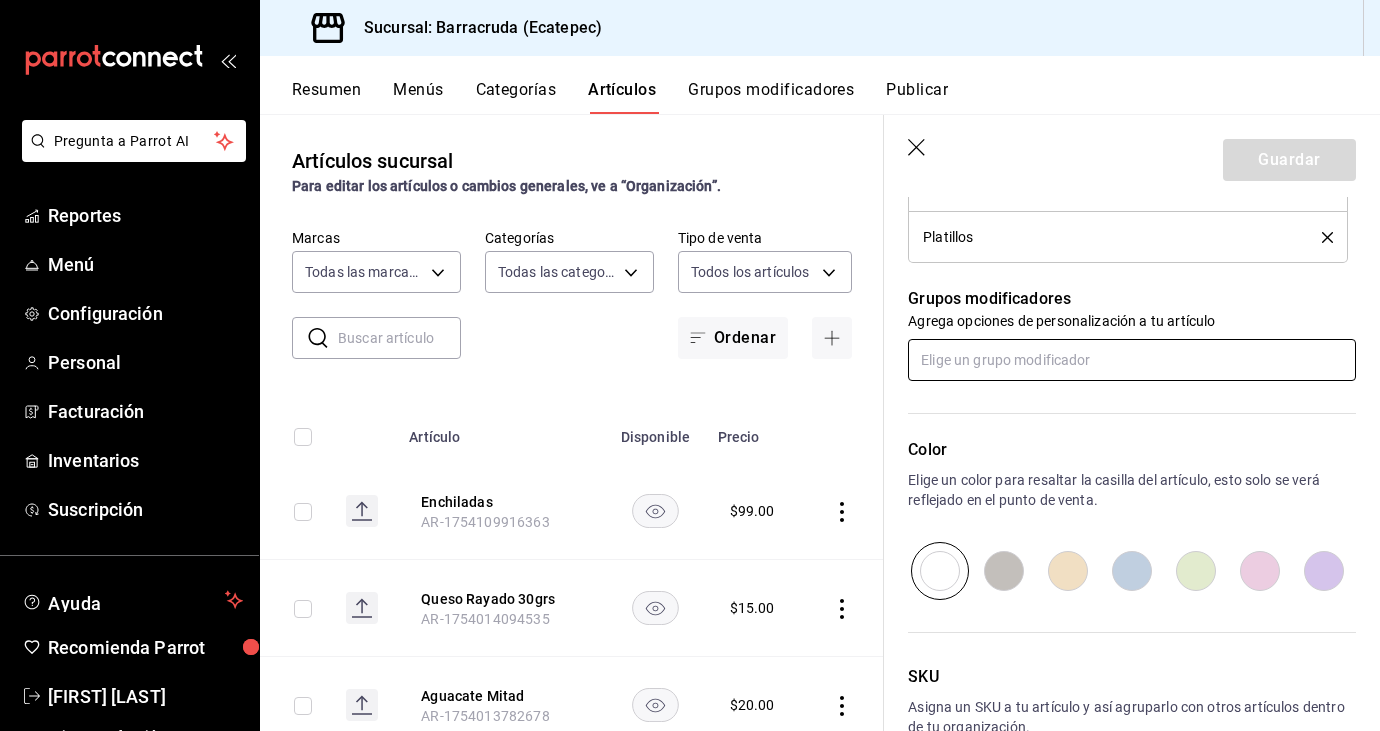 click at bounding box center (1132, 360) 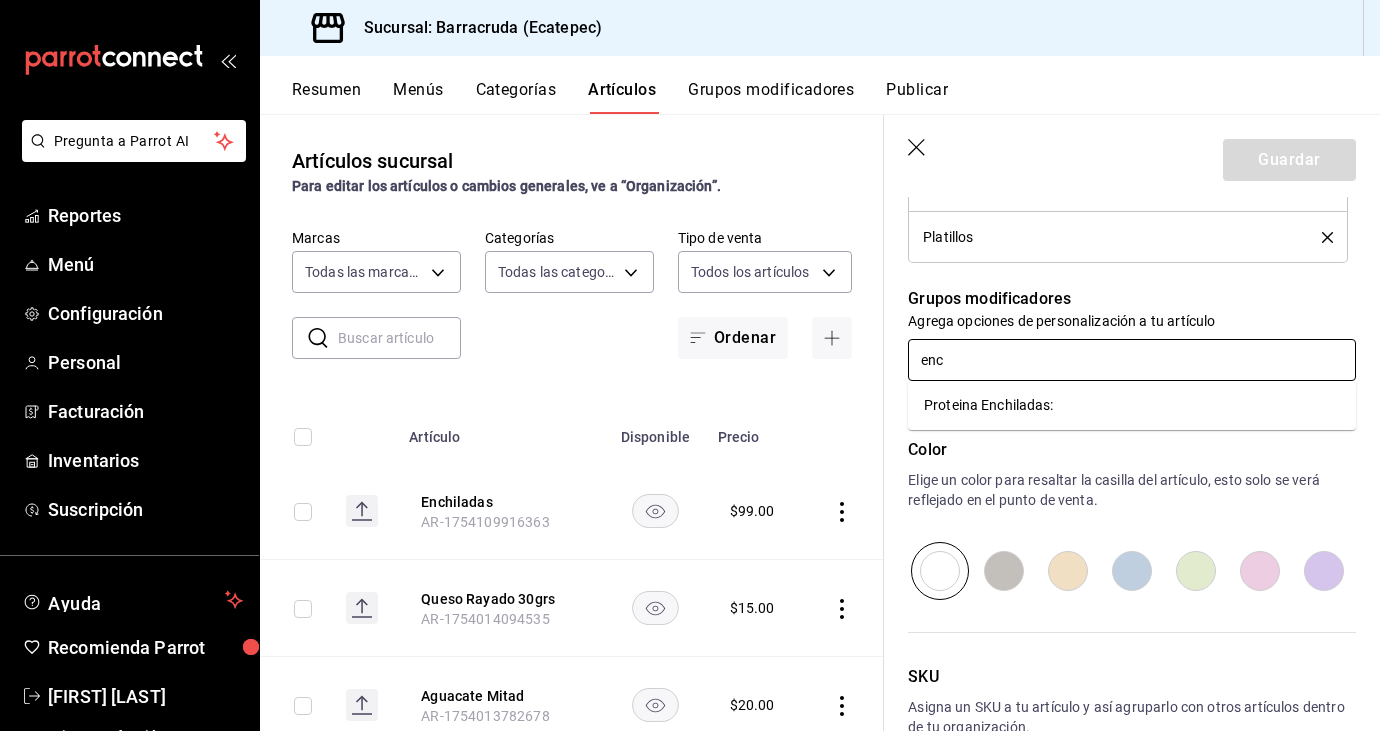 type on "ench" 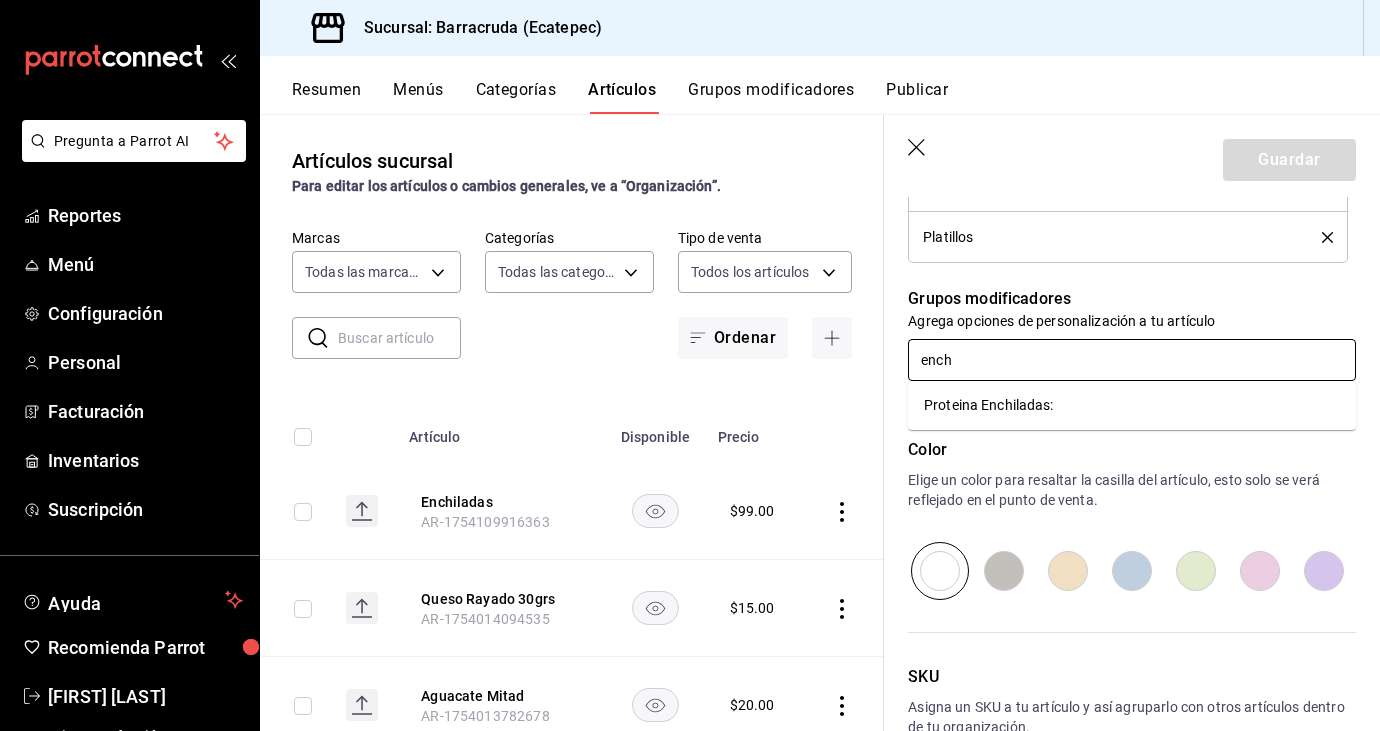 click on "Proteina Enchiladas:" at bounding box center (989, 405) 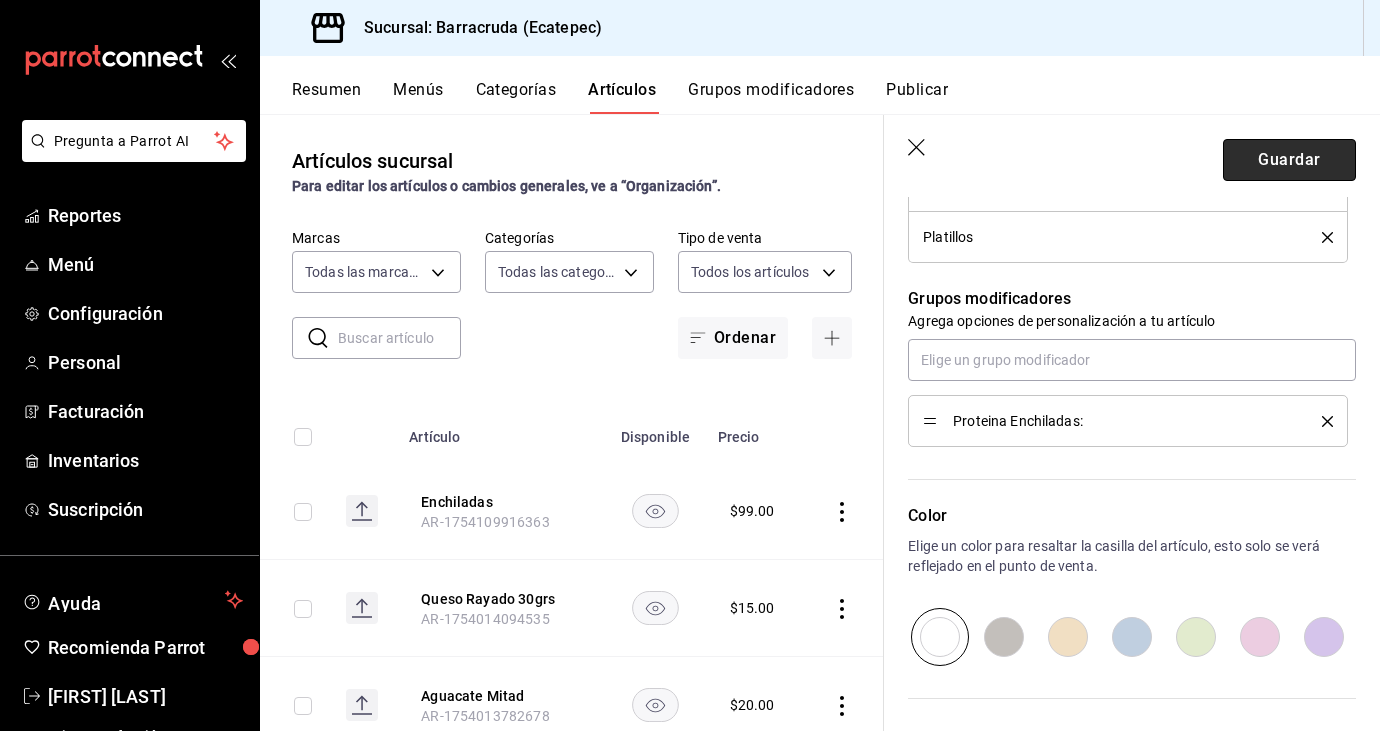 click on "Guardar" at bounding box center (1289, 160) 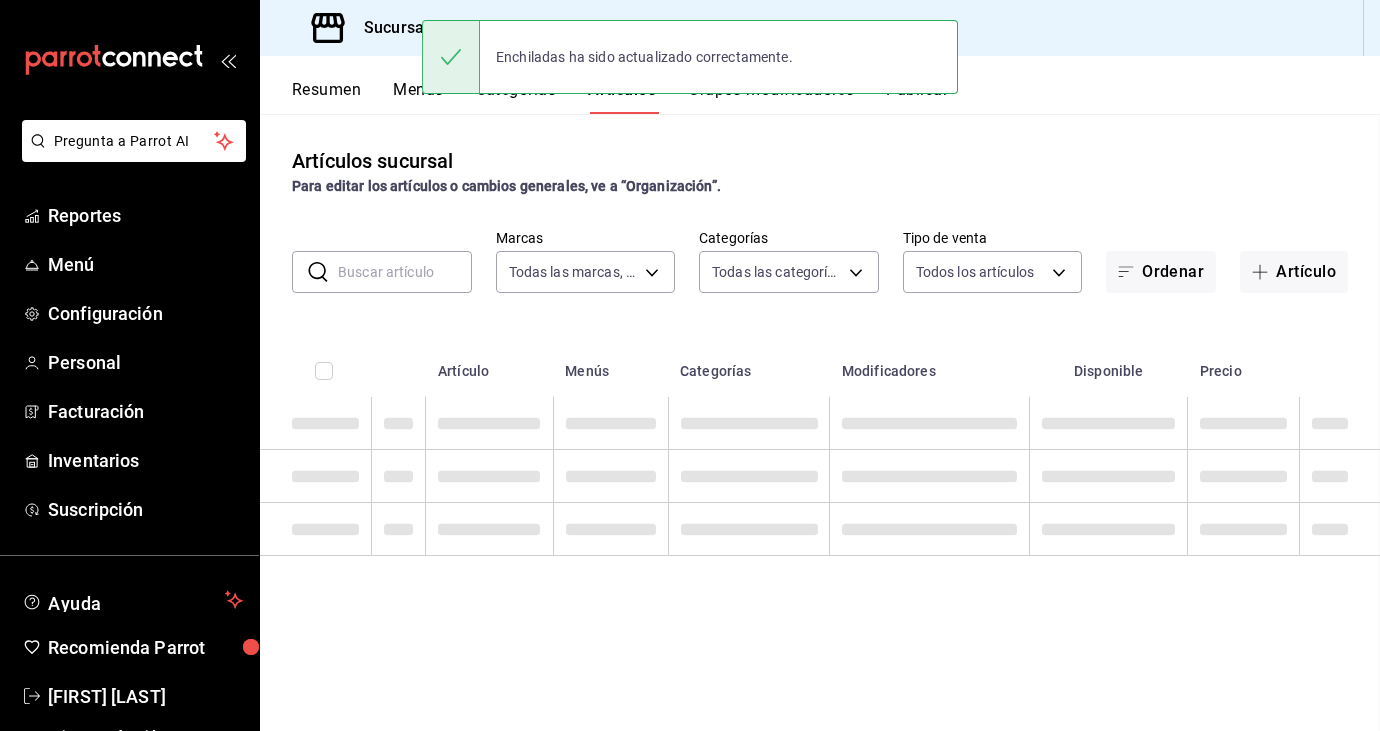 scroll, scrollTop: 0, scrollLeft: 0, axis: both 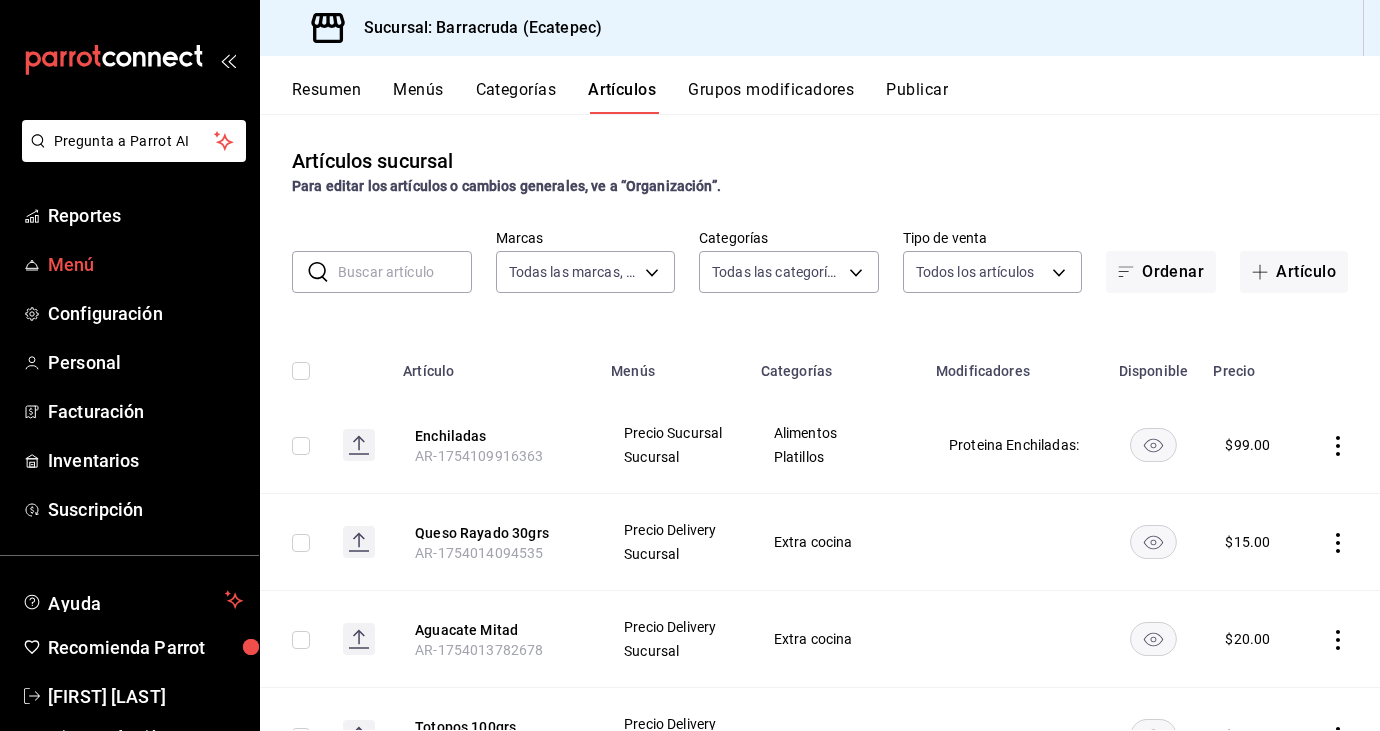 click on "Menú" at bounding box center [145, 264] 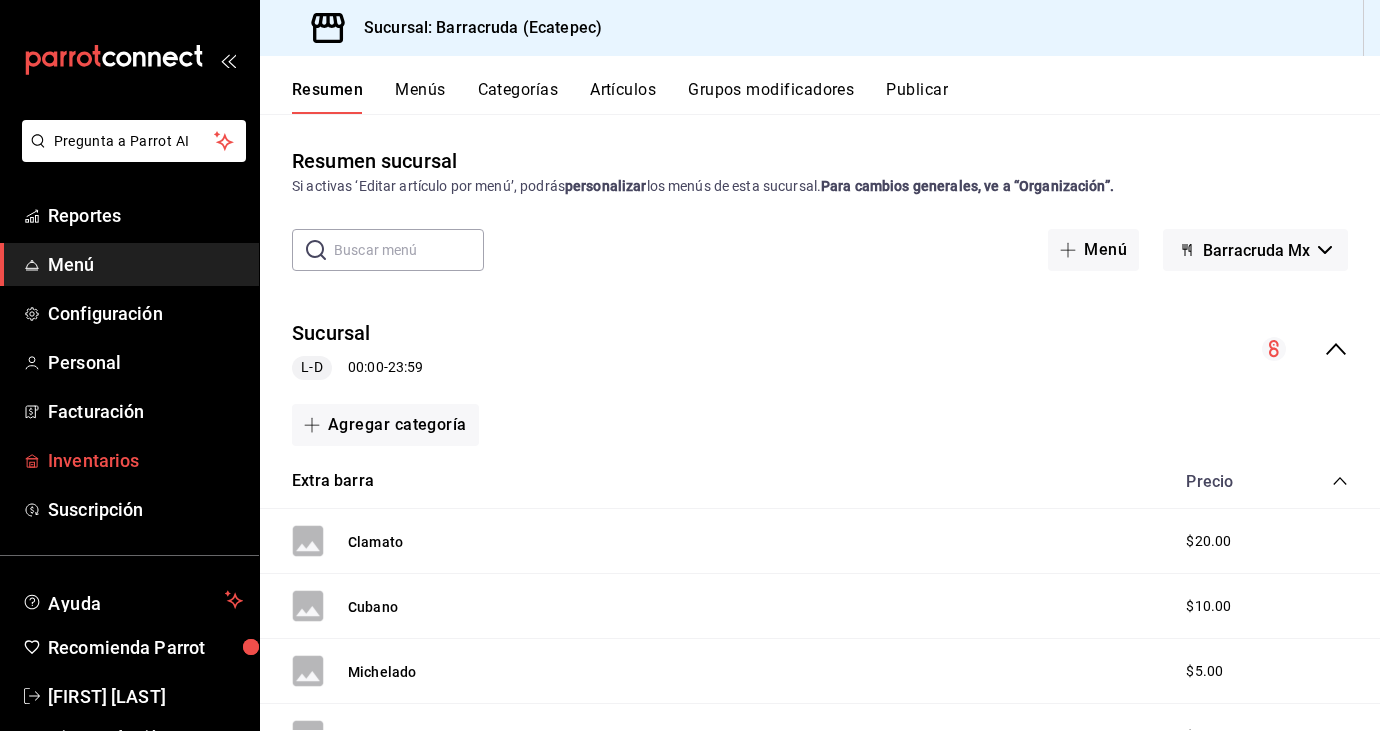 click on "Inventarios" at bounding box center (145, 460) 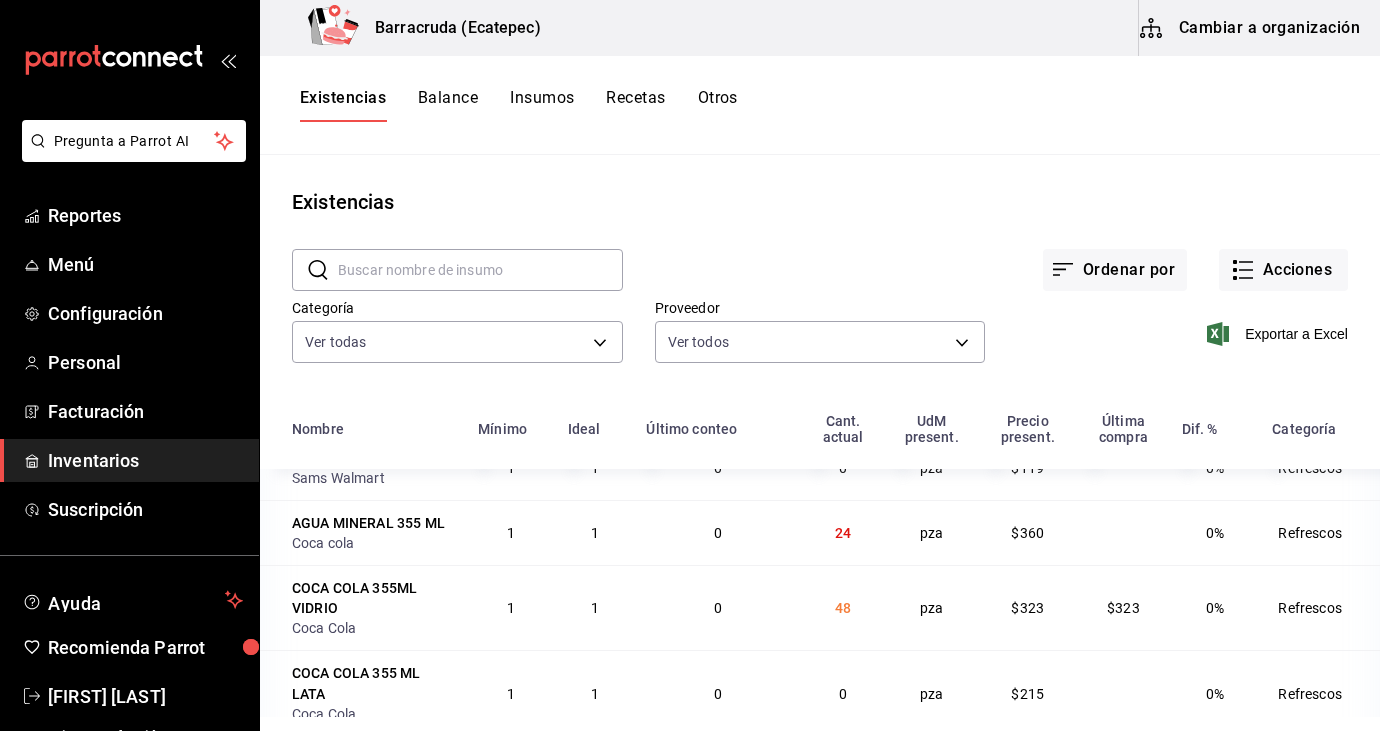scroll, scrollTop: 802, scrollLeft: 0, axis: vertical 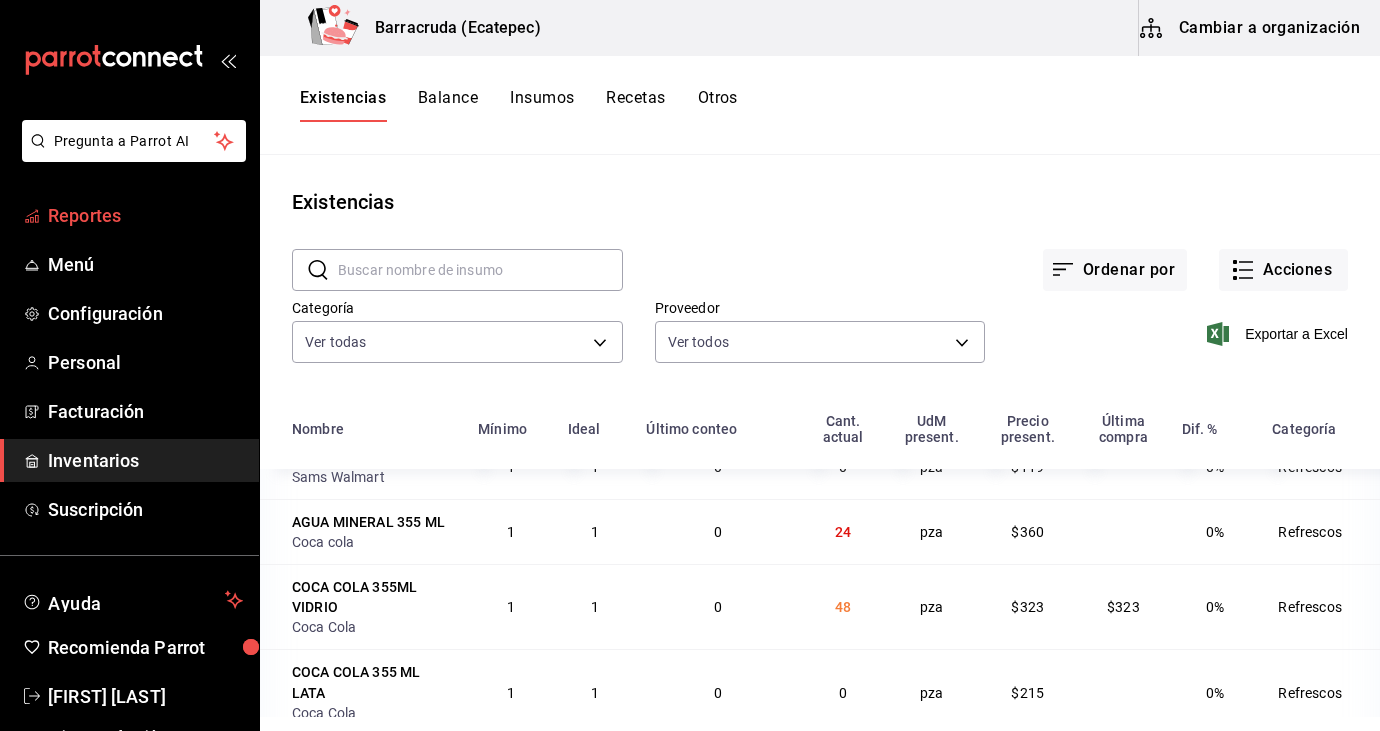 click on "Reportes" at bounding box center (145, 215) 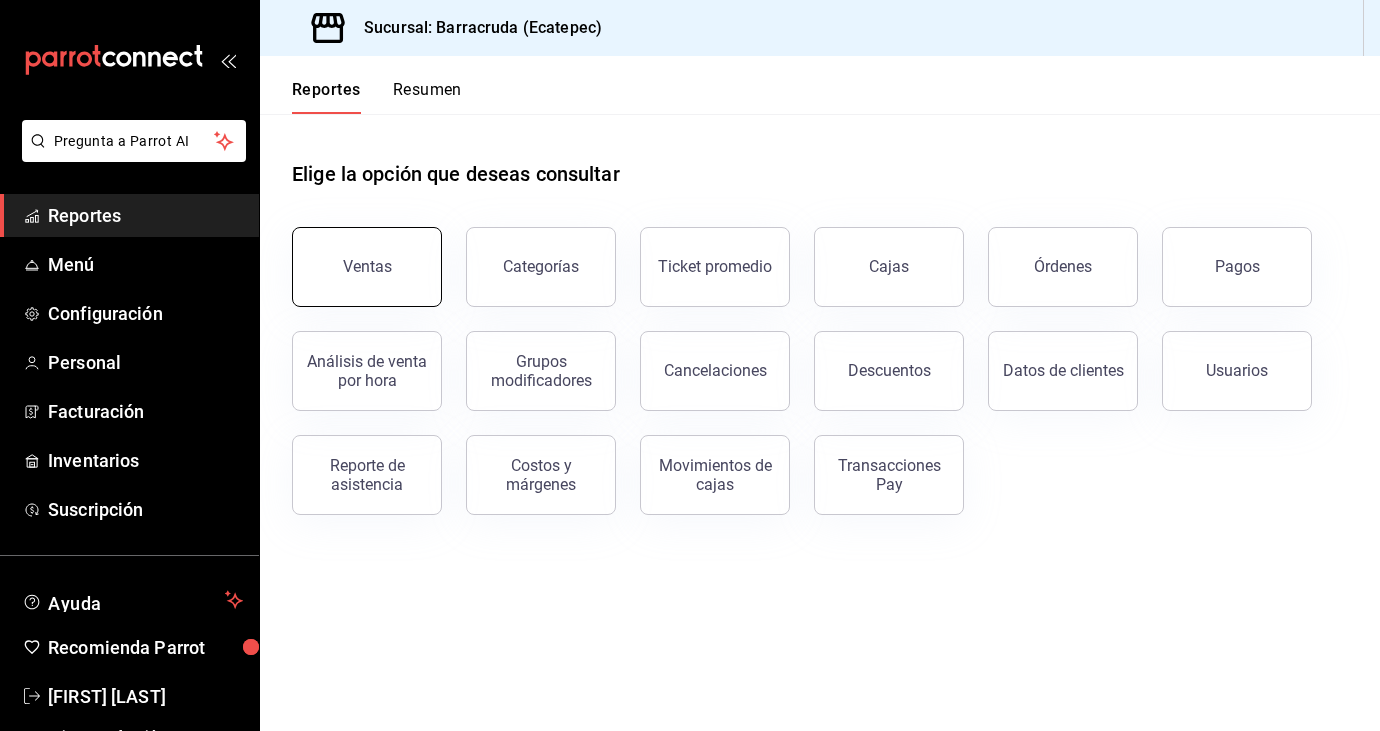 click on "Ventas" at bounding box center [367, 267] 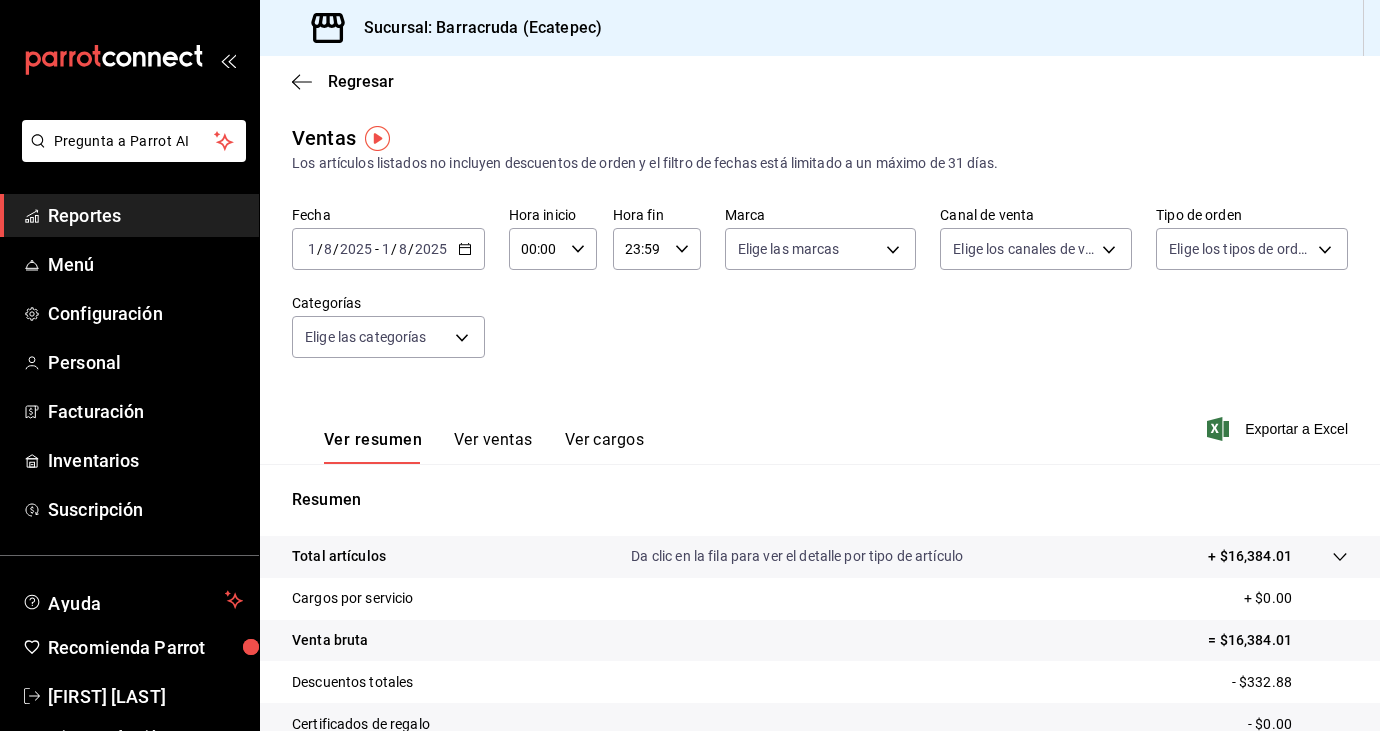 click on "Ver ventas" at bounding box center [493, 447] 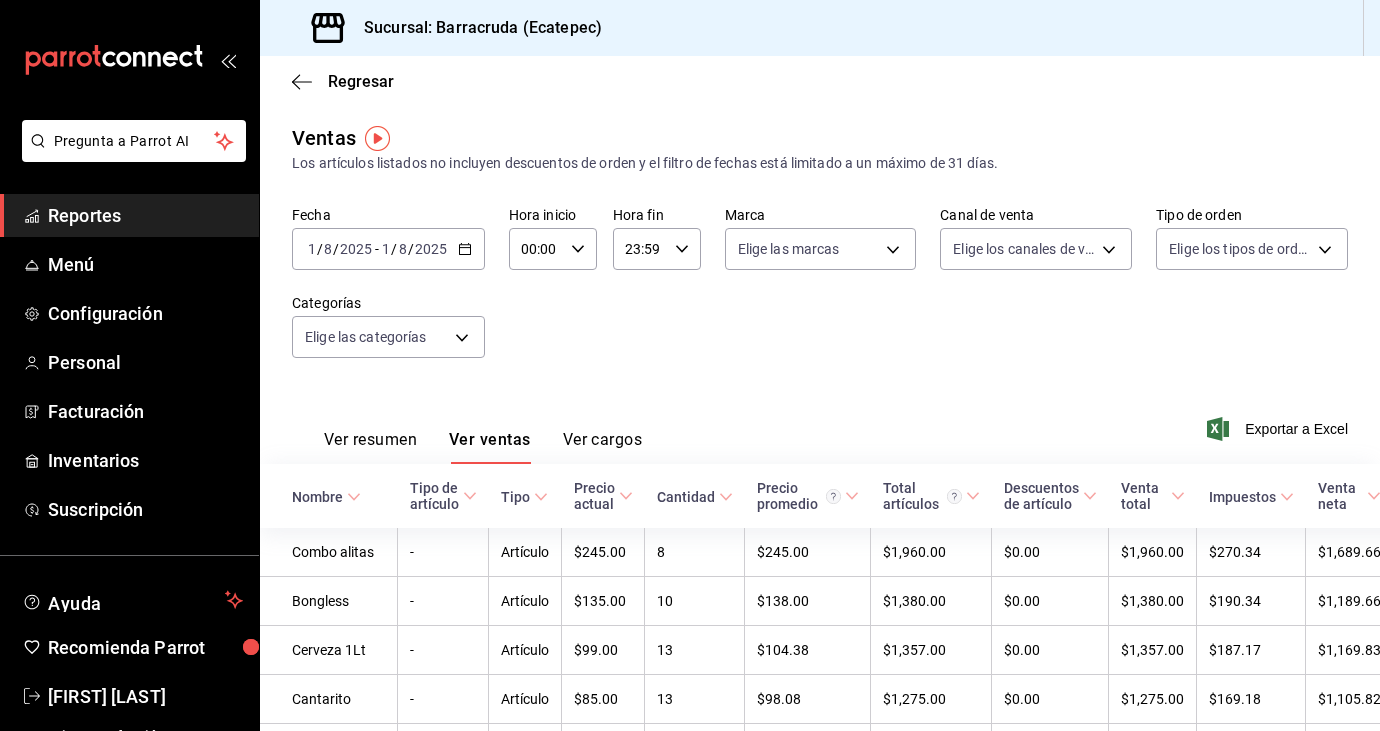 scroll, scrollTop: 49, scrollLeft: 0, axis: vertical 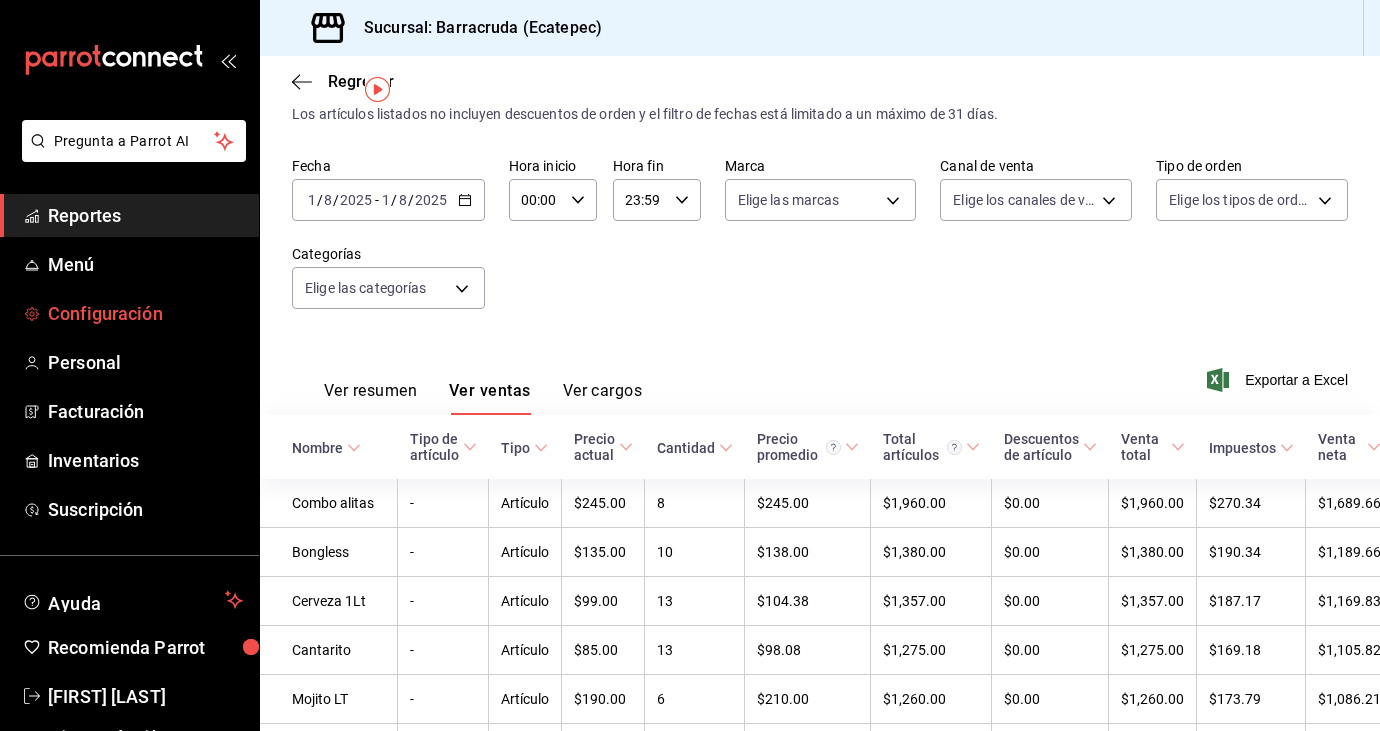 click on "Configuración" at bounding box center [145, 313] 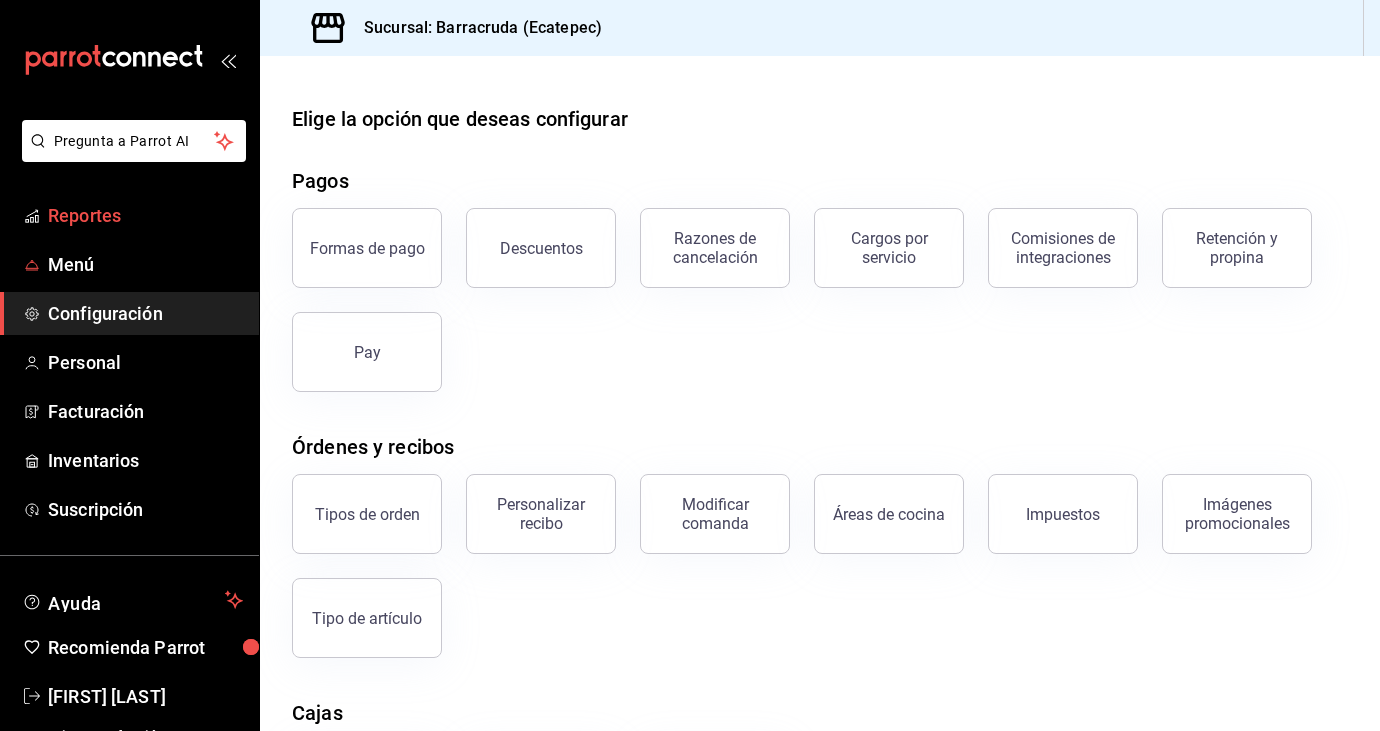 click on "Reportes" at bounding box center [145, 215] 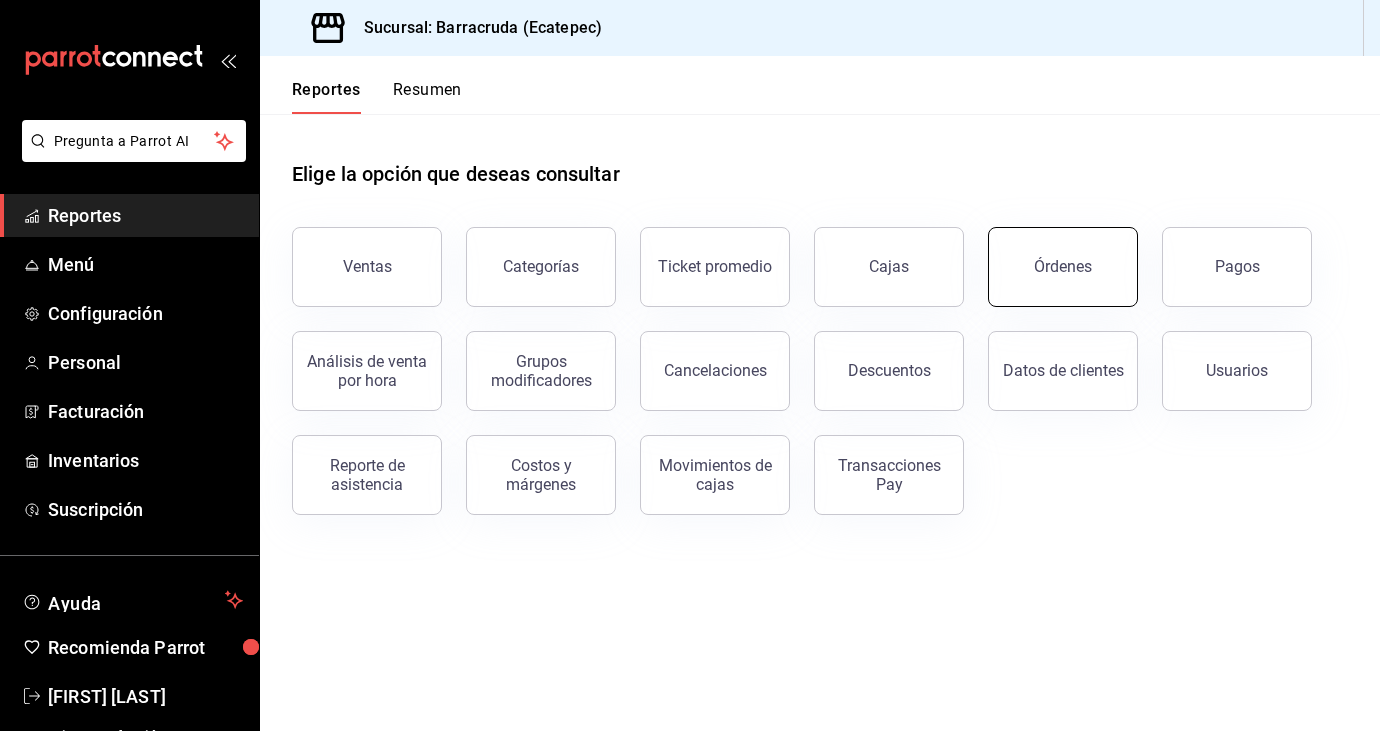 click on "Órdenes" at bounding box center (1063, 267) 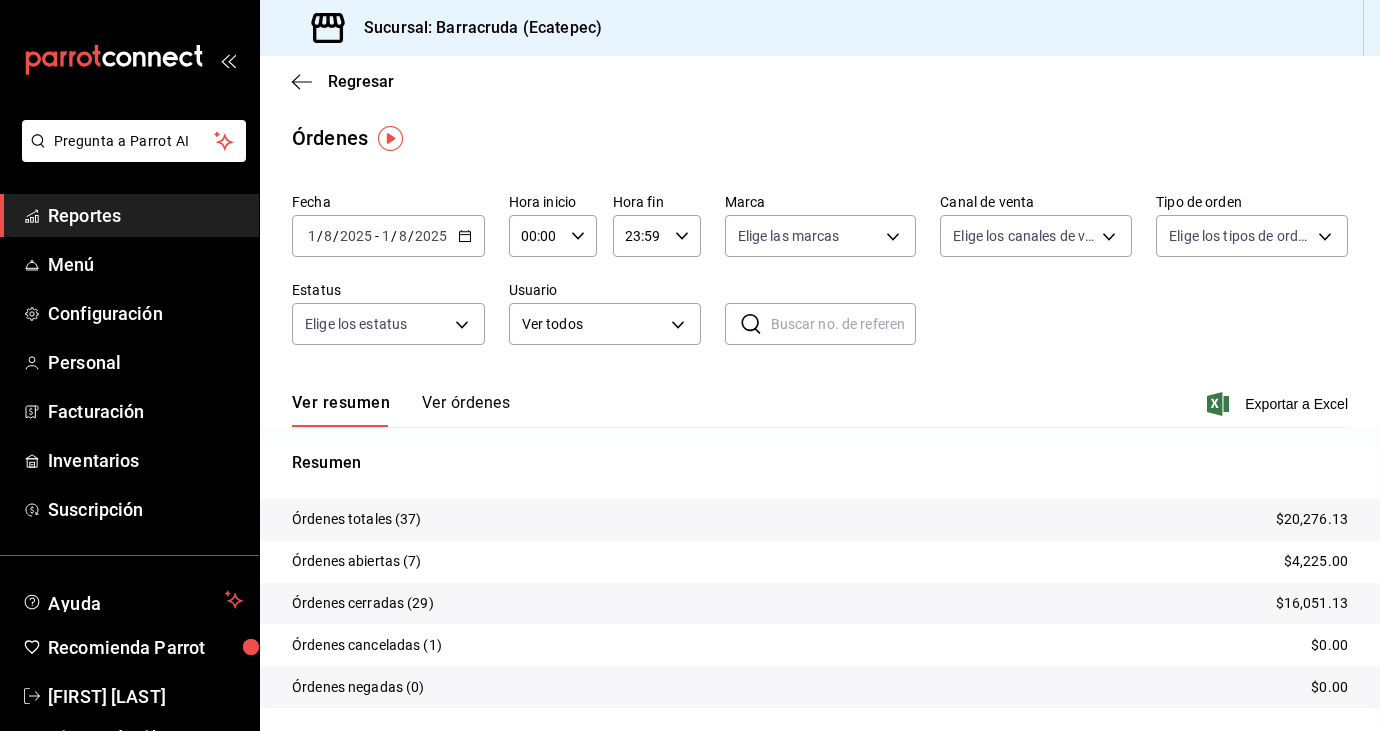 click 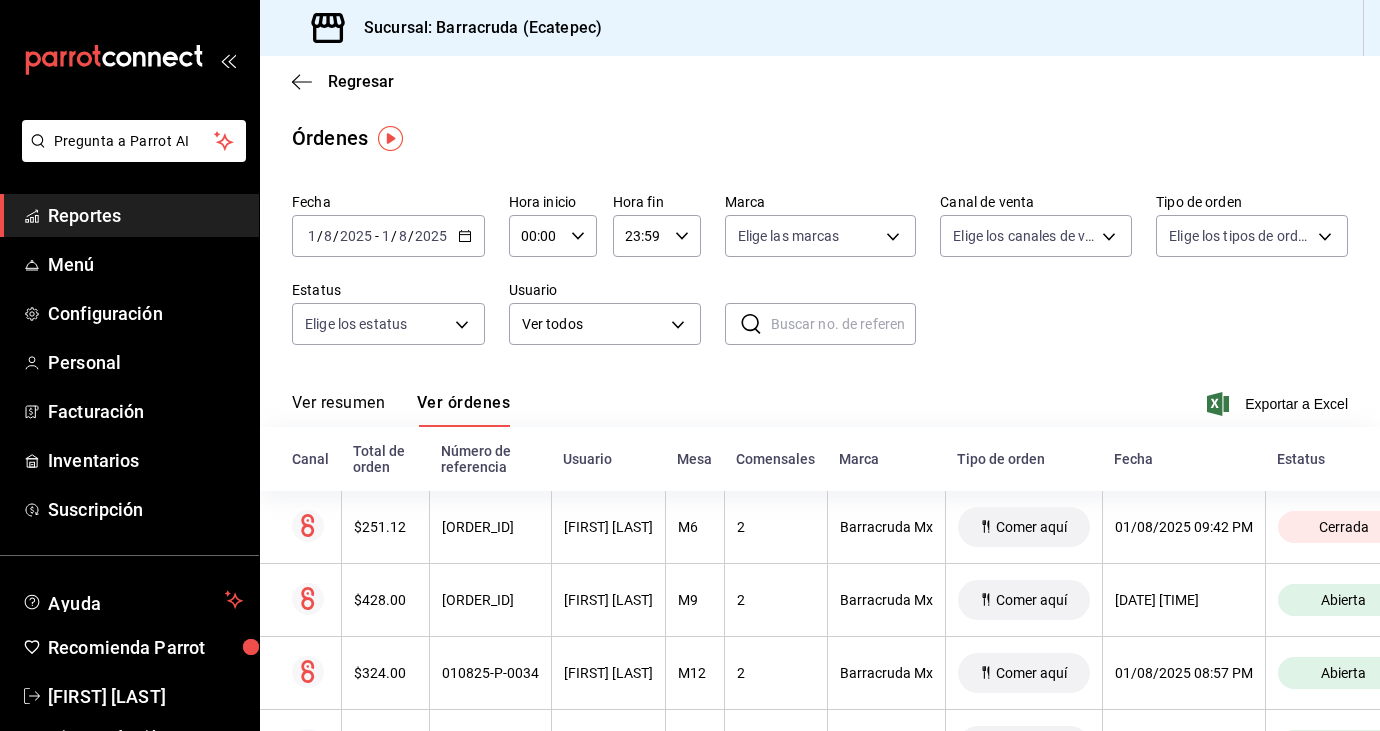 click at bounding box center (844, 324) 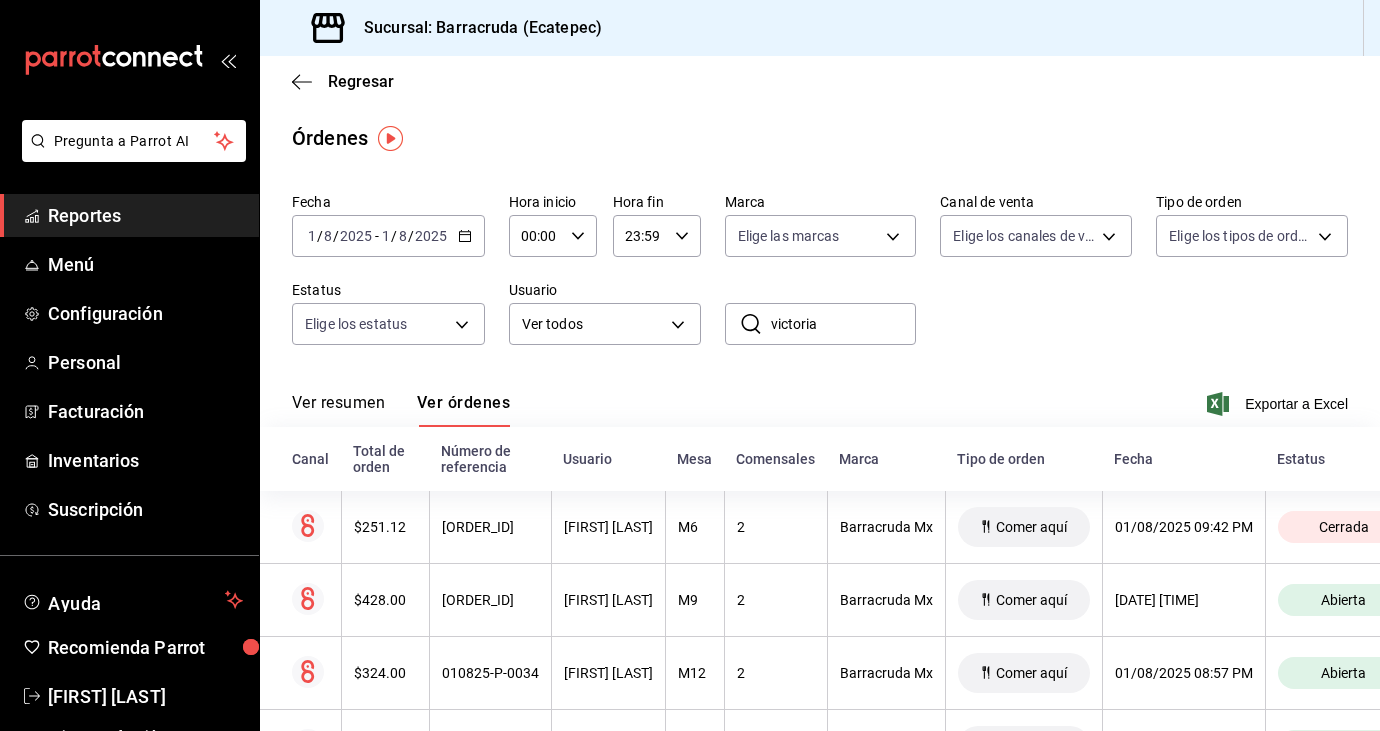 type on "victoria" 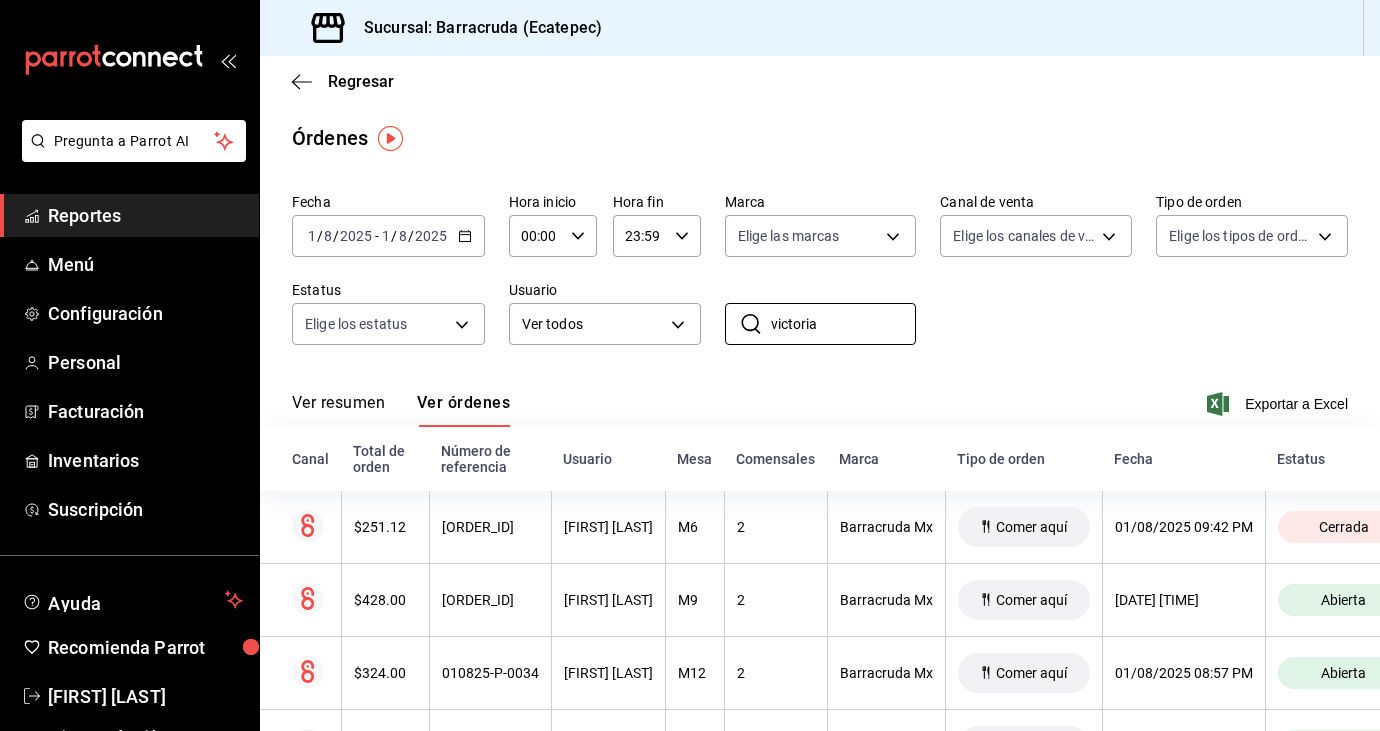 click on "Regresar" at bounding box center (820, 81) 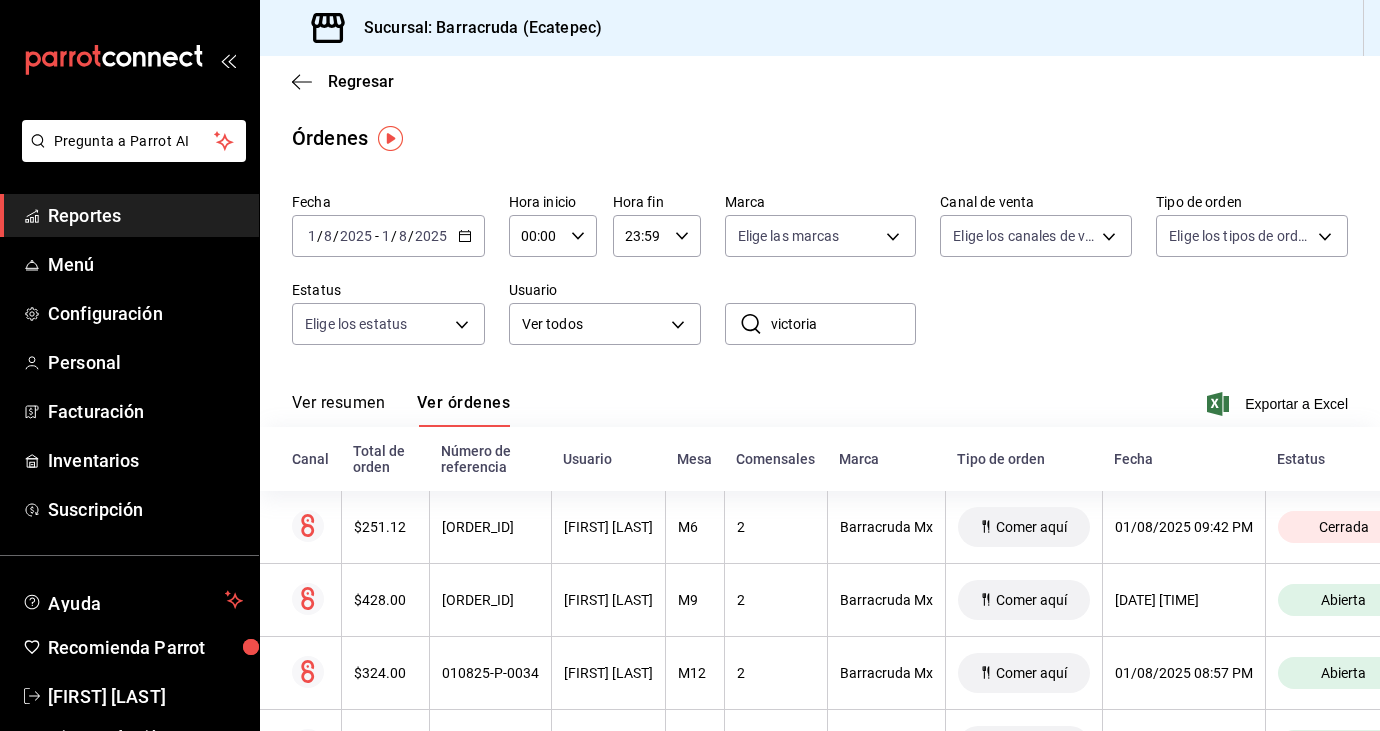 click on "Regresar" at bounding box center (820, 81) 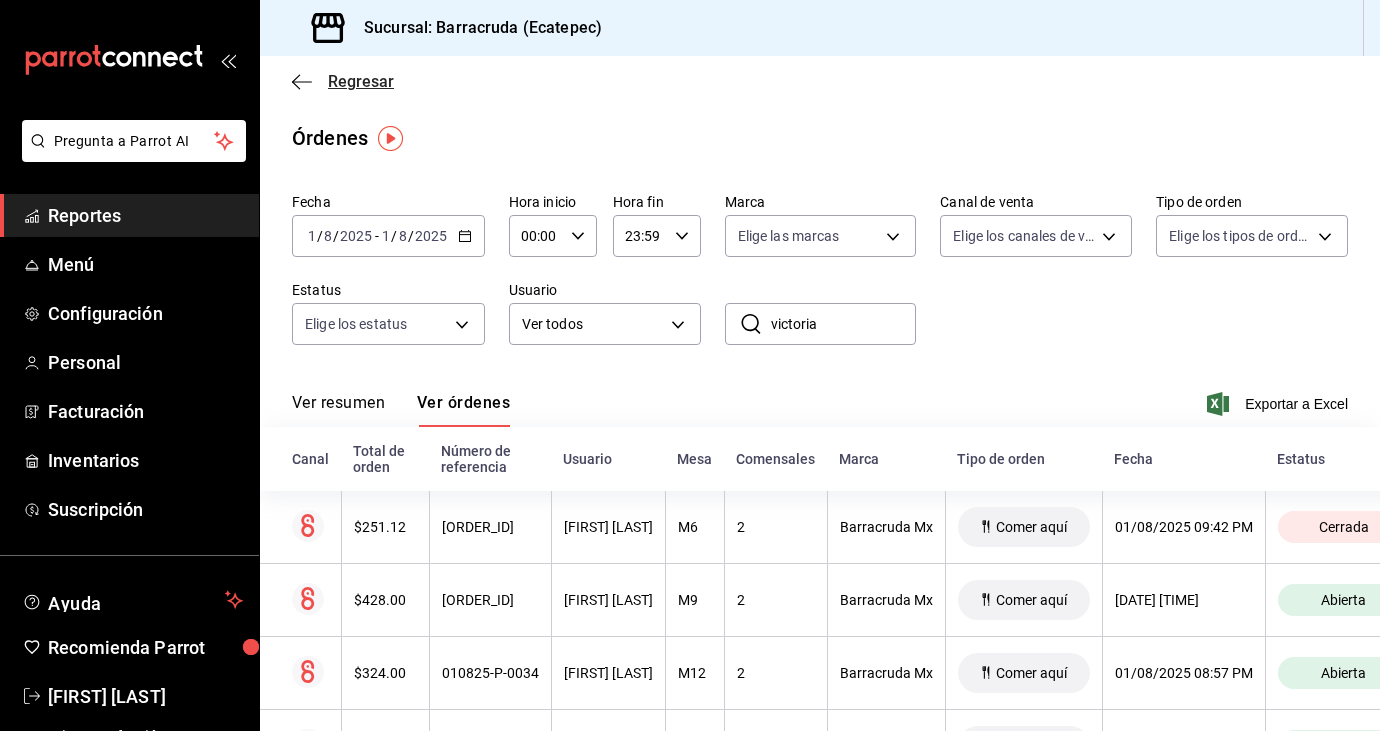 click 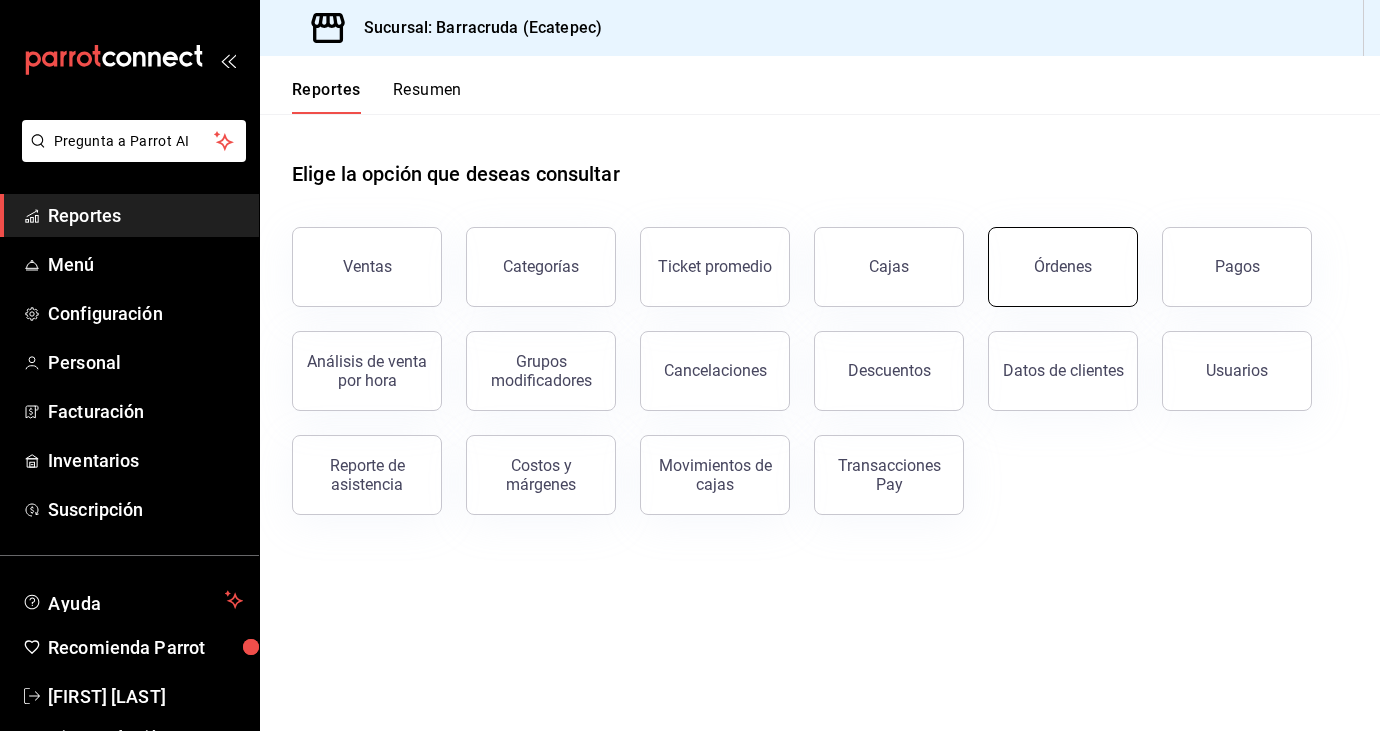 click on "Órdenes" at bounding box center (1063, 266) 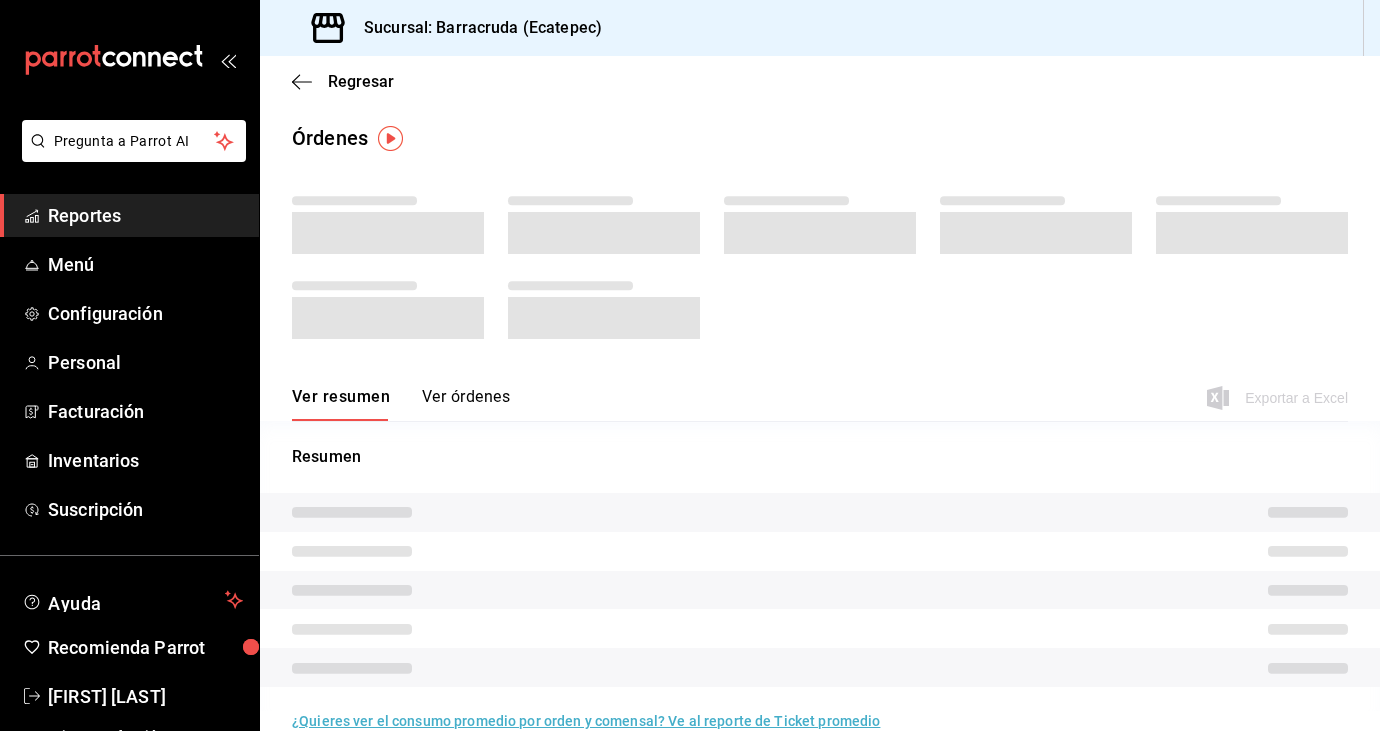 click on "Ver órdenes" at bounding box center [466, 404] 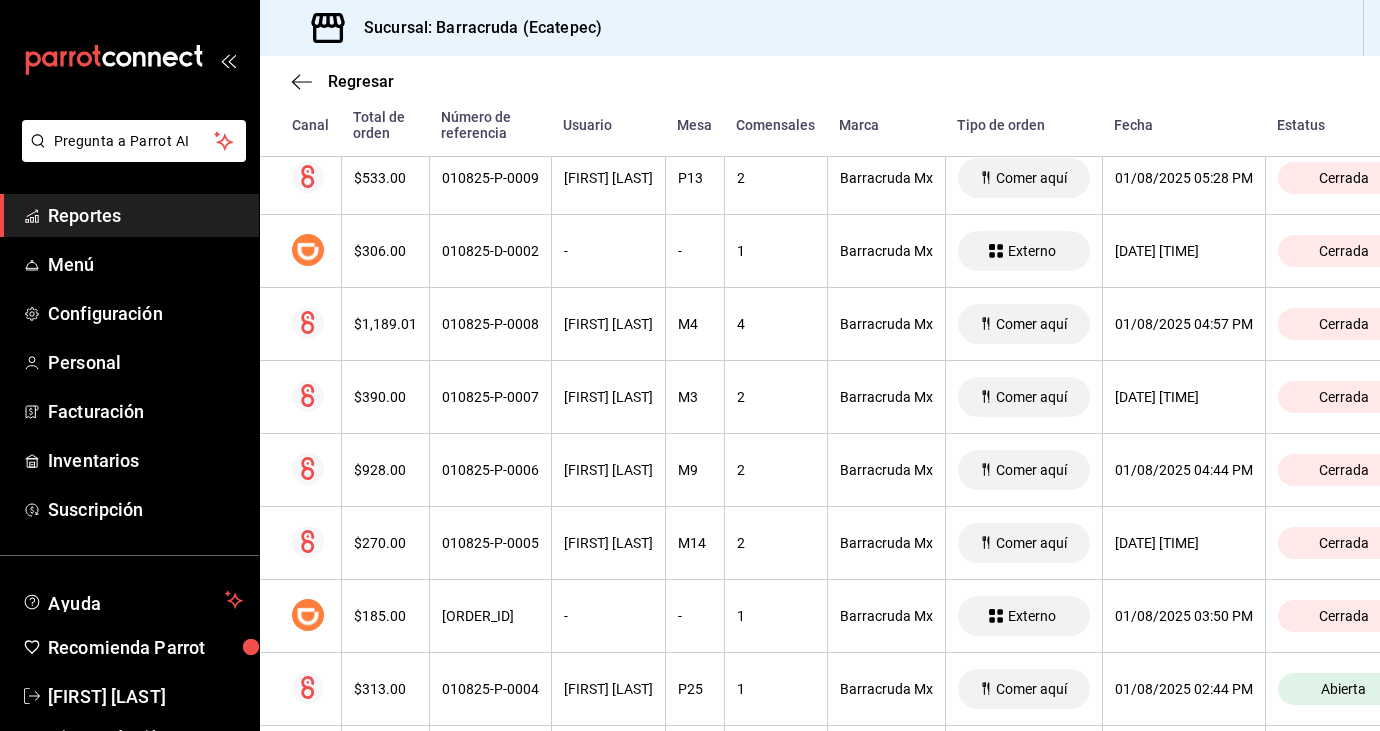 scroll, scrollTop: 2393, scrollLeft: 0, axis: vertical 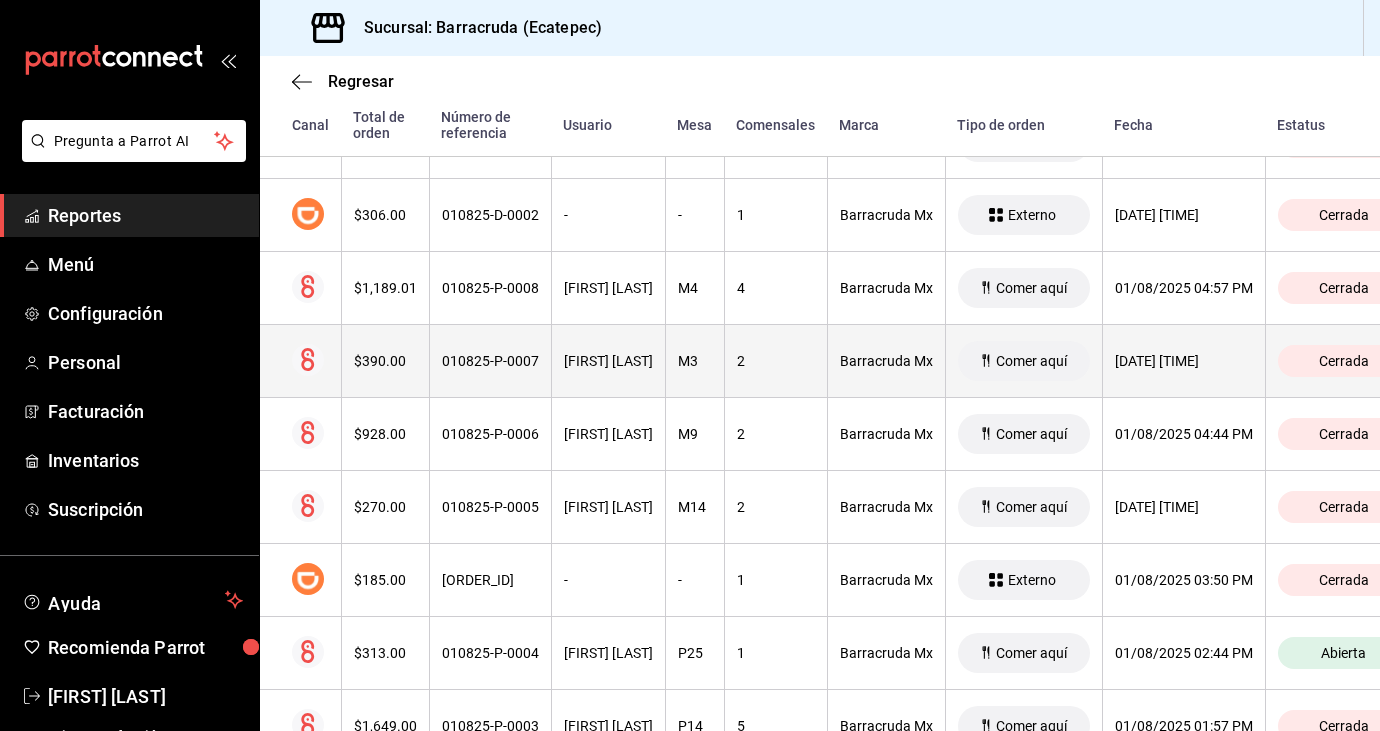 click on "010825-P-0007" at bounding box center [490, 361] 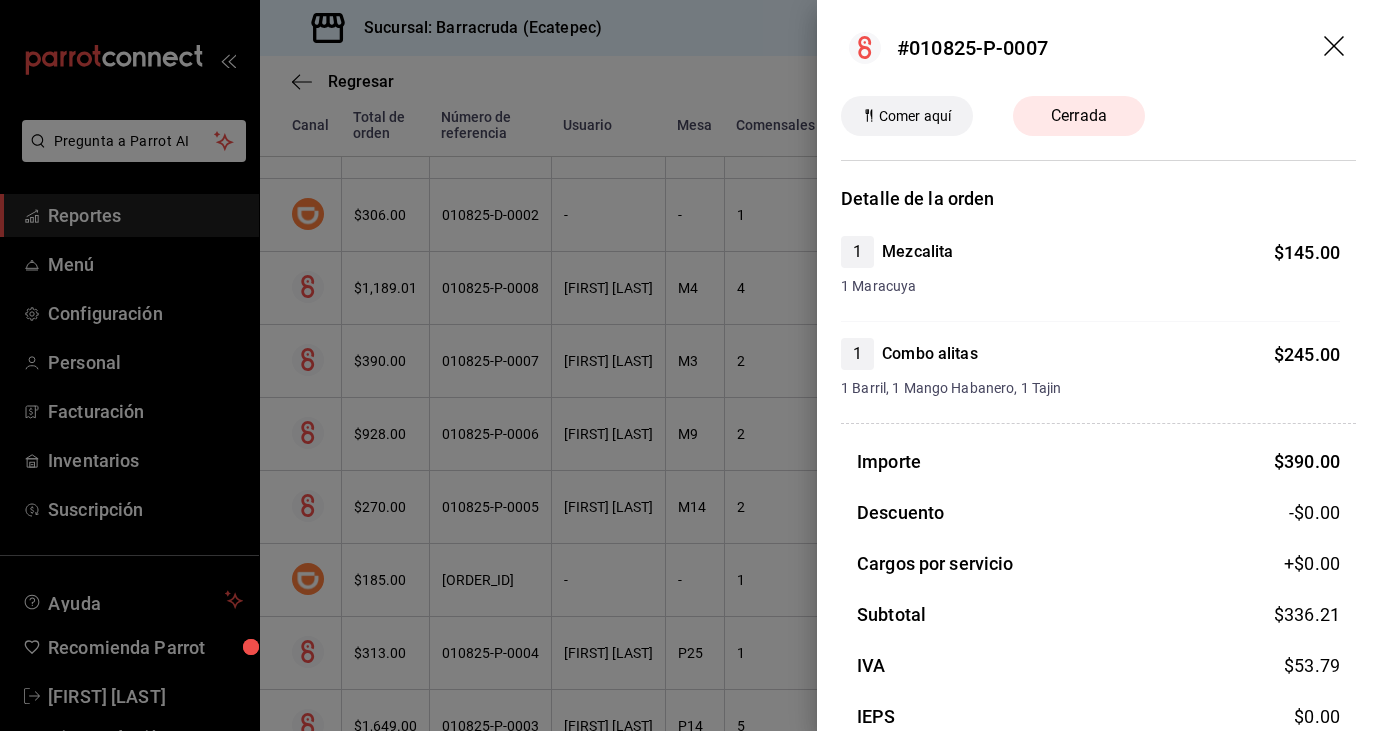 click on "Combo alitas" at bounding box center [930, 354] 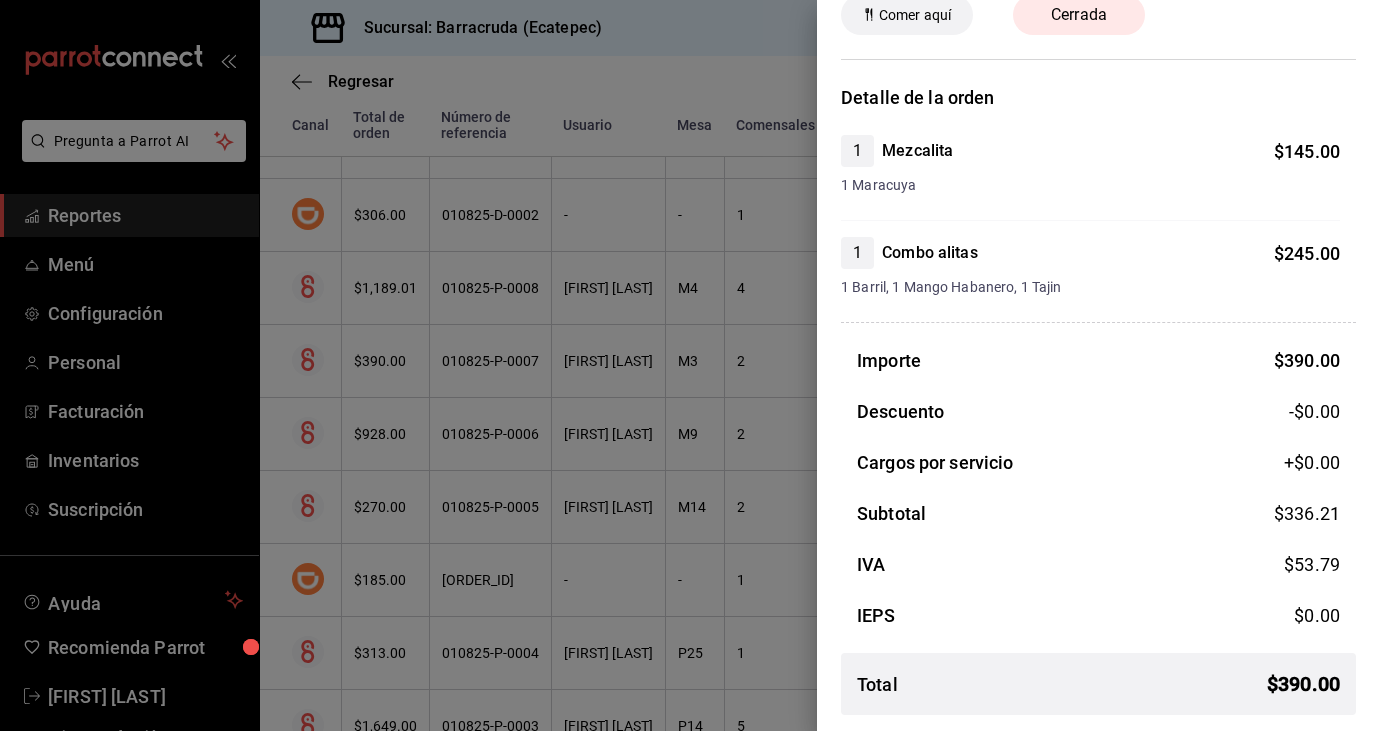 click at bounding box center (690, 365) 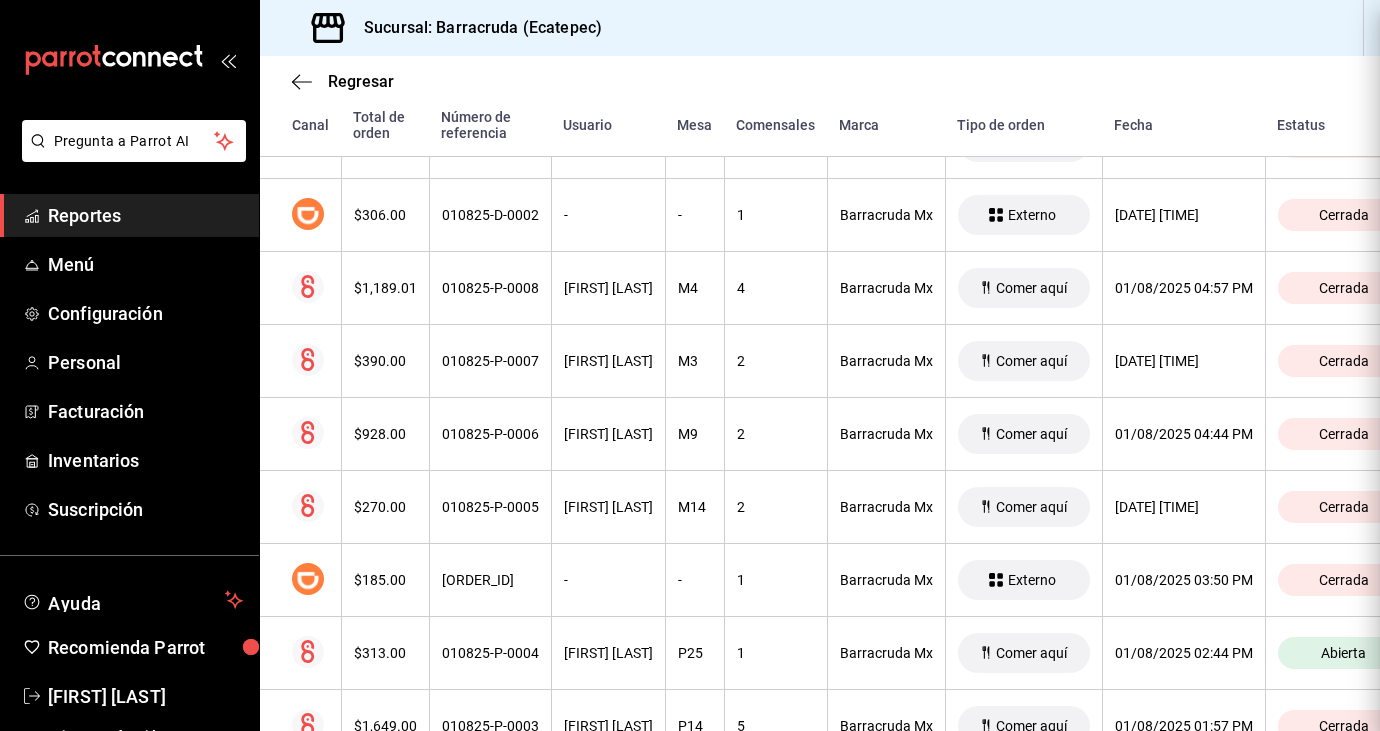 scroll, scrollTop: 0, scrollLeft: 0, axis: both 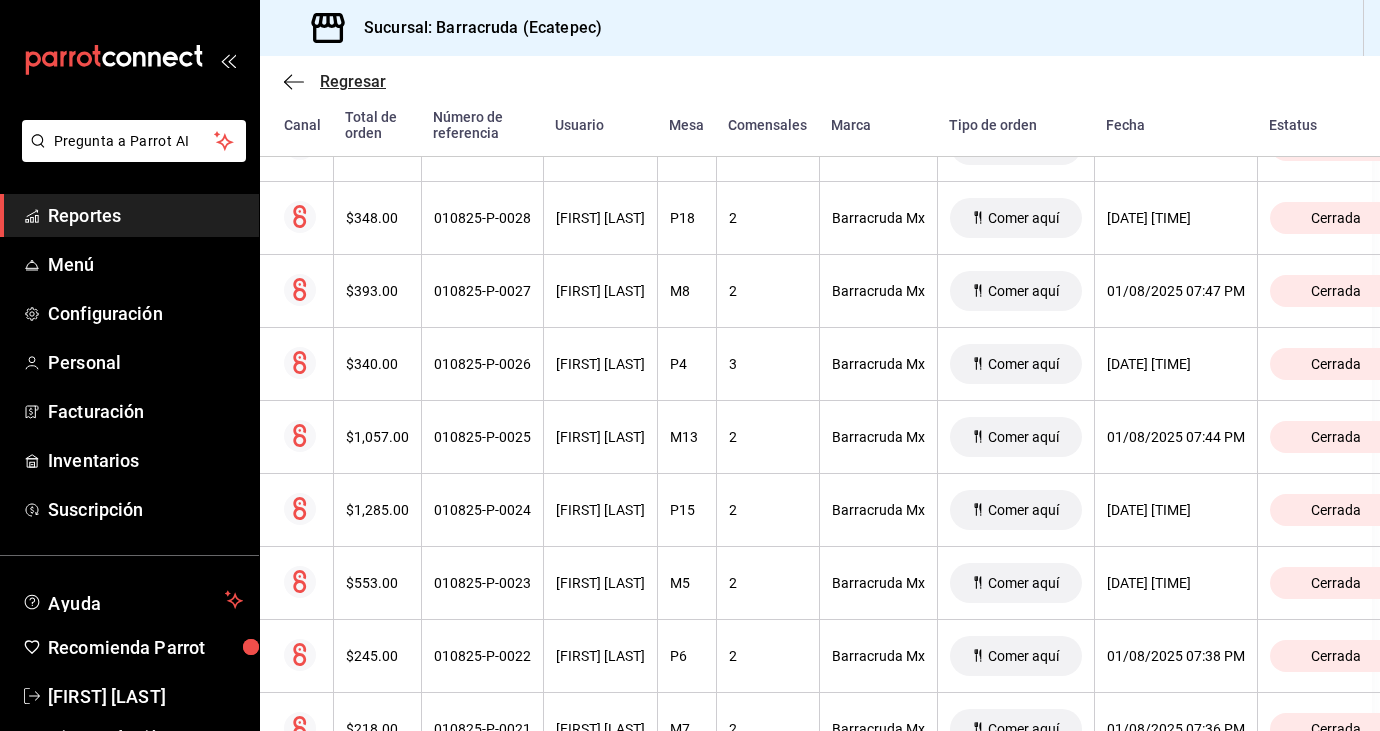 click 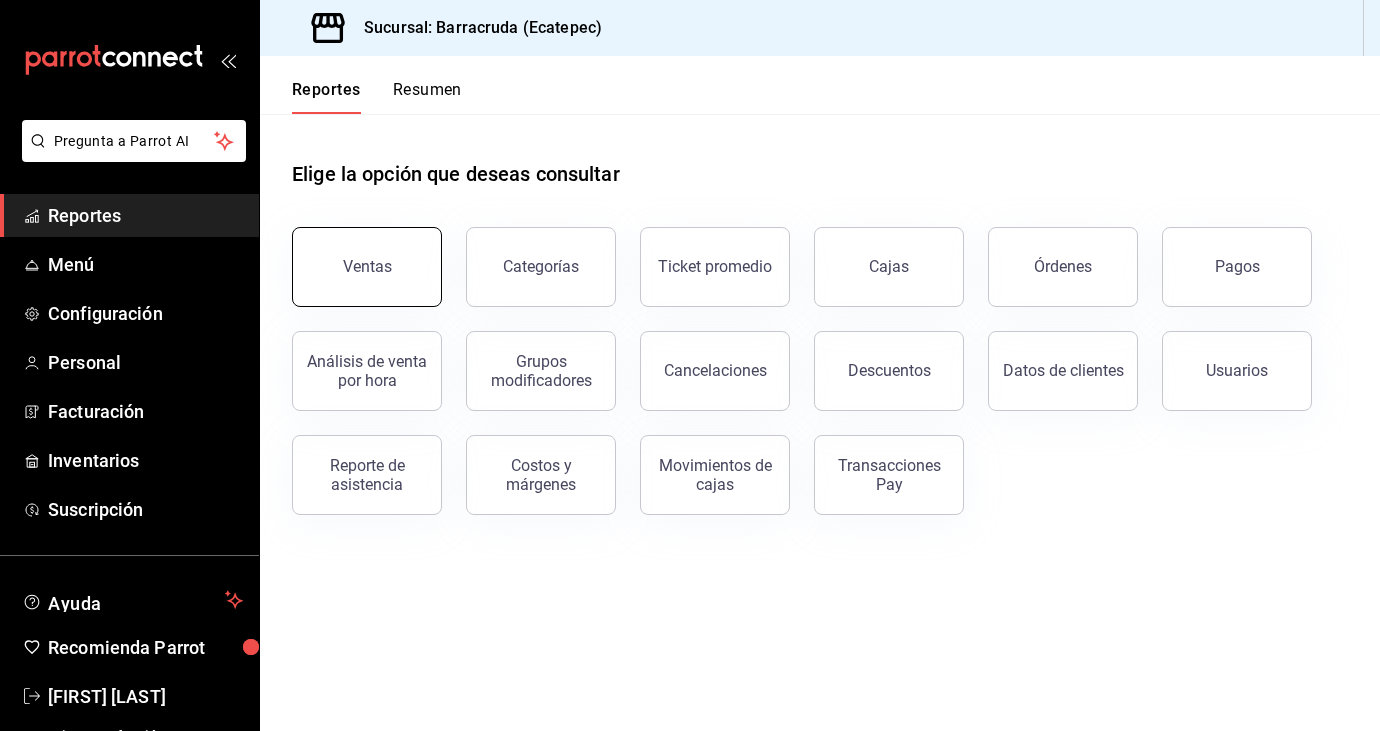 click on "Ventas" at bounding box center [367, 267] 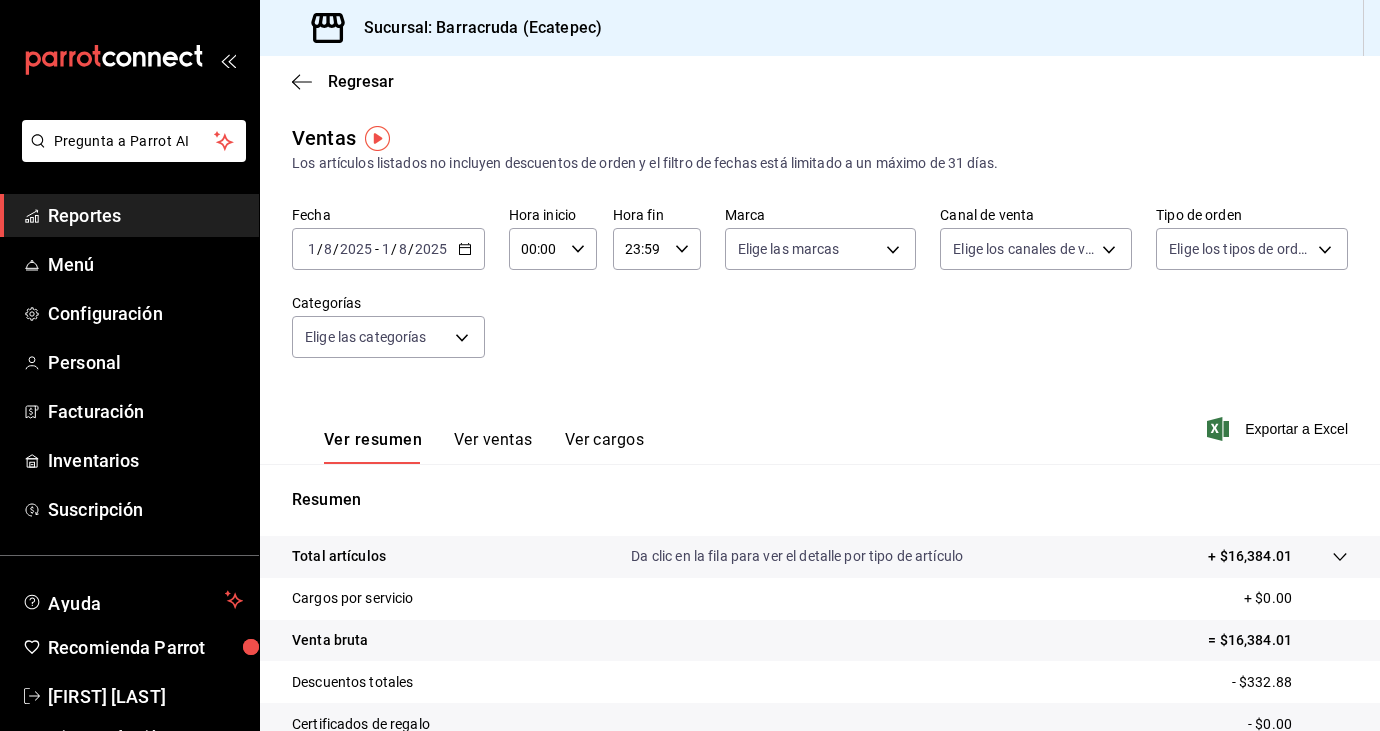 click on "Ver cargos" at bounding box center [605, 447] 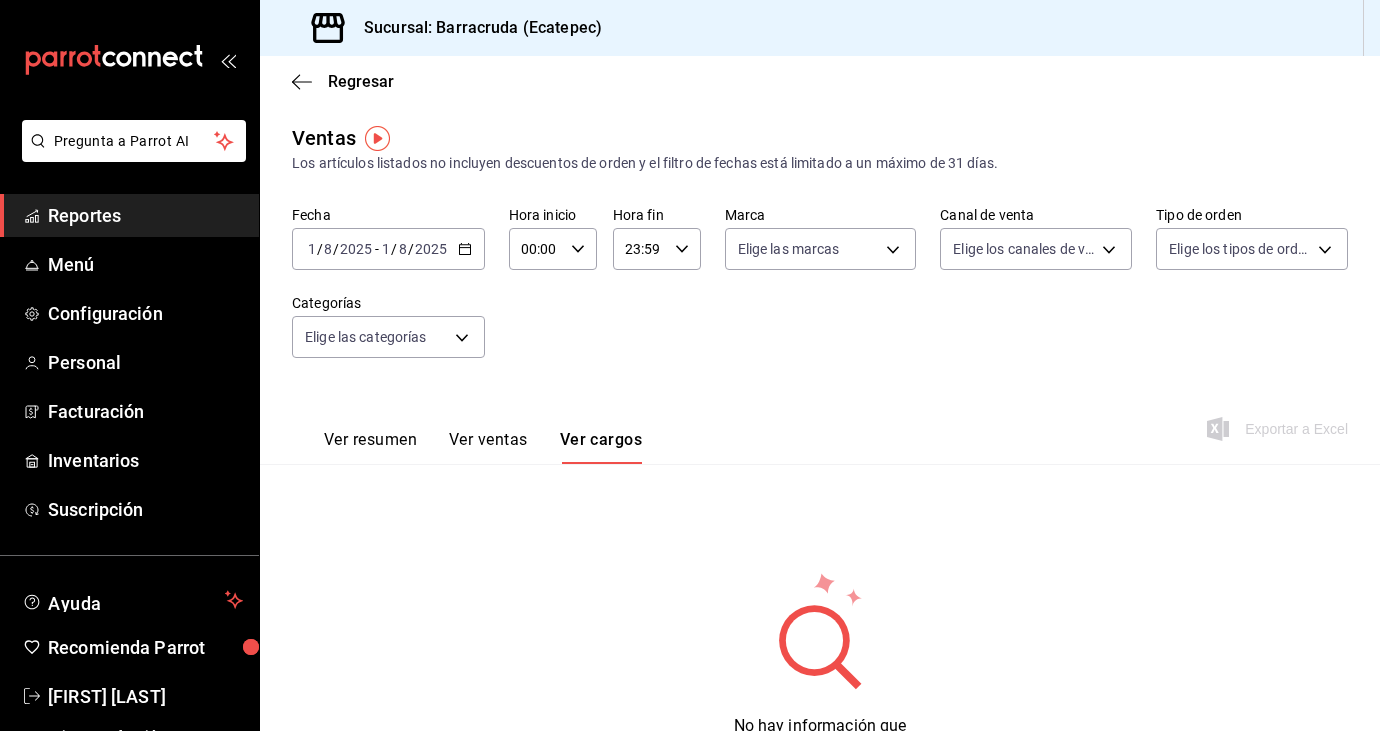 click on "Ver ventas" at bounding box center [488, 447] 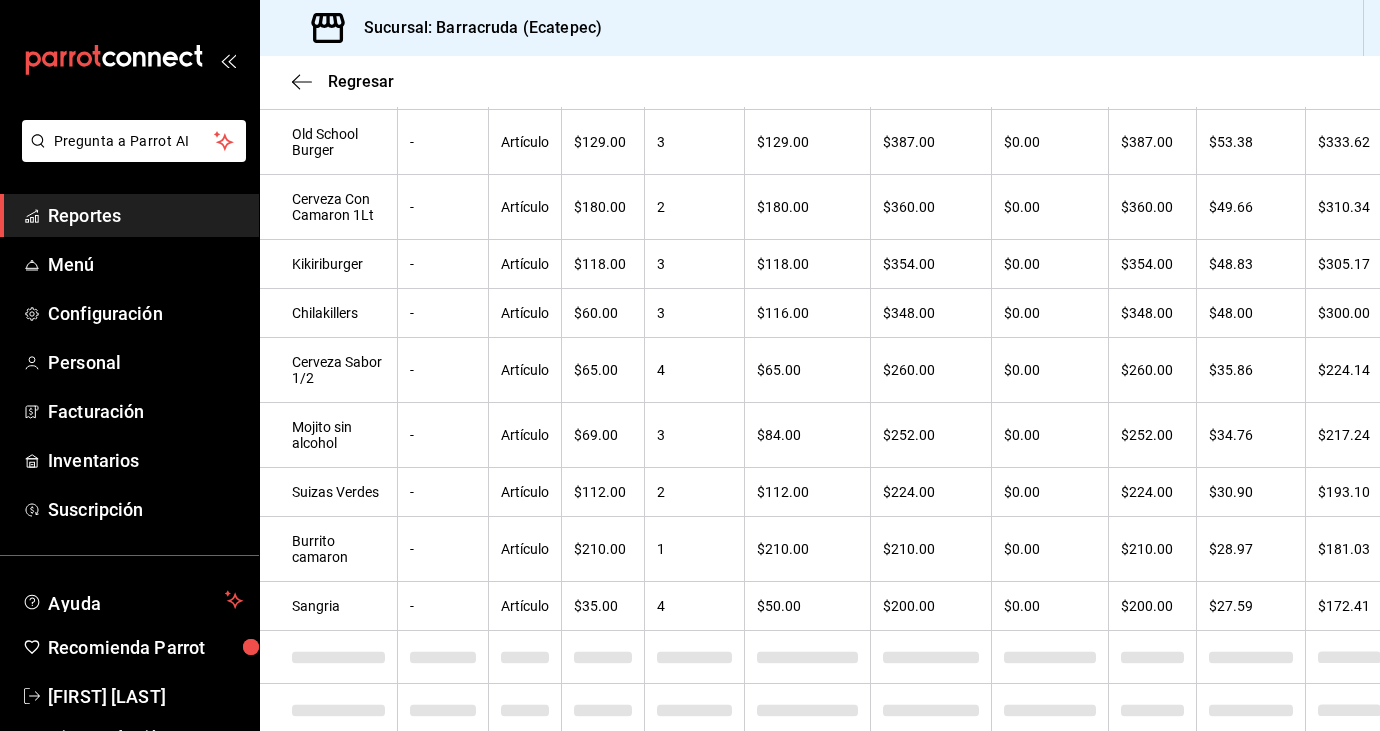 scroll, scrollTop: 0, scrollLeft: 0, axis: both 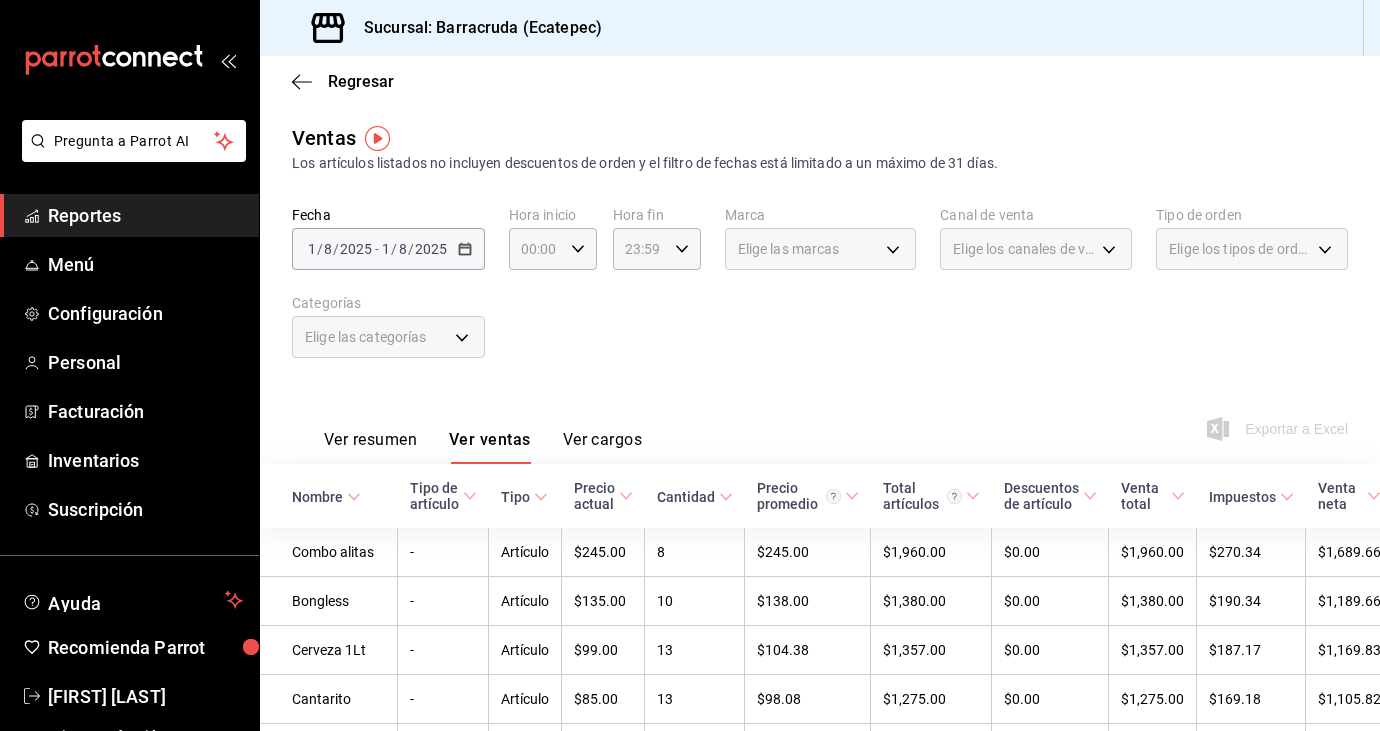 click on "Cantidad" at bounding box center [695, 496] 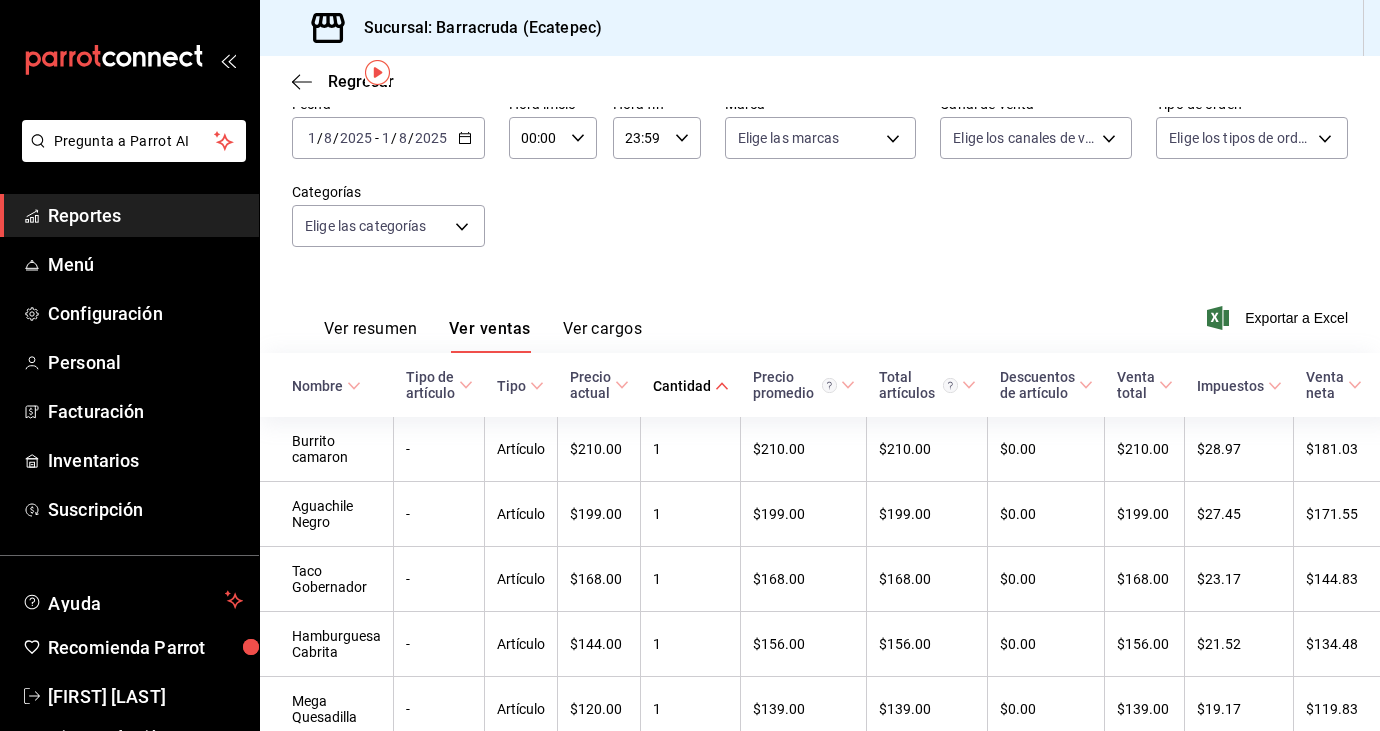 scroll, scrollTop: 0, scrollLeft: 0, axis: both 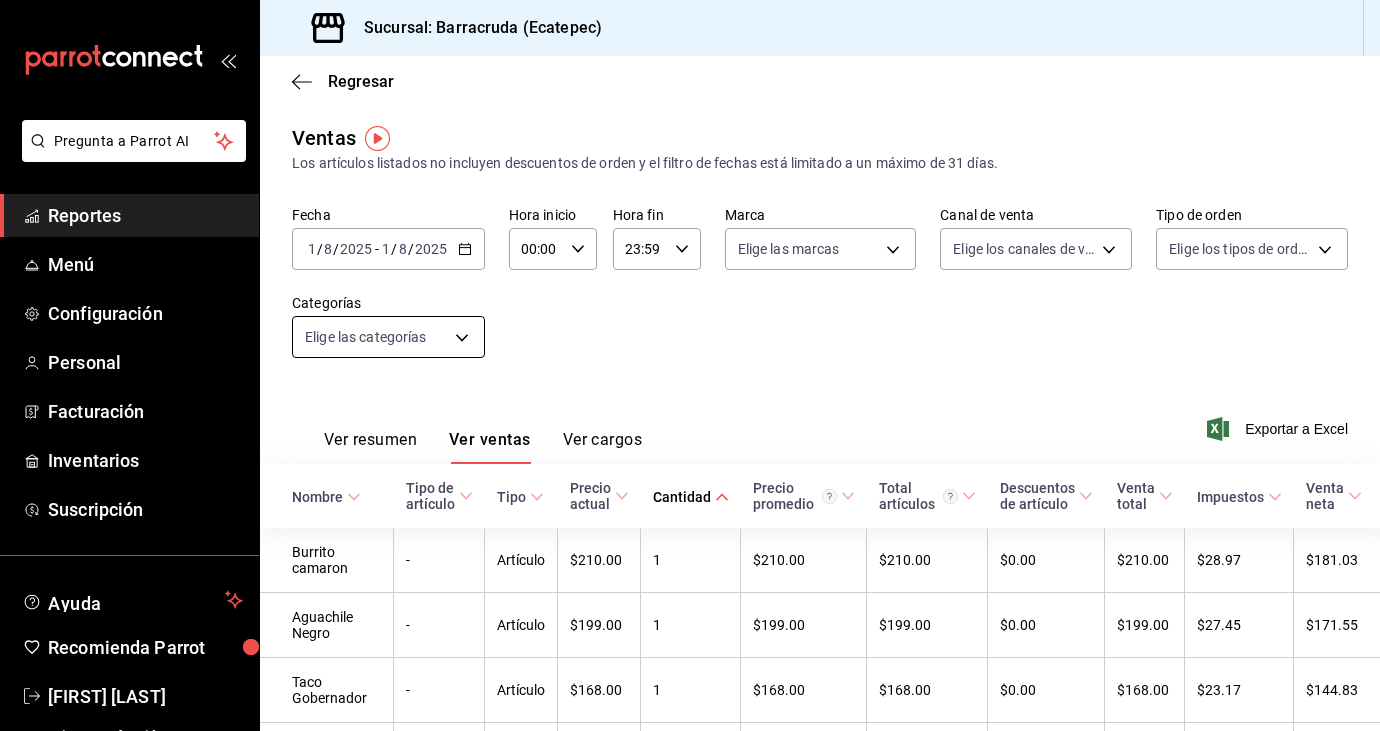 click on "Pregunta a Parrot AI Reportes   Menú   Configuración   Personal   Facturación   Inventarios   Suscripción   Ayuda Recomienda Parrot   [FIRST] [LAST]   Sugerir nueva función   Sucursal: Barracruda (Ecatepec) Regresar Ventas Los artículos listados no incluyen descuentos de orden y el filtro de fechas está limitado a un máximo de 31 días. Fecha [DATE] [DATE] - [DATE] [DATE] Hora inicio 00:00 Hora inicio Hora fin 23:59 Hora fin Marca Elige las marcas Canal de venta Elige los canales de venta Tipo de orden Elige los tipos de orden Categorías Elige las categorías Ver resumen Ver ventas Ver cargos Exportar a Excel Nombre Tipo de artículo Tipo Precio actual Cantidad Precio promedio   Total artículos   Descuentos de artículo Venta total Impuestos Venta neta Burrito camaron - Artículo $210.00 1 $210.00 $210.00 $0.00 $210.00 $28.97 $181.03 Aguachile Negro - Artículo $199.00 1 $199.00 $199.00 $0.00 $199.00 $27.45 $171.55 Taco Gobernador - Artículo $168.00 1 $168.00 $168.00 $0.00" at bounding box center (690, 365) 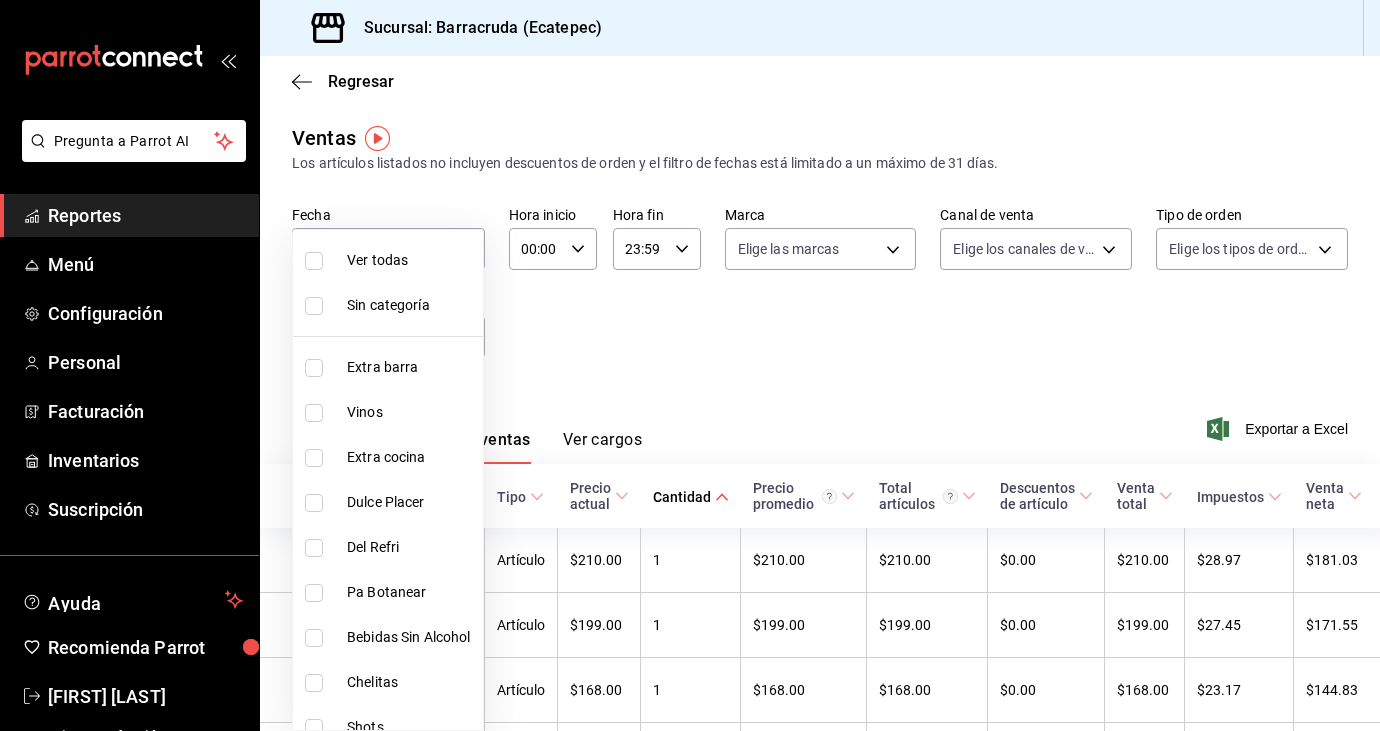 click on "Chelitas" at bounding box center (411, 682) 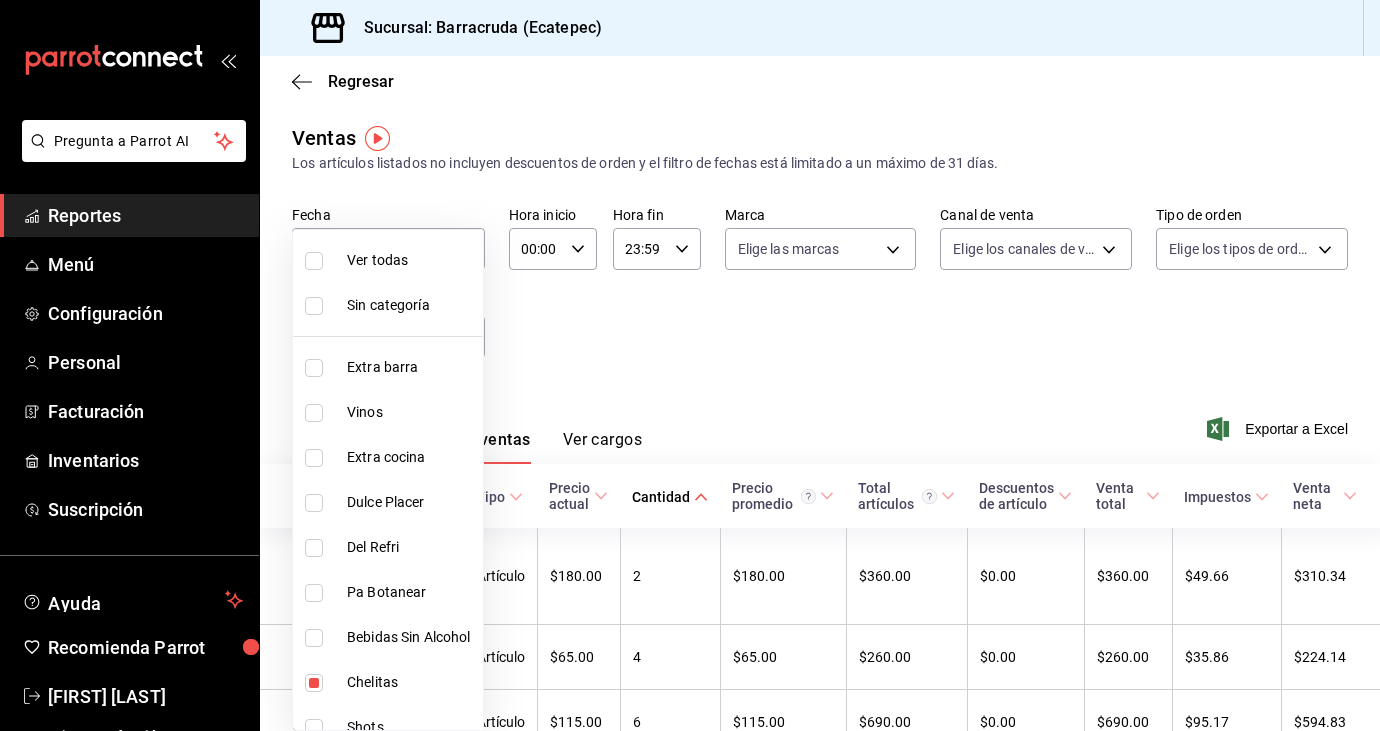 click at bounding box center [690, 365] 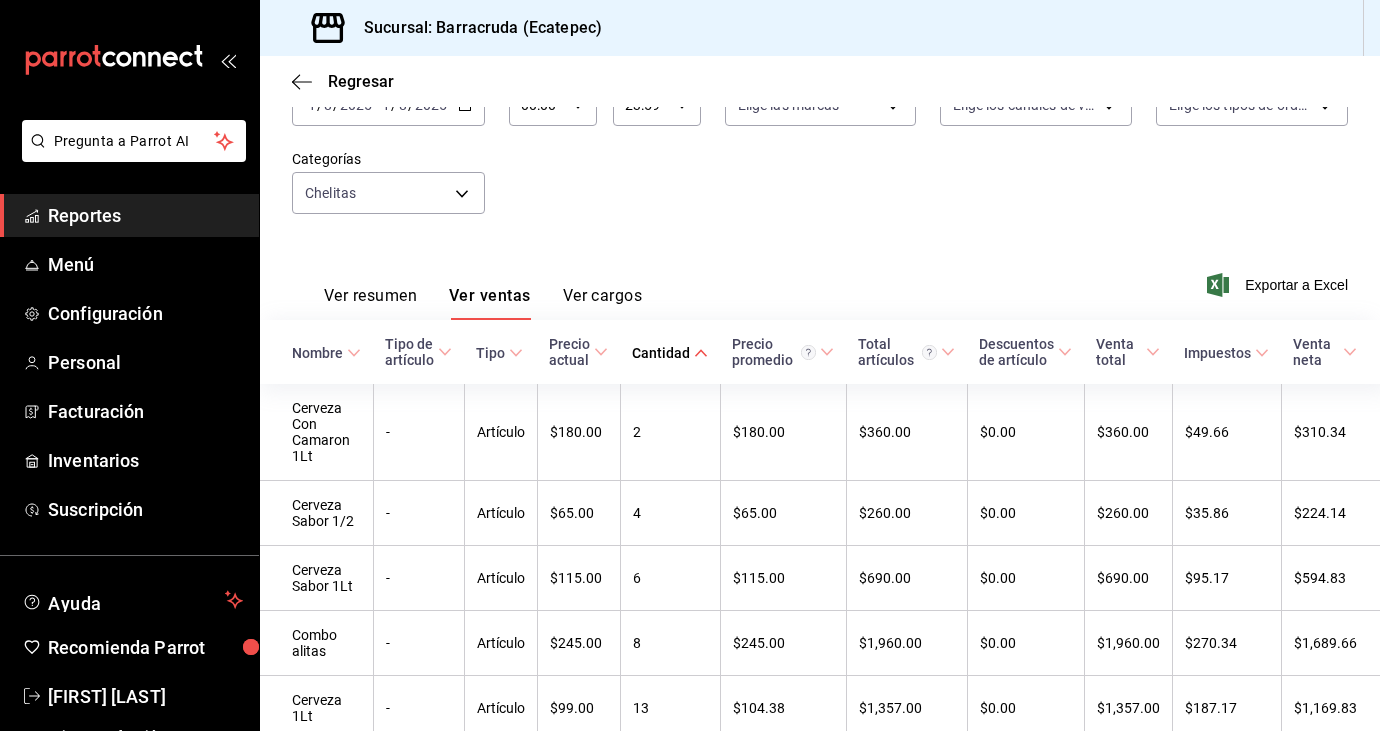 click on "Cantidad" at bounding box center (670, 352) 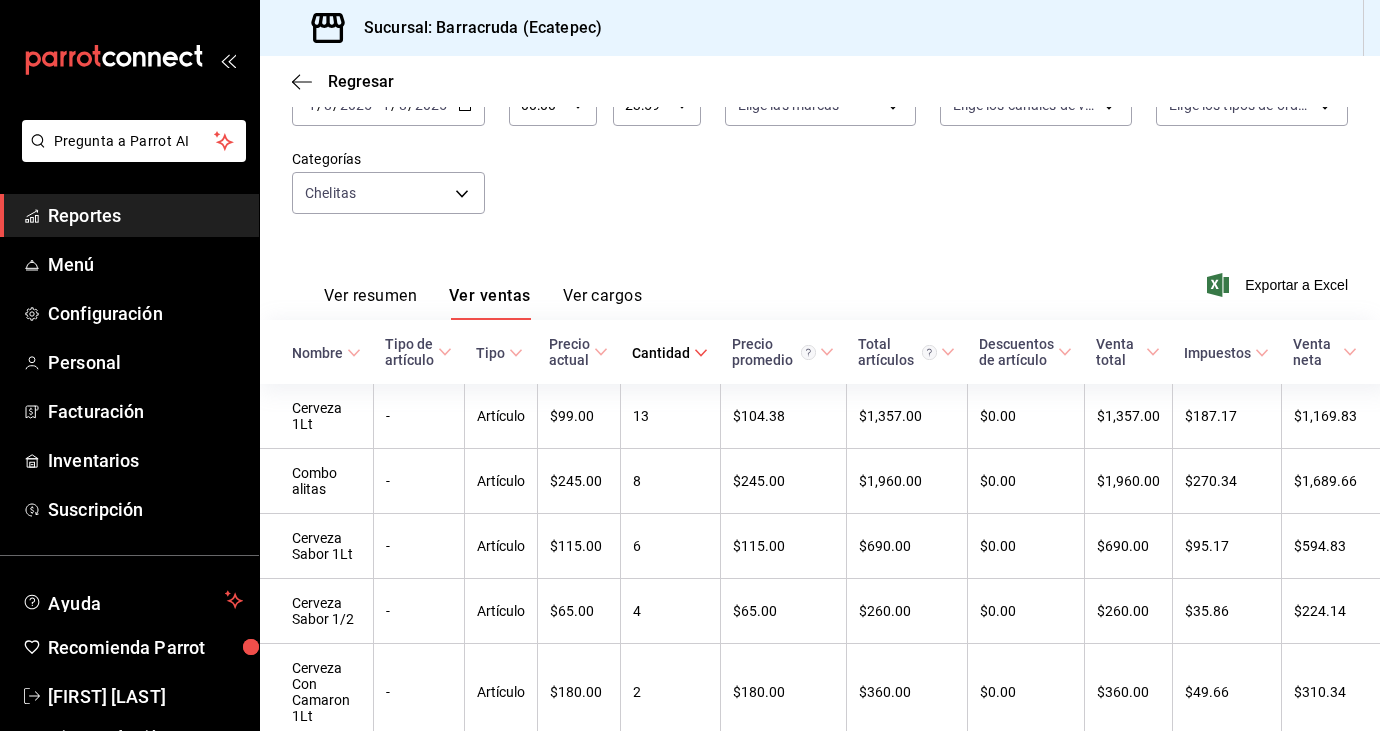 click on "Cantidad" at bounding box center (661, 353) 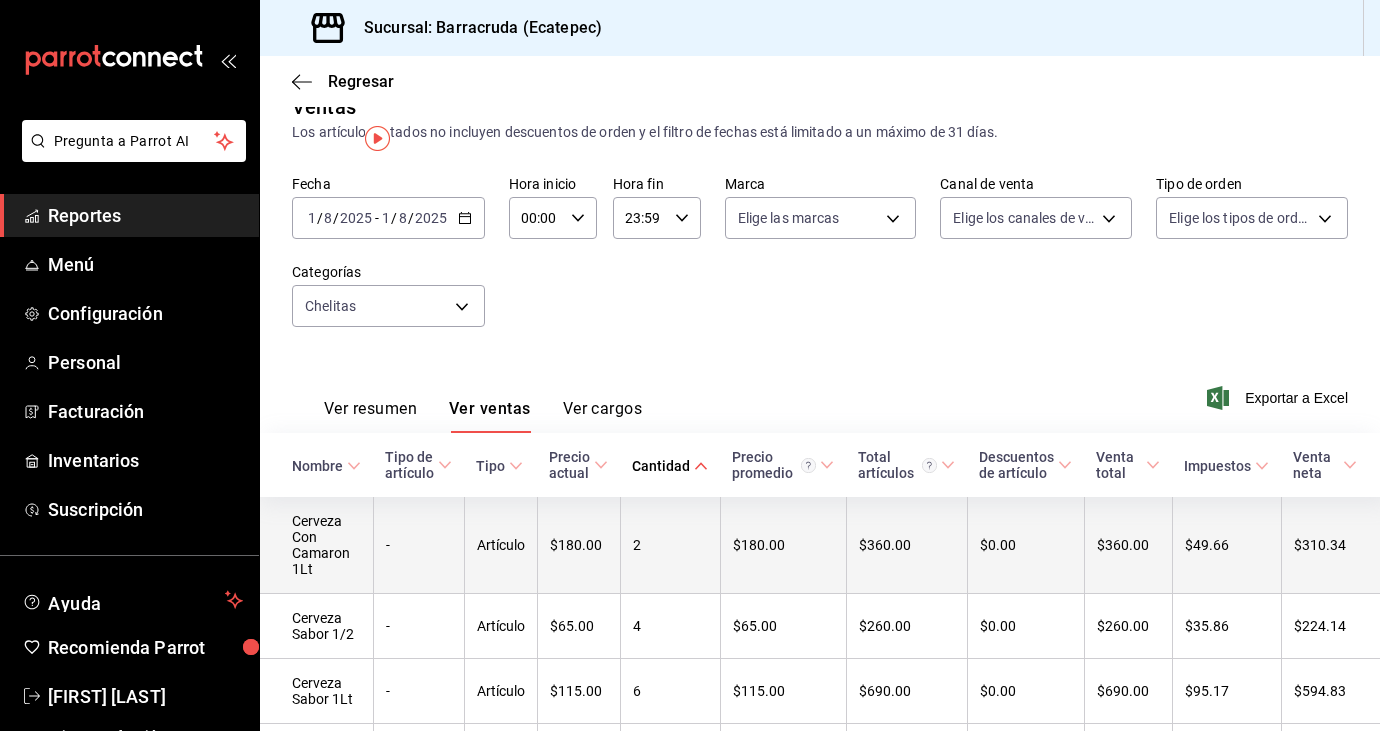 scroll, scrollTop: 0, scrollLeft: 0, axis: both 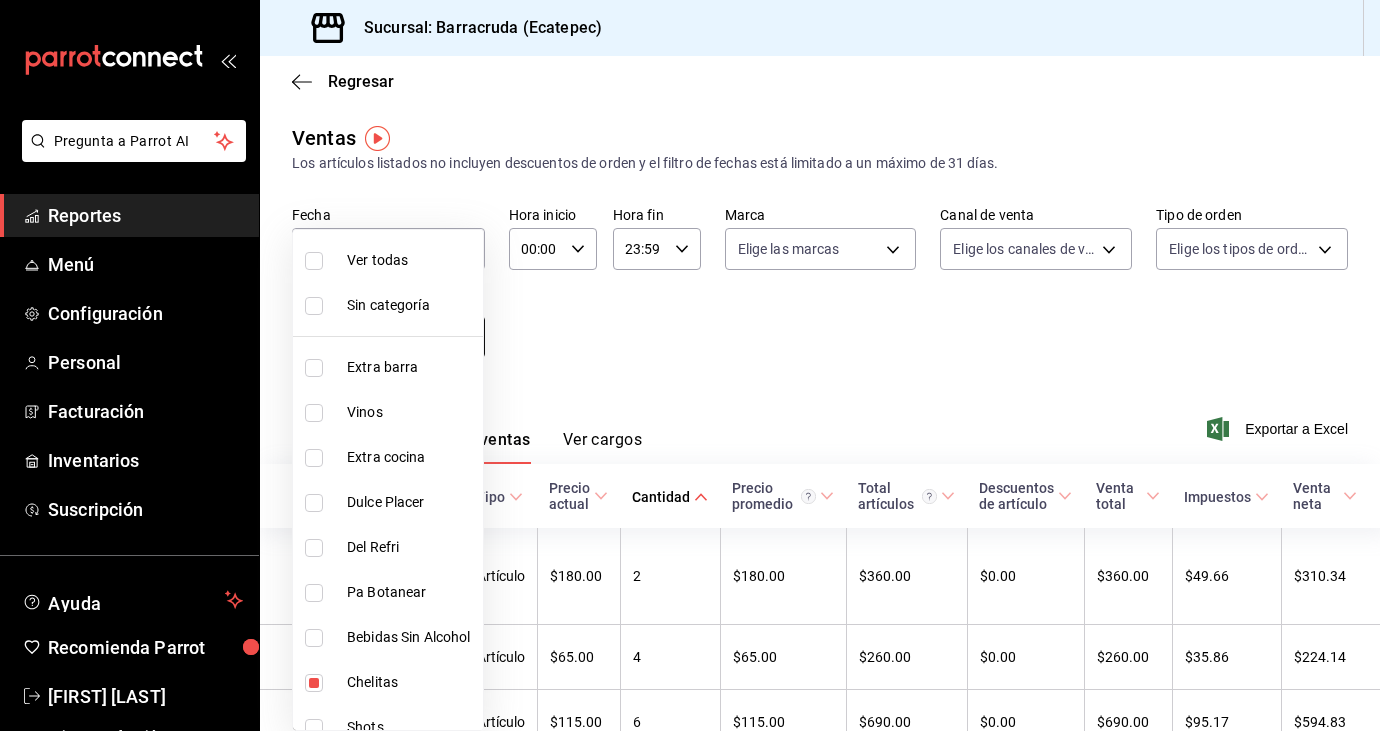 click on "Pregunta a Parrot AI Reportes   Menú   Configuración   Personal   Facturación   Inventarios   Suscripción   Ayuda Recomienda Parrot   [FIRST] [LAST]   Sugerir nueva función   Sucursal: Barracruda (Ecatepec) Regresar Ventas Los artículos listados no incluyen descuentos de orden y el filtro de fechas está limitado a un máximo de 31 días. Fecha [DATE] [DATE] - [DATE] [DATE] Hora inicio 00:00 Hora inicio Hora fin 23:59 Hora fin Marca Elige las marcas Canal de venta Elige los canales de venta Tipo de orden Elige los tipos de orden Categorías Chelitas 7d1aeb4b-c0fc-4c6e-8250-ea7204bd94ce Ver resumen Ver ventas Ver cargos Exportar a Excel Nombre Tipo de artículo Tipo Precio actual Cantidad Precio promedio   Total artículos   Descuentos de artículo Venta total Impuestos Venta neta Cerveza Con Camaron 1Lt - Artículo $180.00 2 $180.00 $360.00 $0.00 $360.00 $49.66 $310.34 Cerveza Sabor 1/2 - Artículo $65.00 4 $65.00 $260.00 $0.00 $260.00 $35.86 $224.14 Cerveza Sabor 1Lt - $115.00" at bounding box center [690, 365] 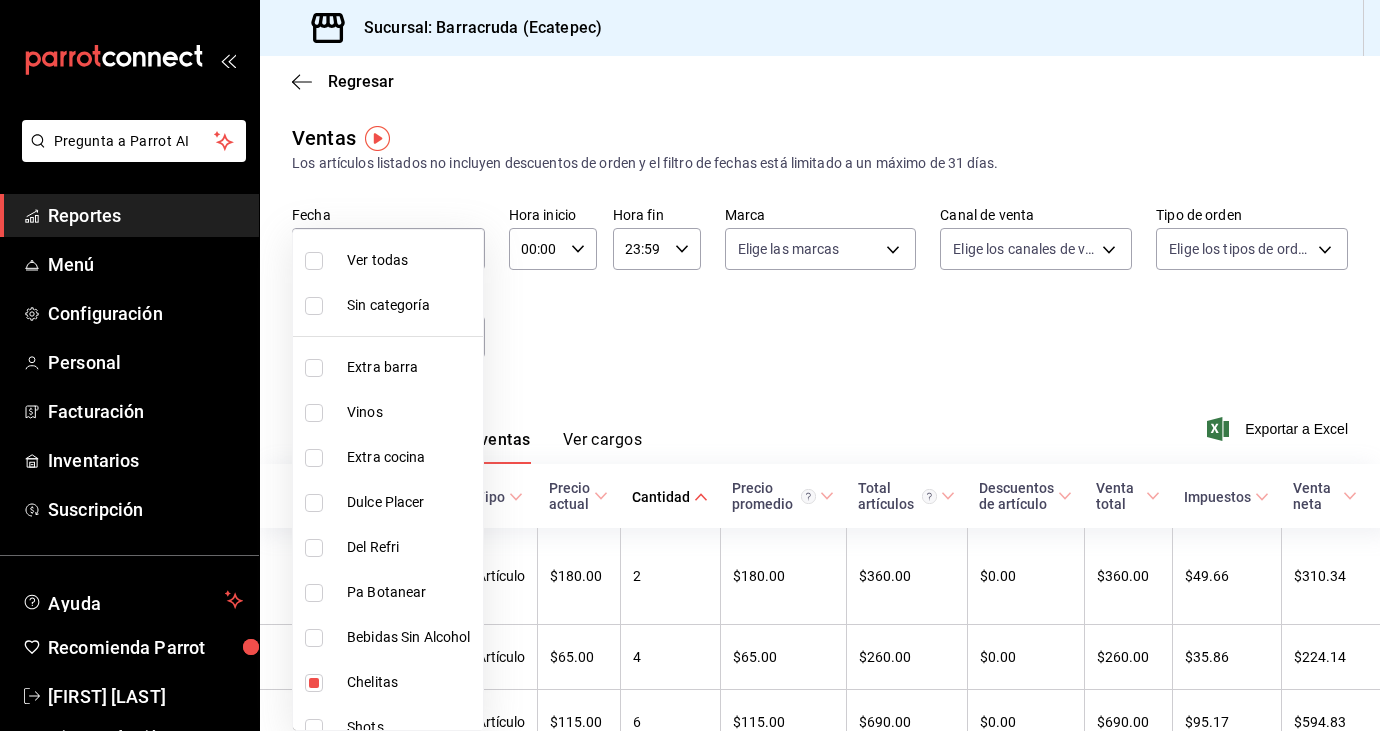 click on "Del Refri" at bounding box center (411, 547) 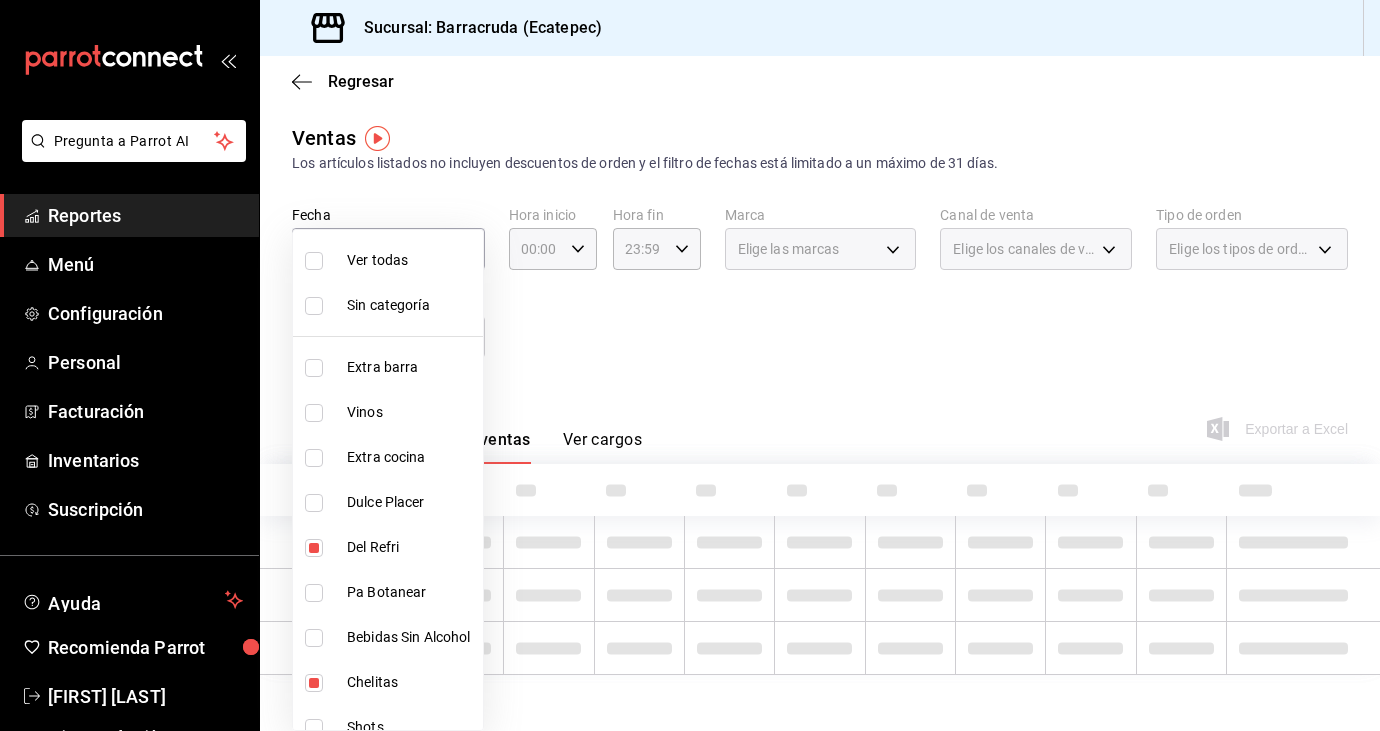 click at bounding box center (690, 365) 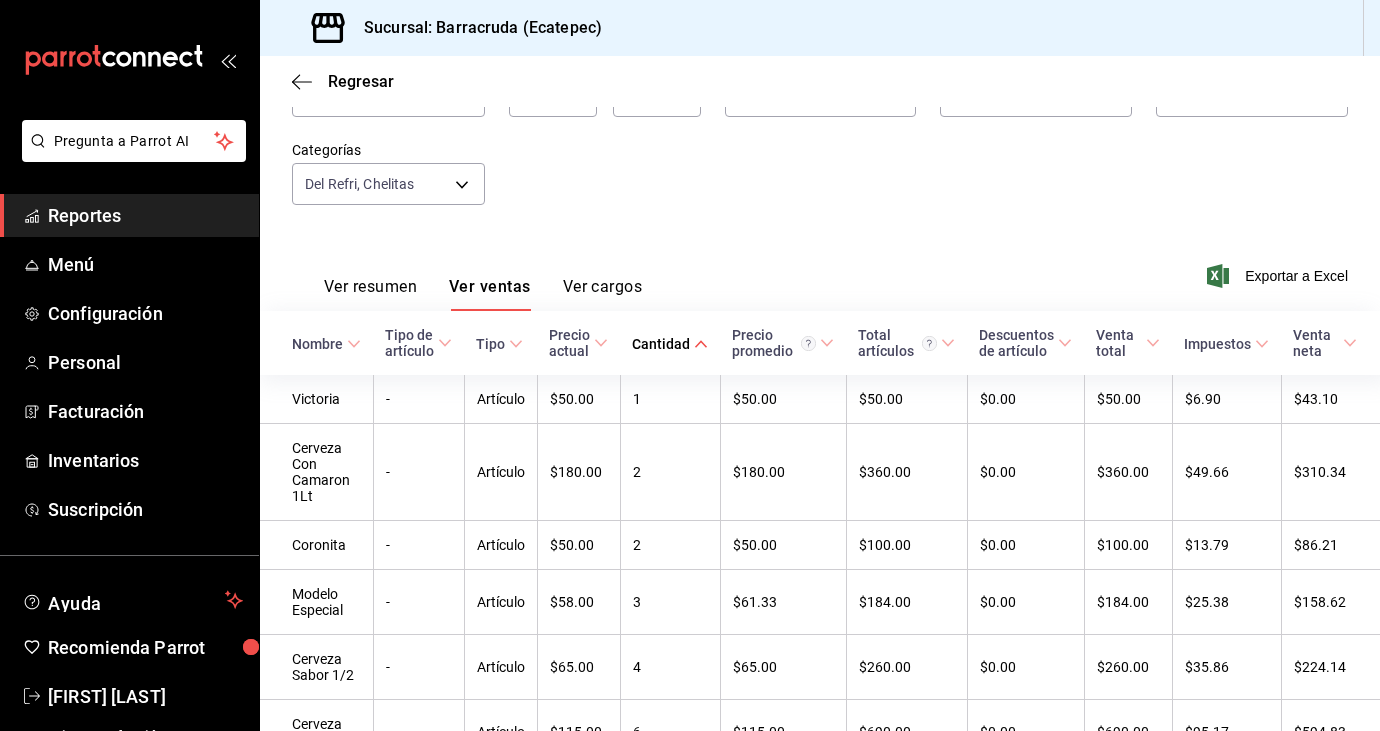scroll, scrollTop: 148, scrollLeft: 0, axis: vertical 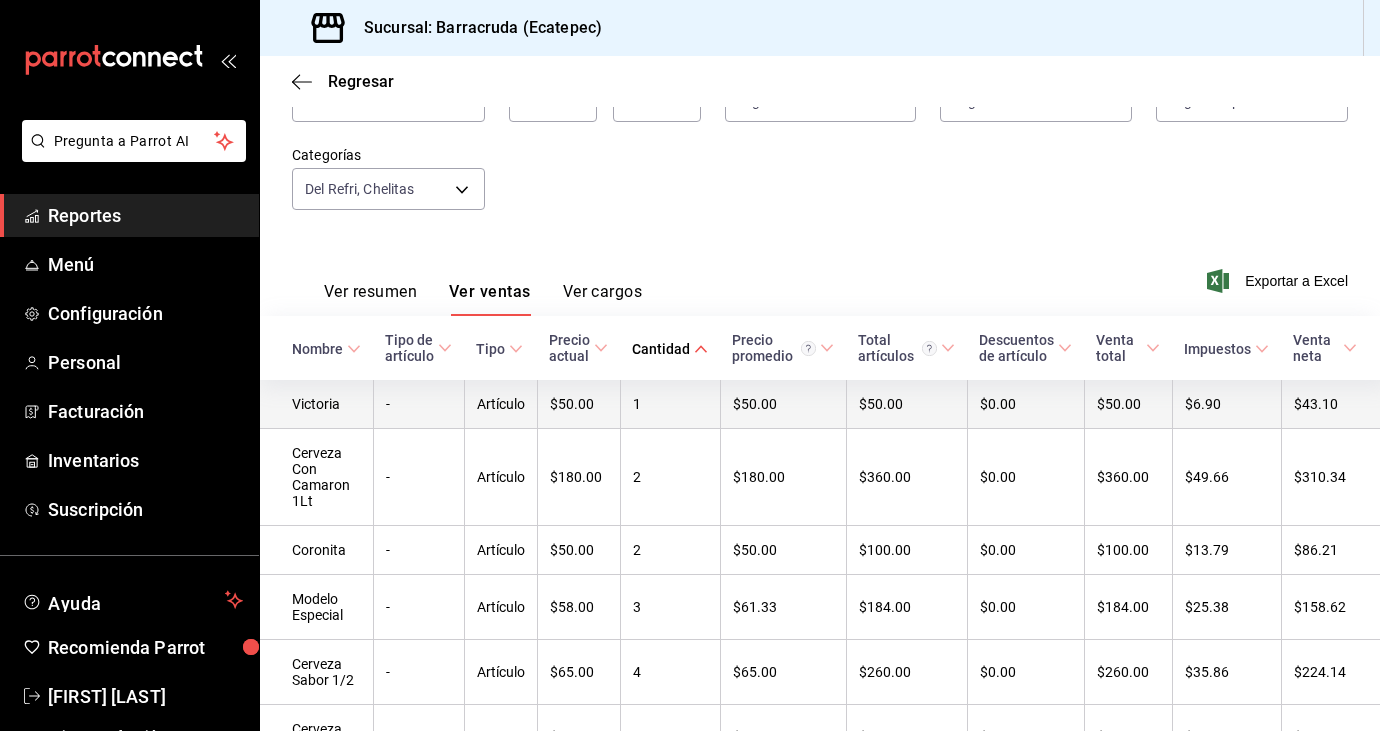 click on "$50.00" at bounding box center (783, 404) 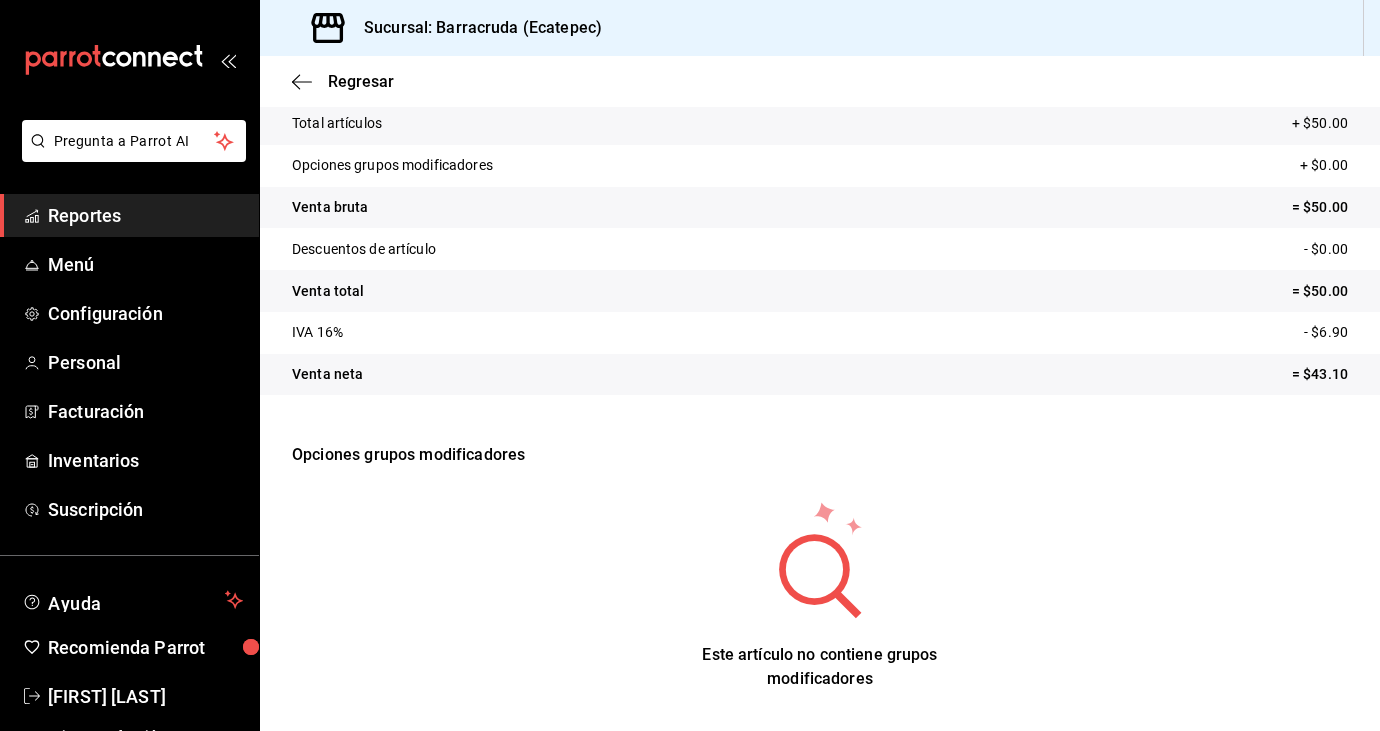 scroll, scrollTop: 0, scrollLeft: 0, axis: both 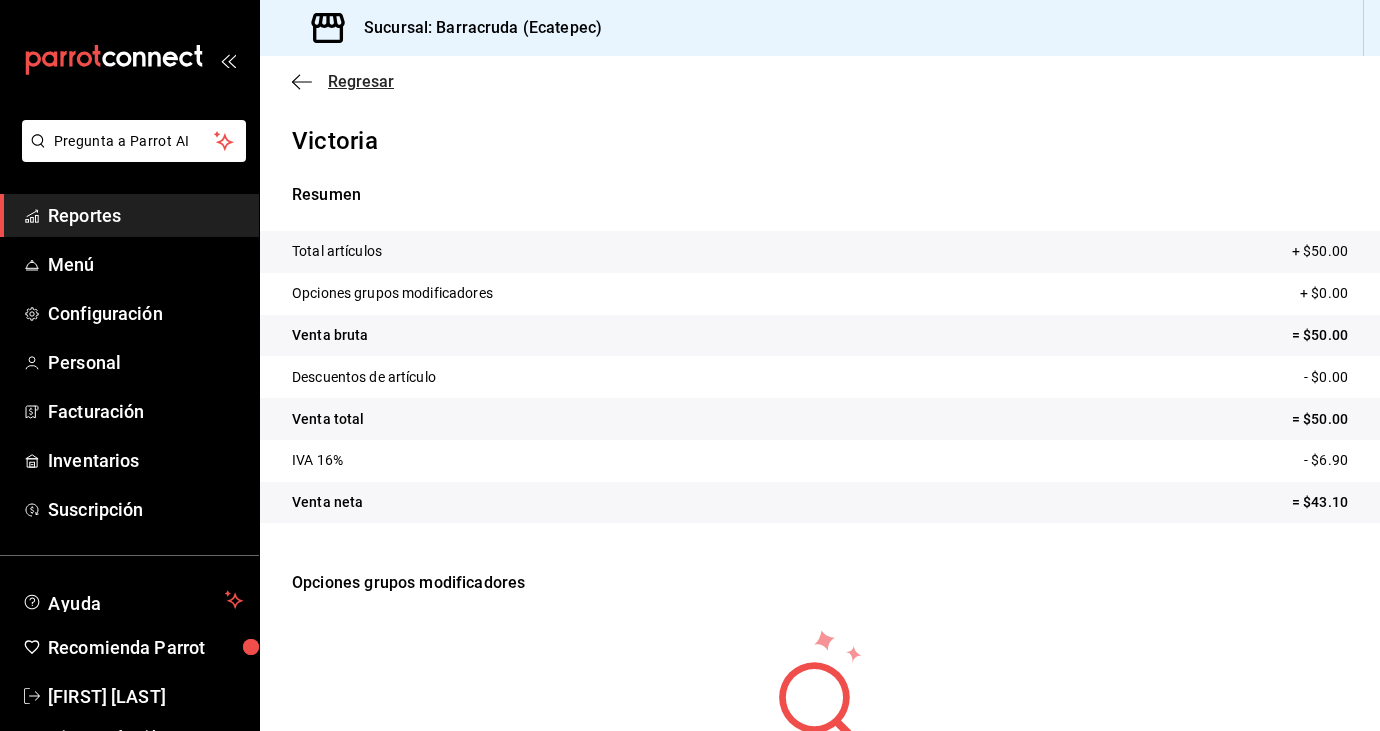 click 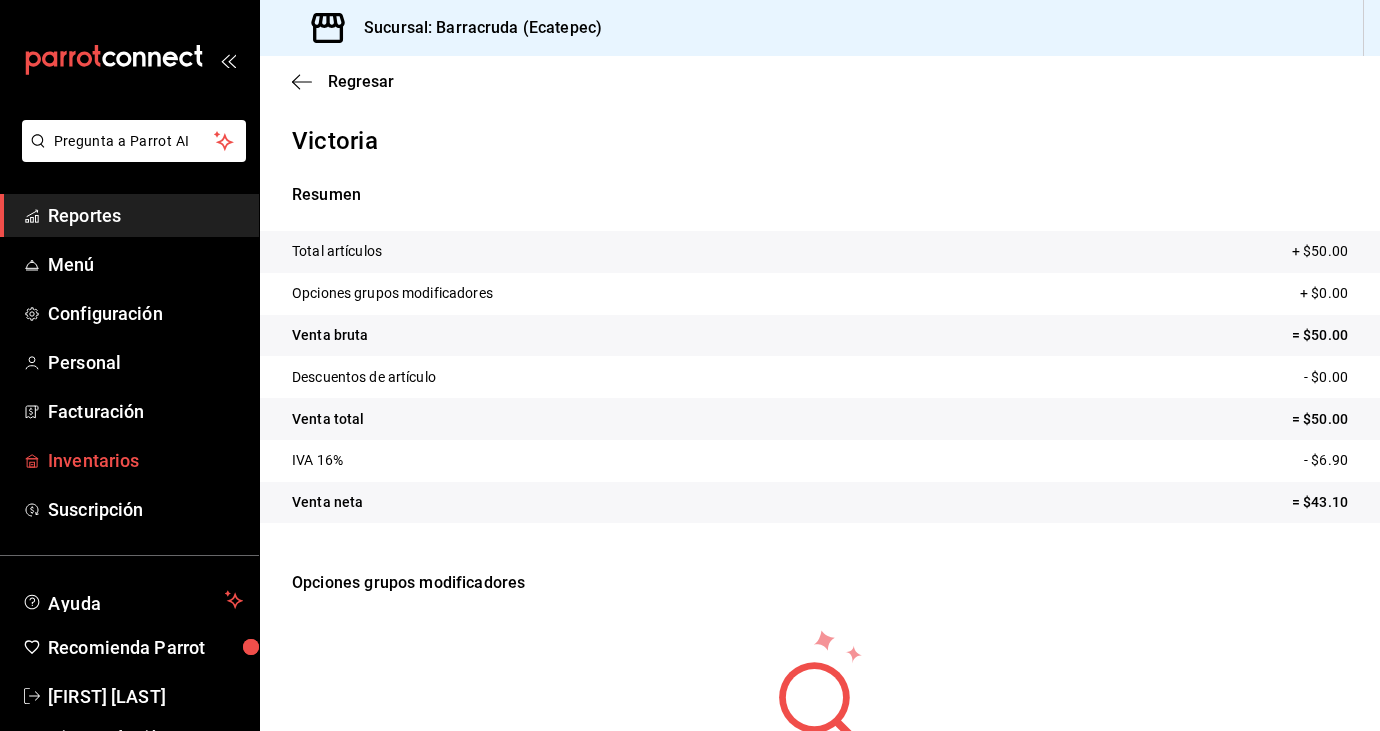 click on "Inventarios" at bounding box center (145, 460) 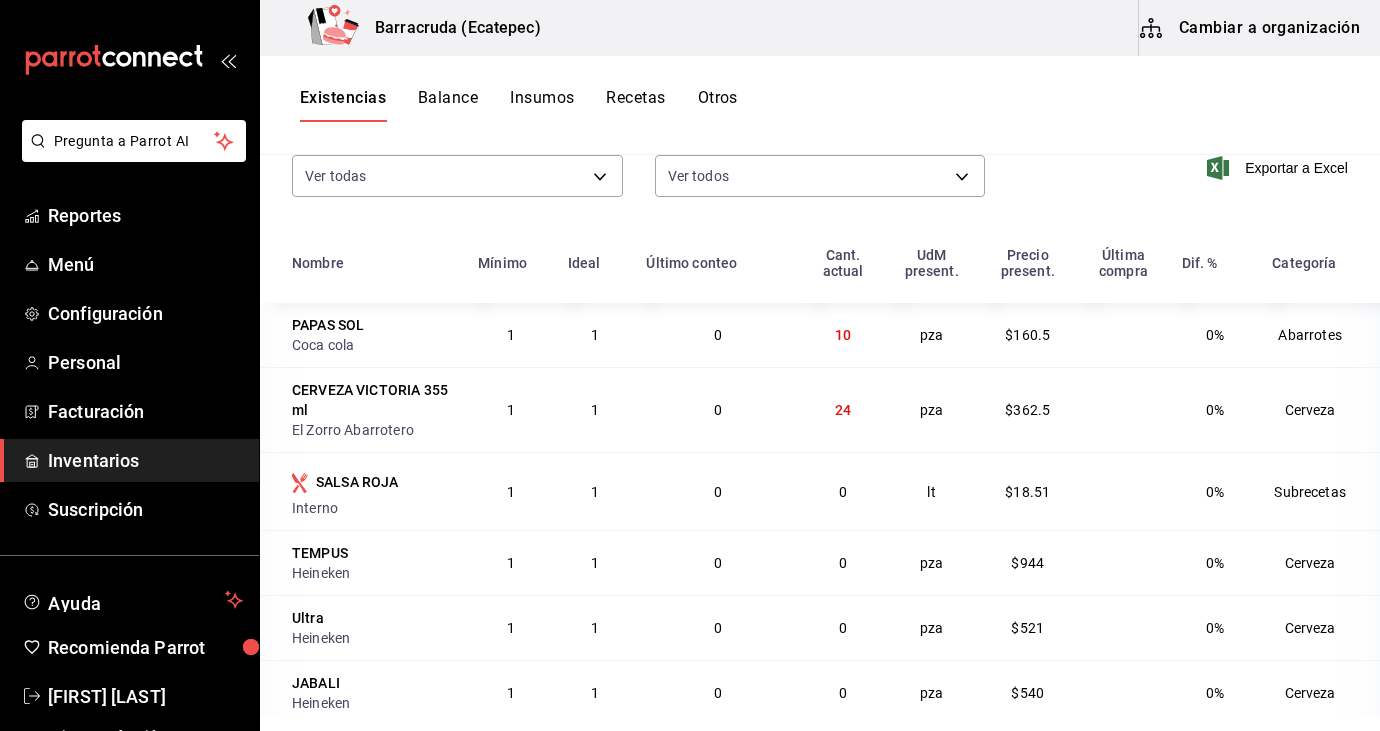 scroll, scrollTop: 178, scrollLeft: 0, axis: vertical 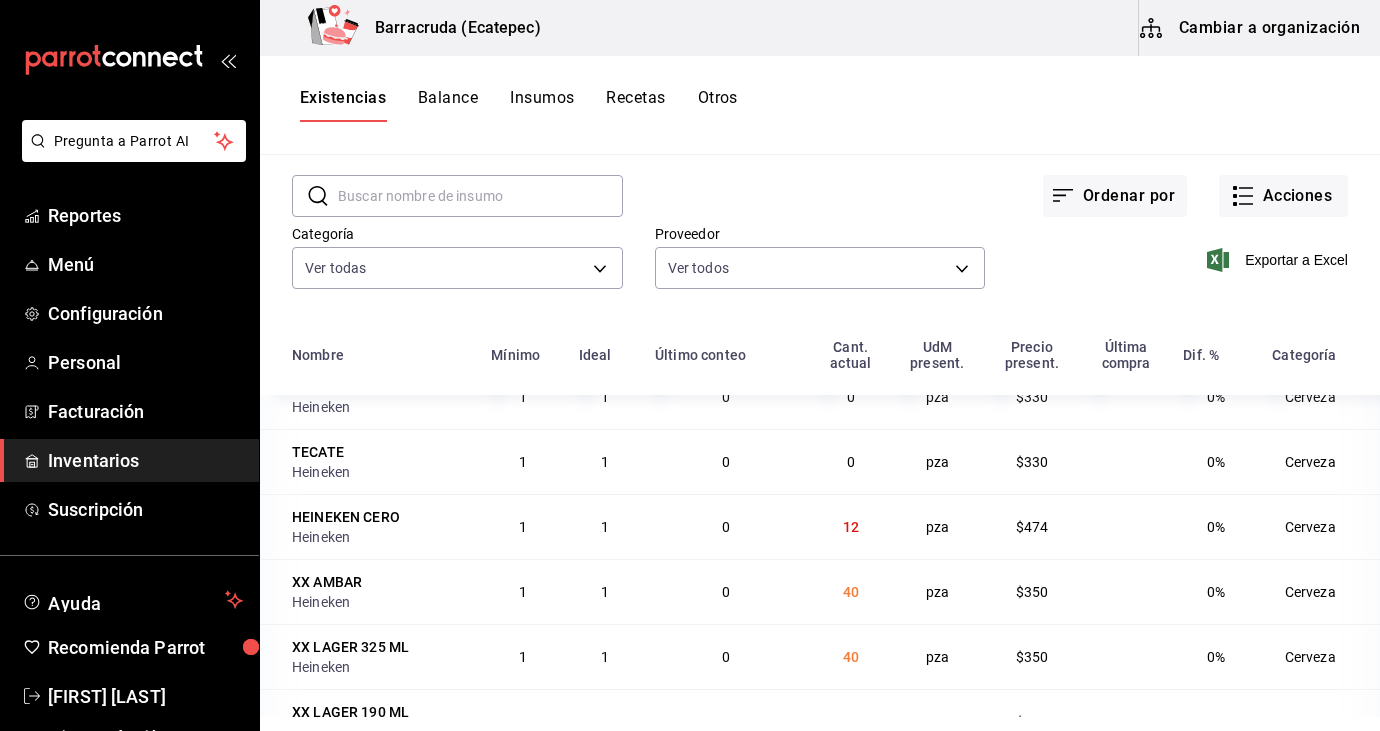 click on "Inventarios" at bounding box center [145, 460] 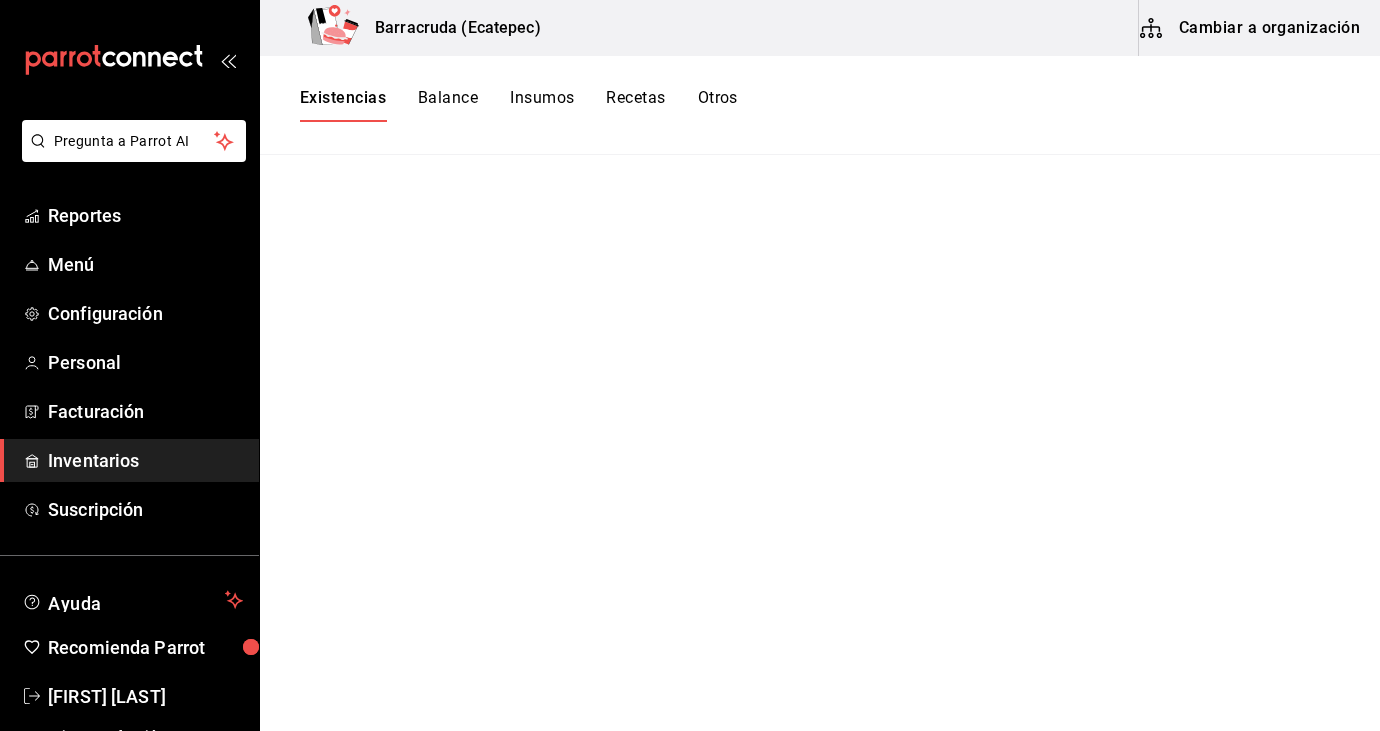 scroll, scrollTop: 0, scrollLeft: 0, axis: both 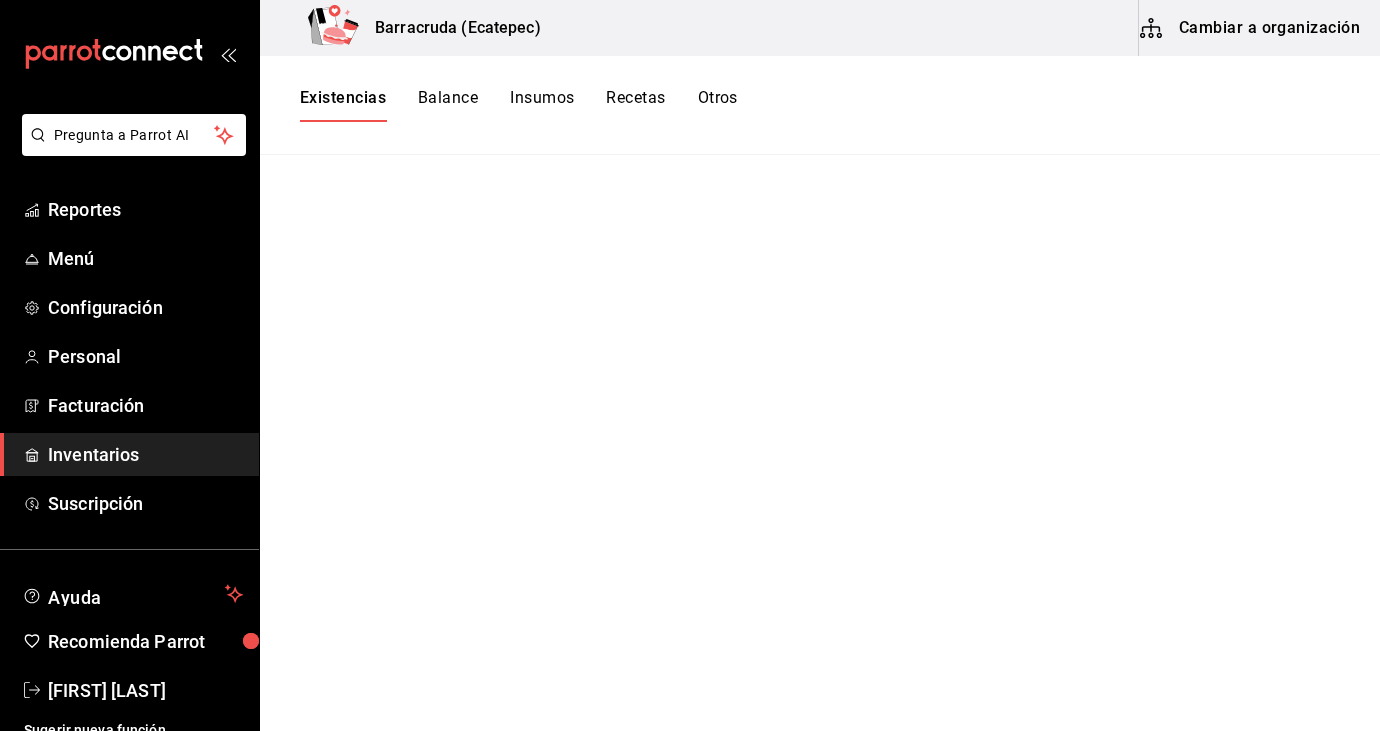 click on "Existencias" at bounding box center (343, 105) 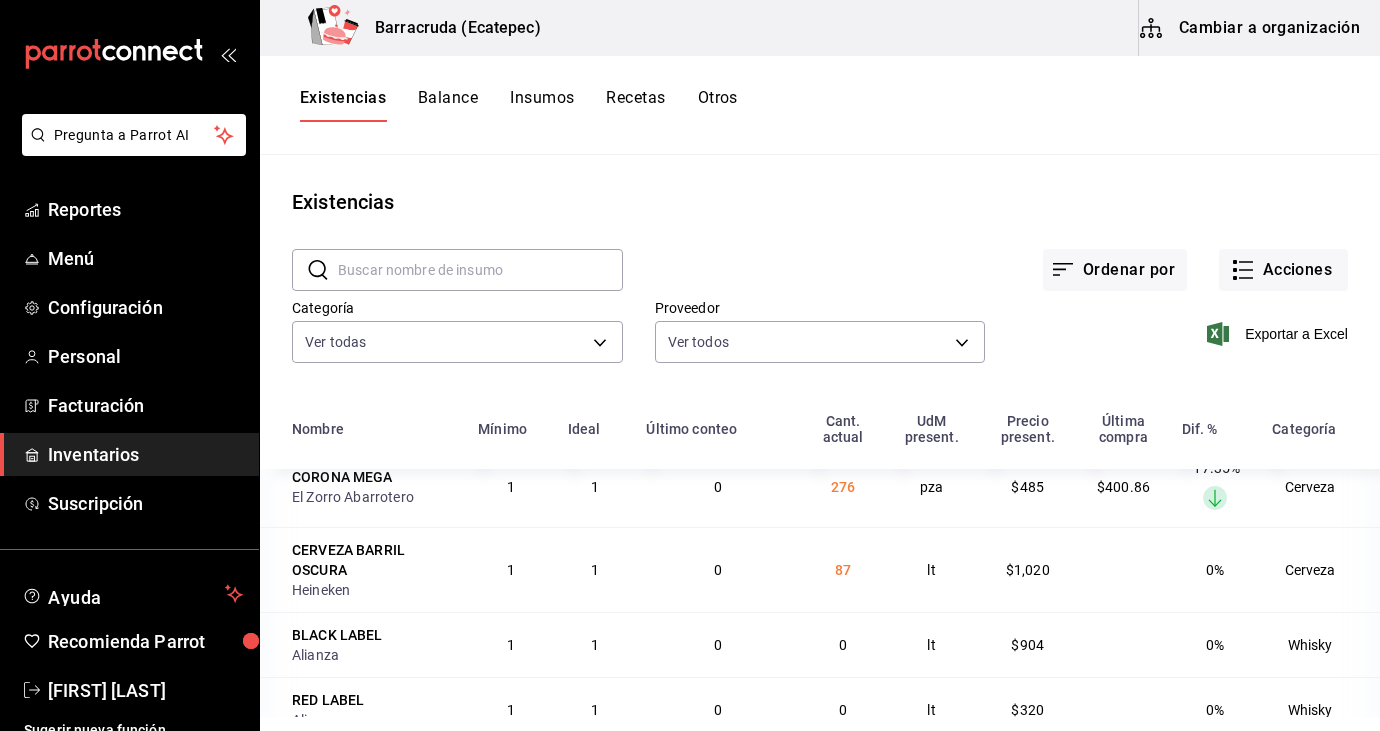 scroll, scrollTop: 2467, scrollLeft: 0, axis: vertical 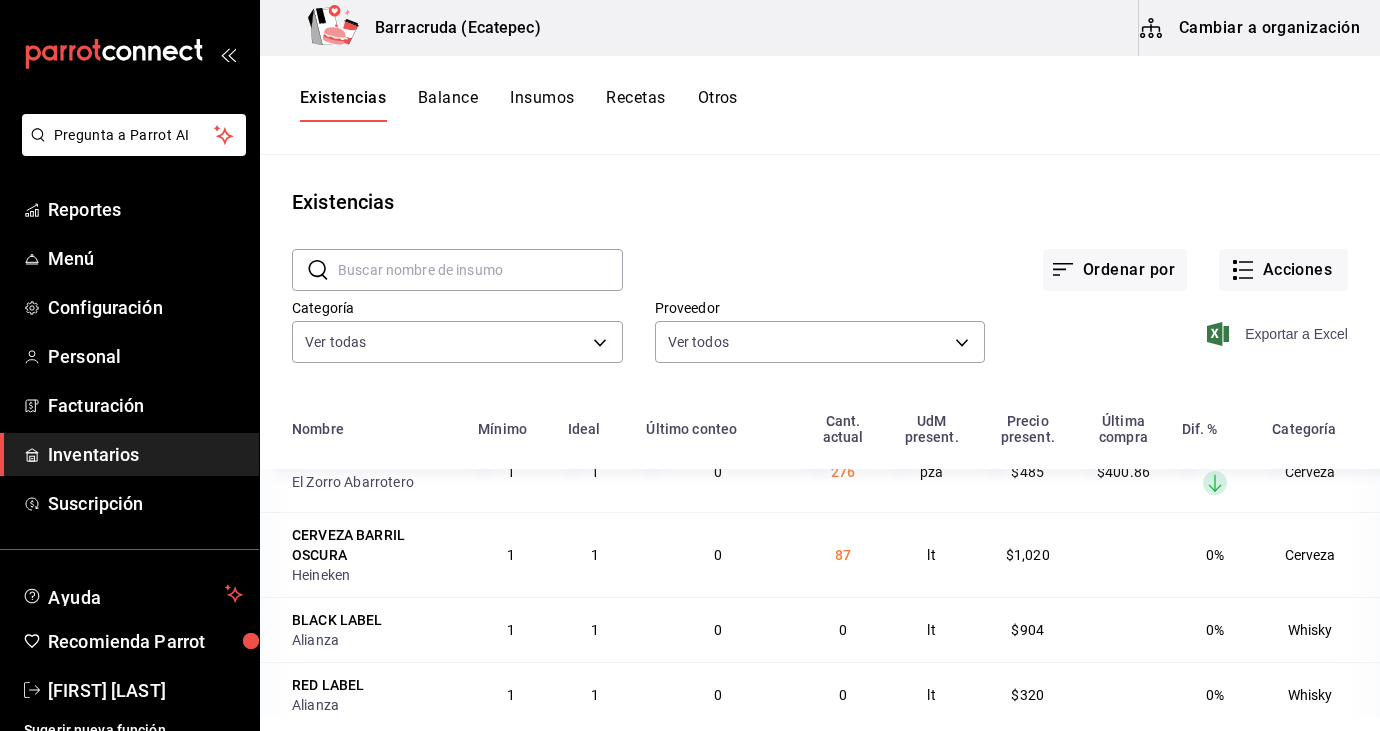 click on "Exportar a Excel" at bounding box center [1279, 334] 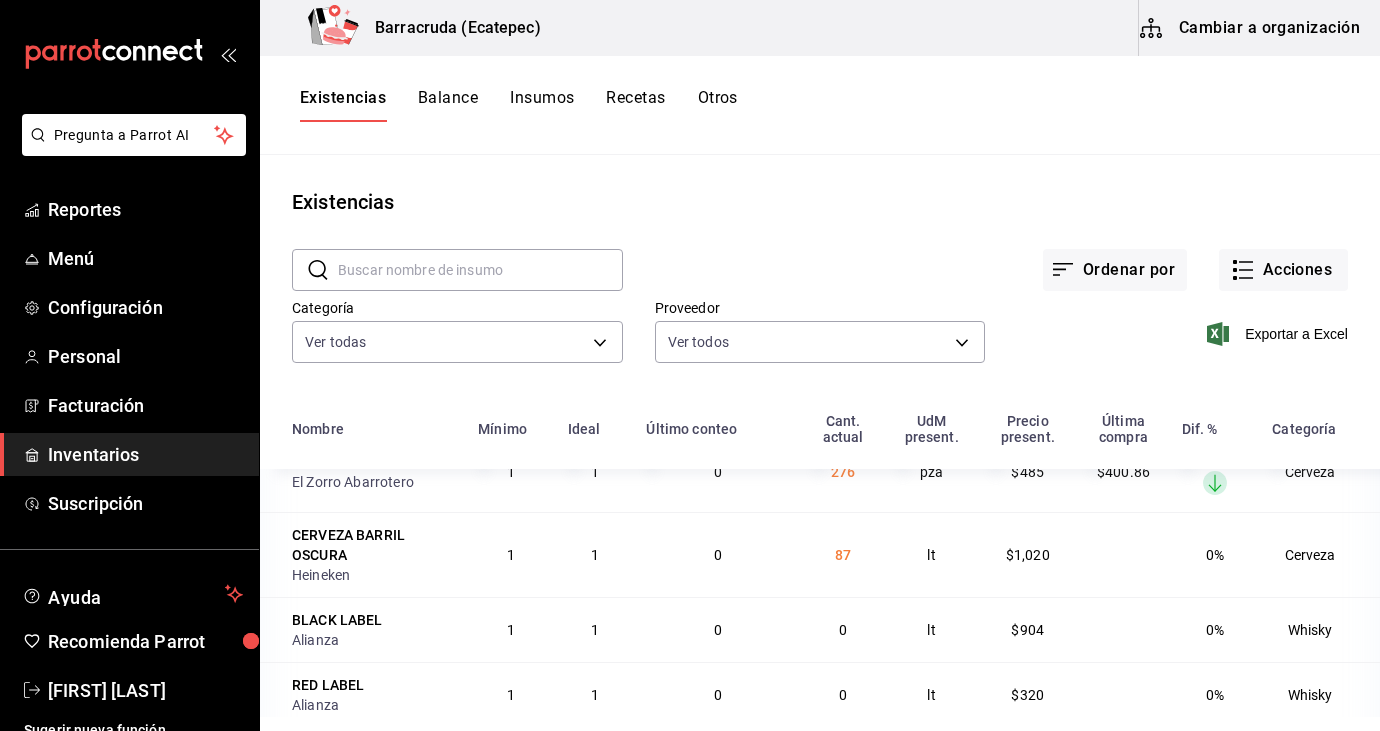 click on "Existencias ​ ​ Ordenar por Acciones Categoría Ver todas 59bbcc72-bf19-4f01-9666-672037bcb59c,4f974d3d-b783-4414-b92b-a0ce6883350f,3e03db72-e4e5-4820-837b-9de3bf2538e3,c289887a-b57a-41e4-96cc-cb5520e052fc,6649d447-73b1-4628-8a39-6b1c1b9304c1,72f5a277-55e1-4219-a895-35af2955d58f,e833f313-72ae-40ca-8d19-2a9d12ff8376,2e075210-f752-42fe-8686-07a7ca682f98,0bae69ab-c7b9-471a-920f-6995a57761b5,898a8b3d-4c29-4d12-be15-ef18ee0b9793,2ef9e13a-c193-456c-a476-9e3c50113b61,4d49c914-a073-4280-9bf8-c3e3a6db3510,05107bdd-4aa3-4396-ac86-8879d31bb54f,8761b791-c4da-44ad-bcdb-86fed88fec58,a70e2707-b3cc-4895-b997-b322fcf17c76,36564a8c-fe4b-4058-969d-73641ddb2e7d,26a09e55-e52f-450c-abc9-5779b2db68e3,4f491880-ceaf-4fa4-8814-5b3bf3e59926 Proveedor Ver todos Exportar a Excel Nombre Mínimo Ideal Último conteo Cant. actual UdM present. Precio present. Última compra Dif. % Categoría PAPAS SOL Coca cola 1 1 0 10 pza $160.5 0% Abarrotes CERVEZA VICTORIA 355 ml El Zorro Abarrotero 1 1 0 24 pza $362.5 0% Cerveza   SALSA ROJA Interno" at bounding box center (820, 436) 